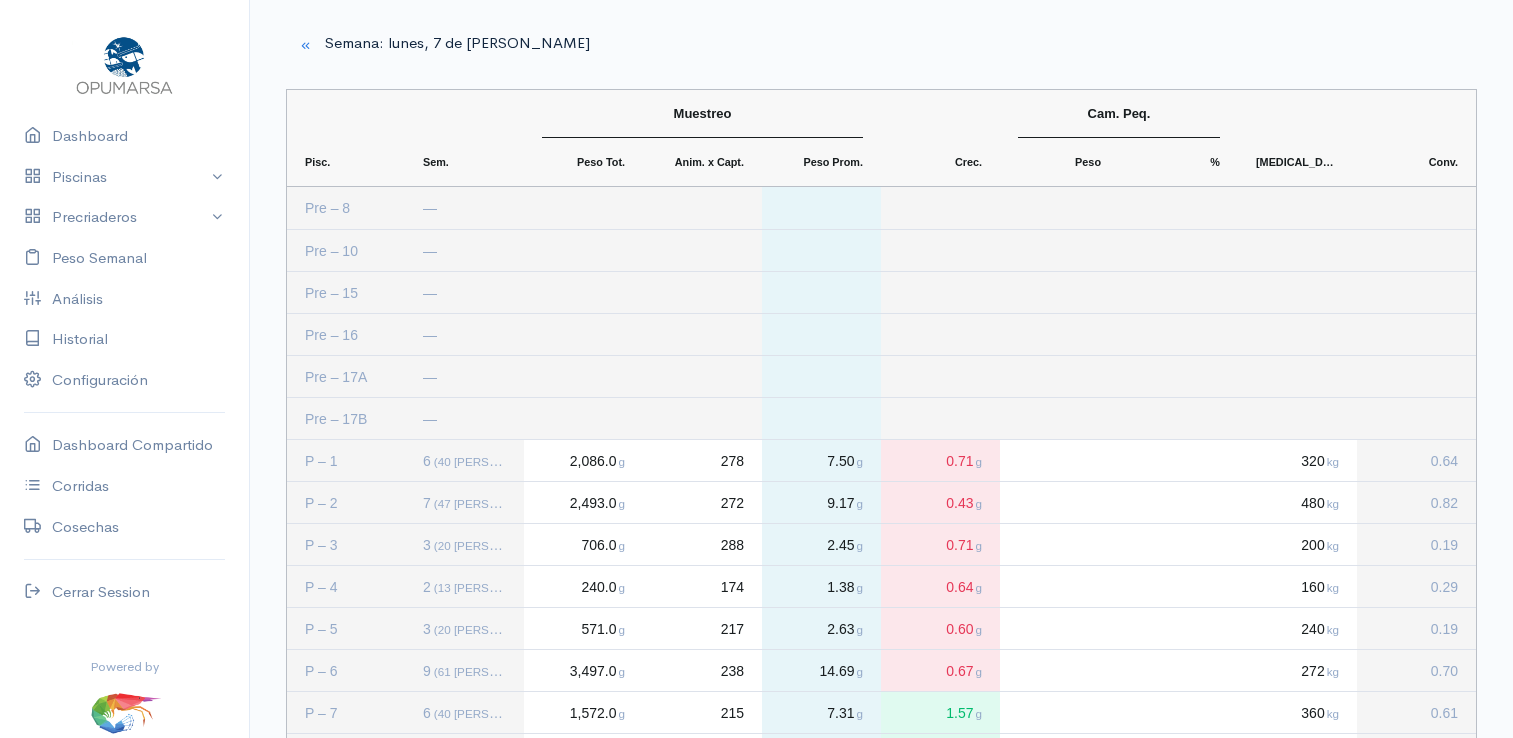 scroll, scrollTop: 200, scrollLeft: 0, axis: vertical 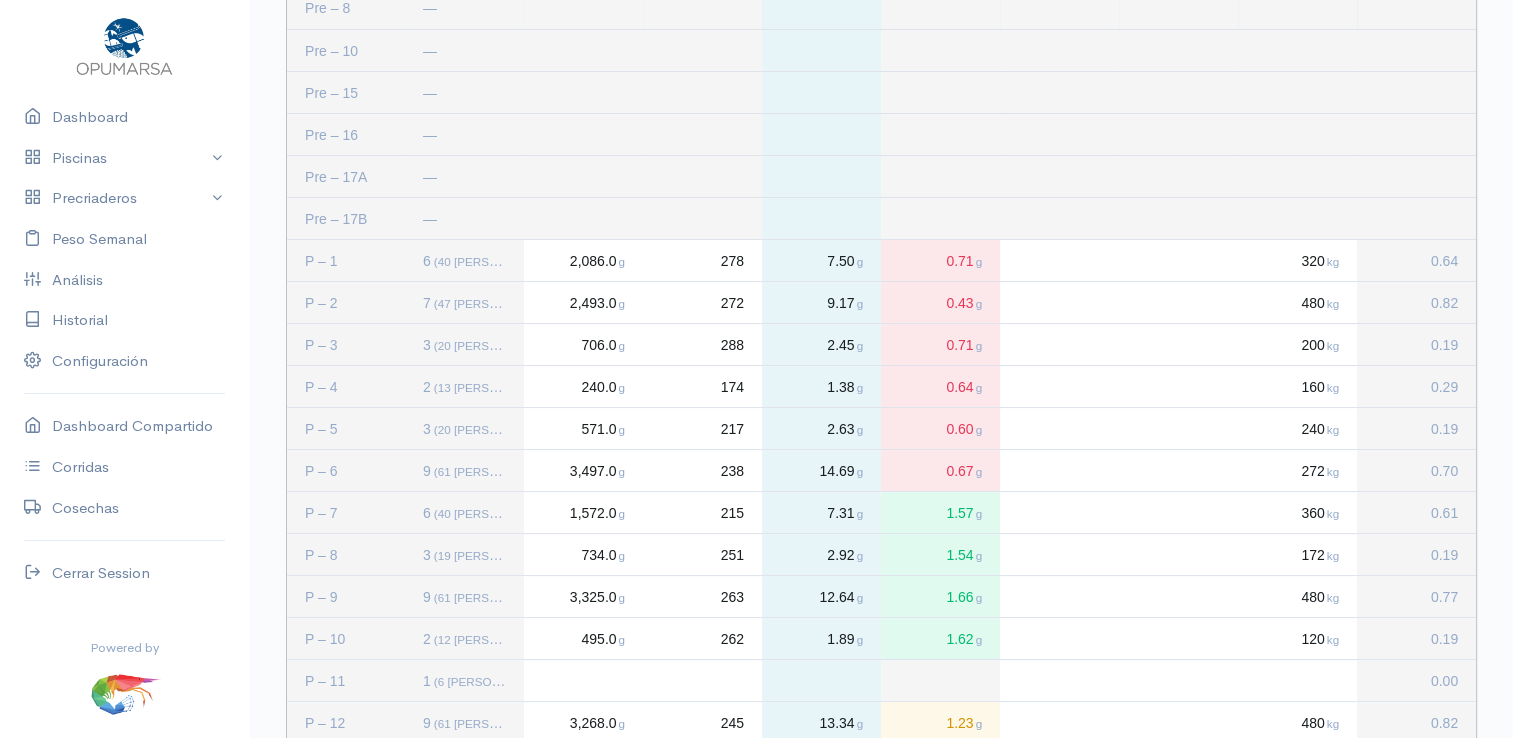 drag, startPoint x: 933, startPoint y: 2, endPoint x: 820, endPoint y: 47, distance: 121.630585 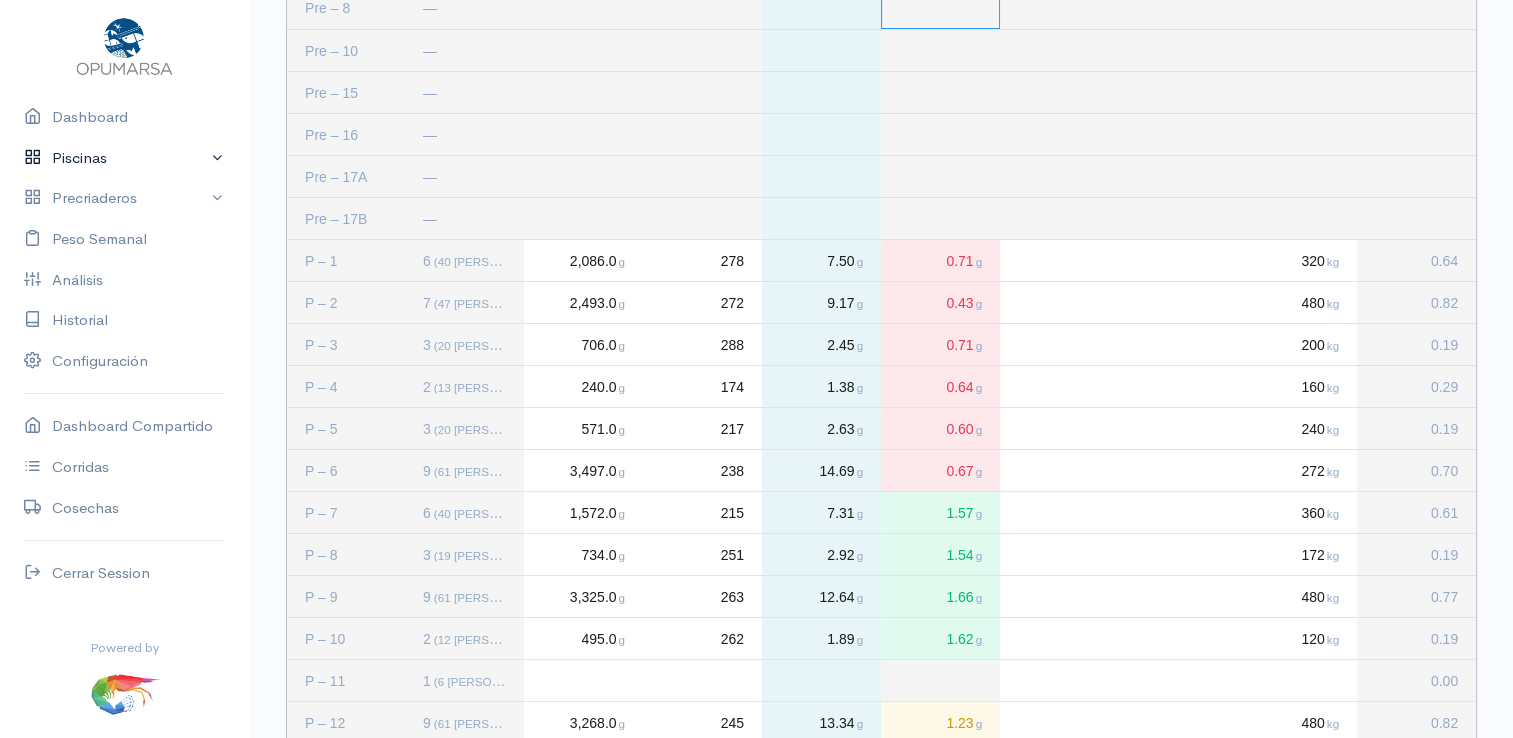 click on "Piscinas" at bounding box center [124, 158] 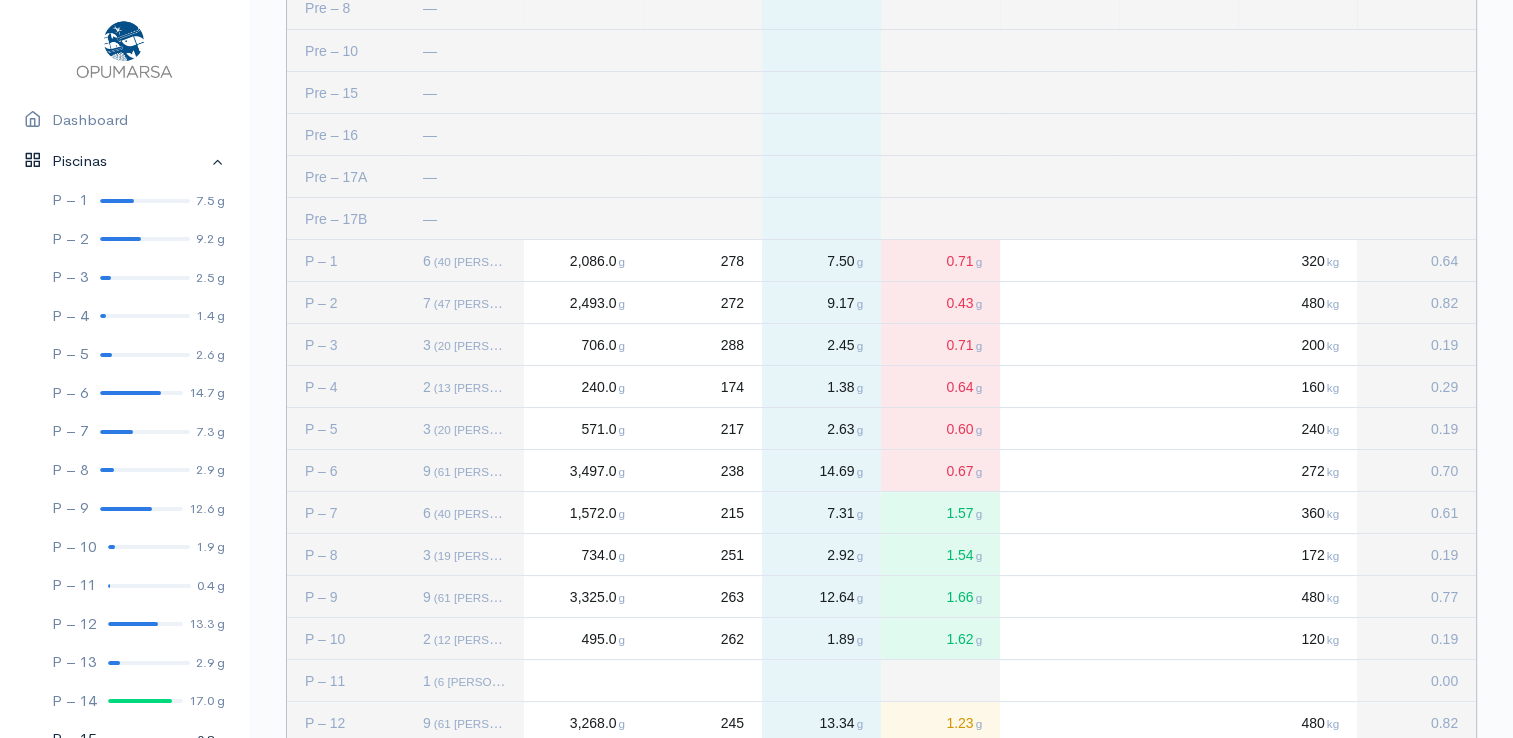 scroll, scrollTop: 0, scrollLeft: 0, axis: both 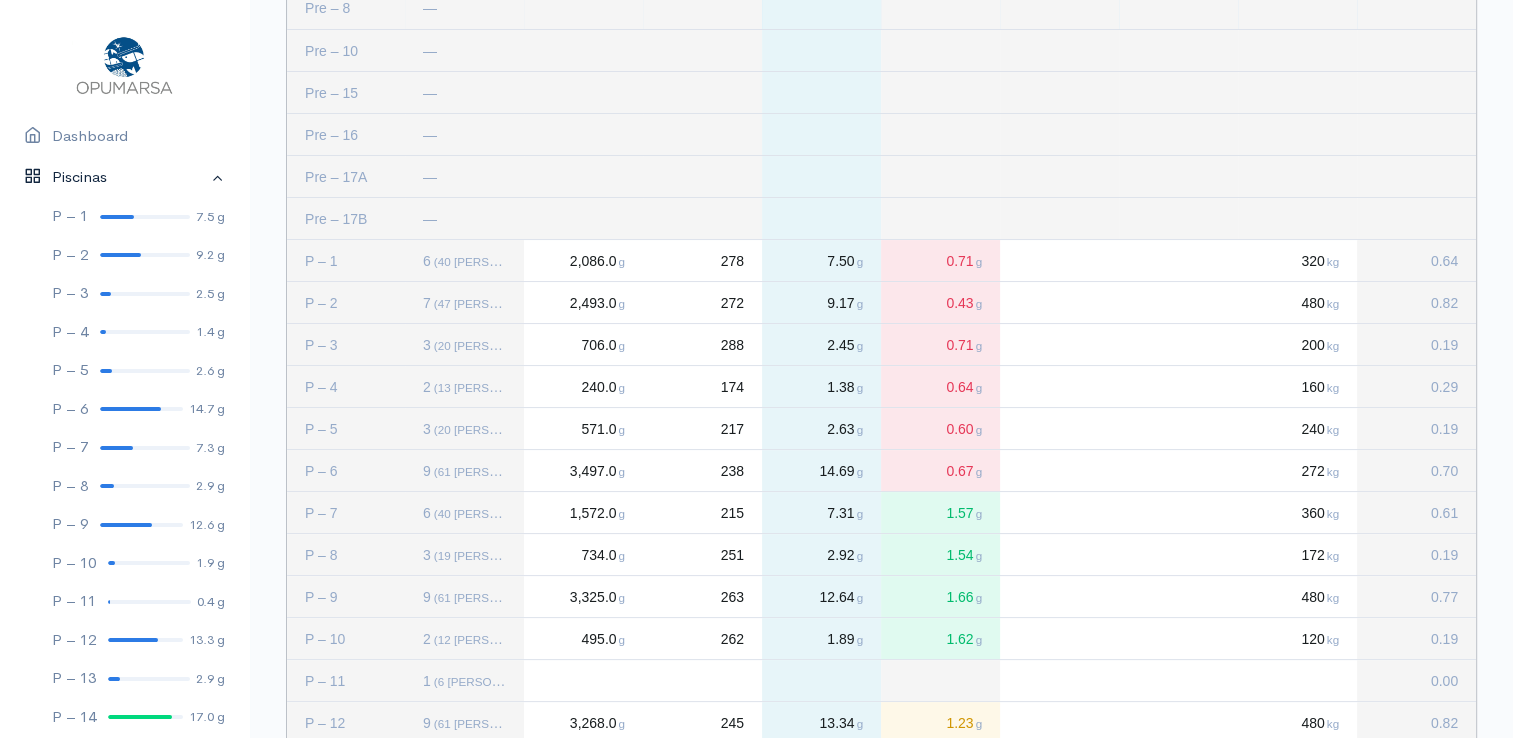 click on "Piscinas" at bounding box center [124, 177] 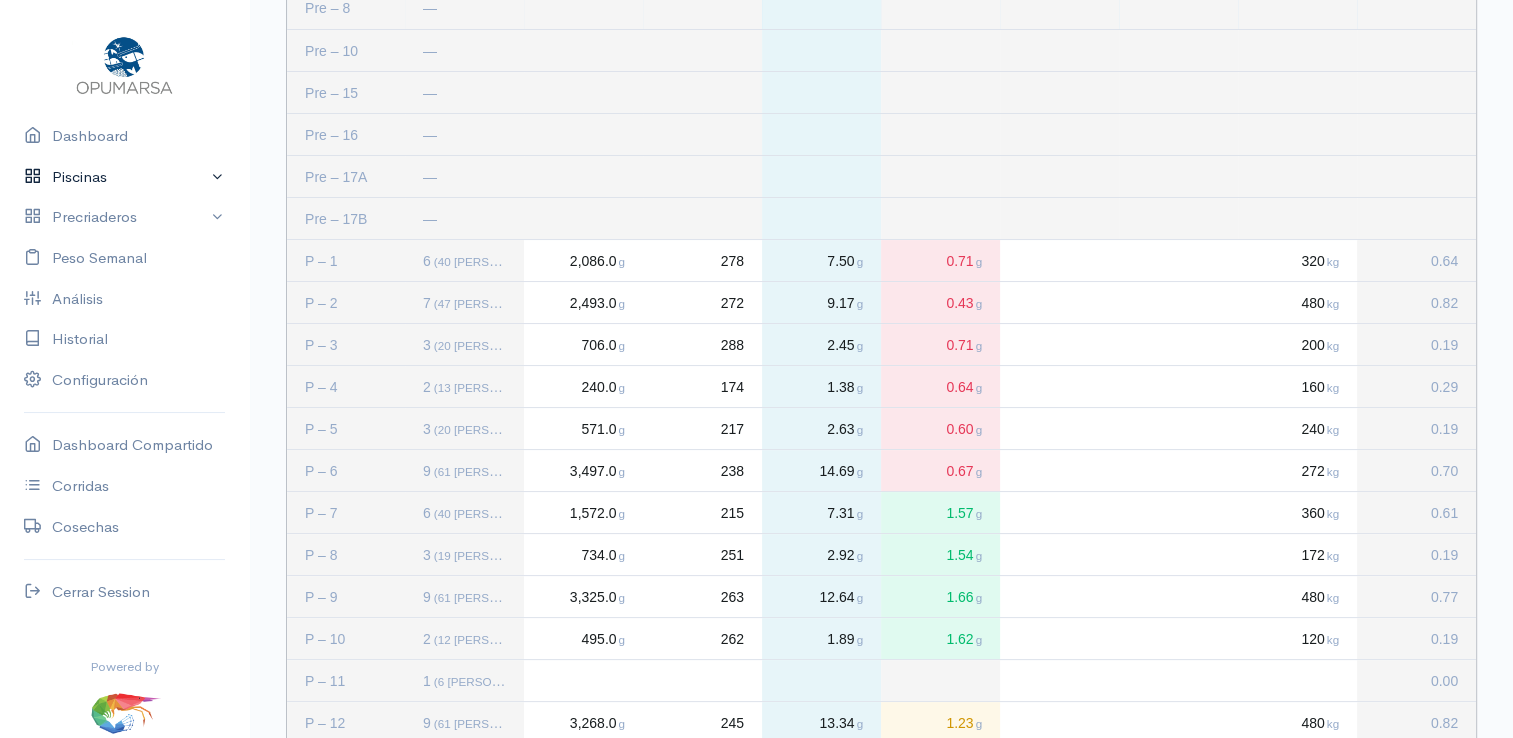 click on "Piscinas" at bounding box center (124, 177) 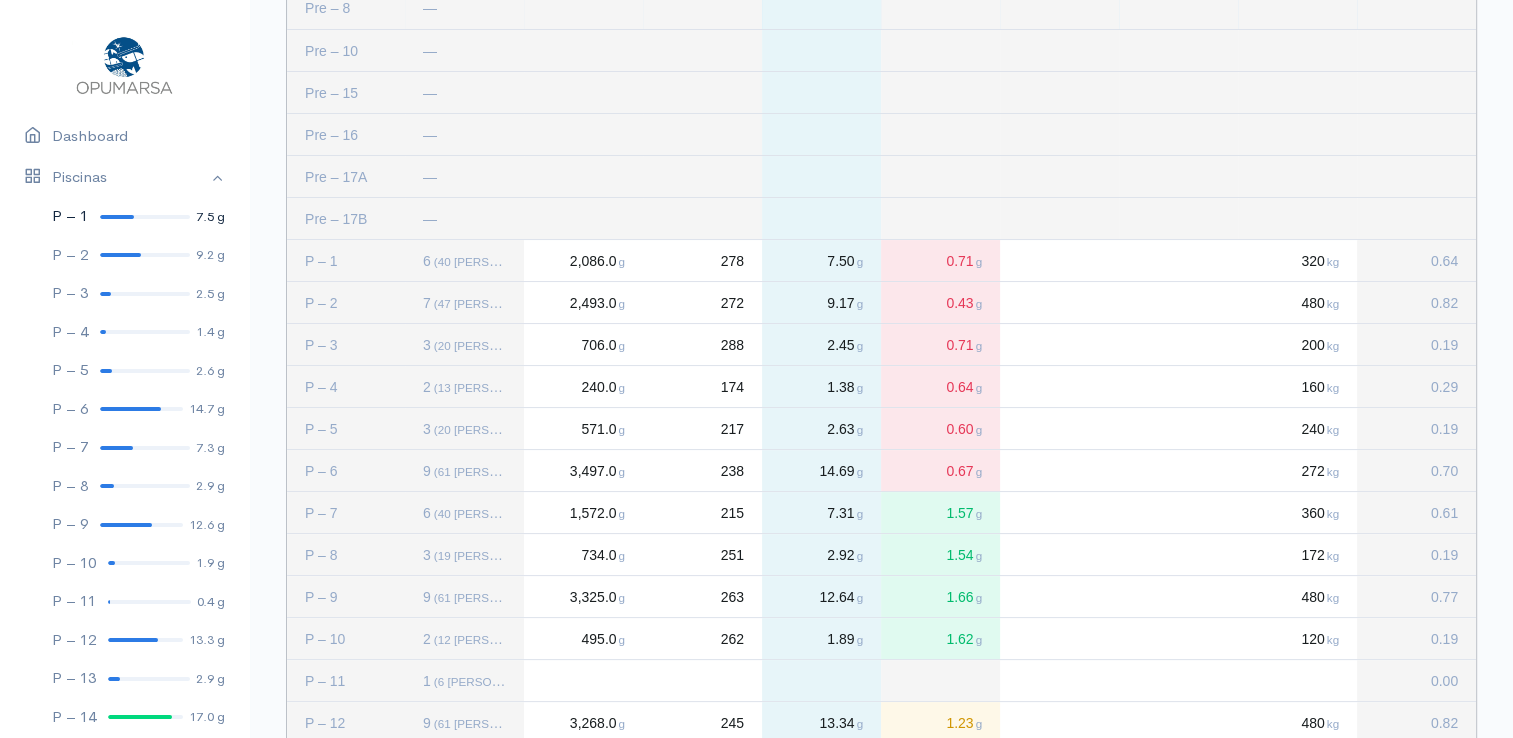 click at bounding box center (117, 217) 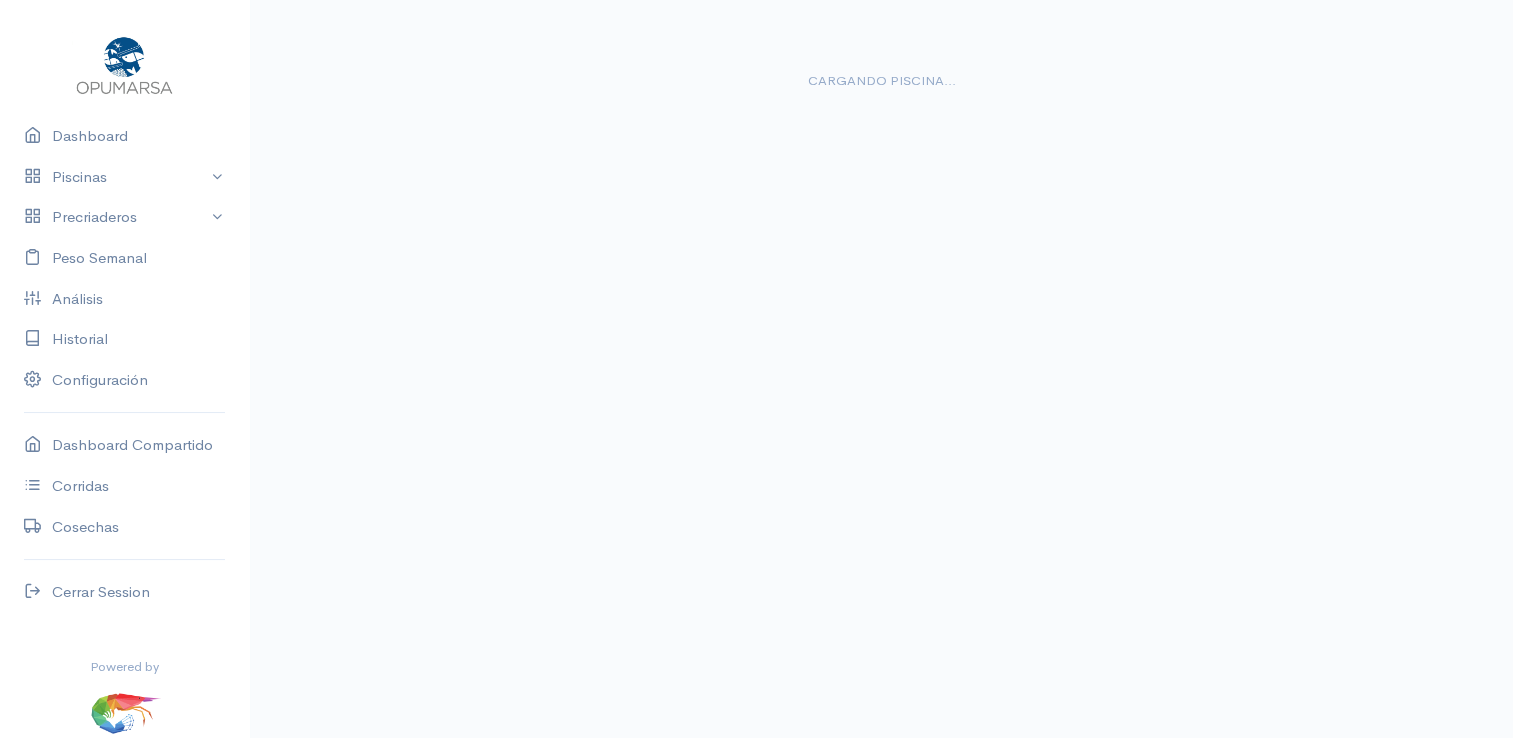 scroll, scrollTop: 0, scrollLeft: 0, axis: both 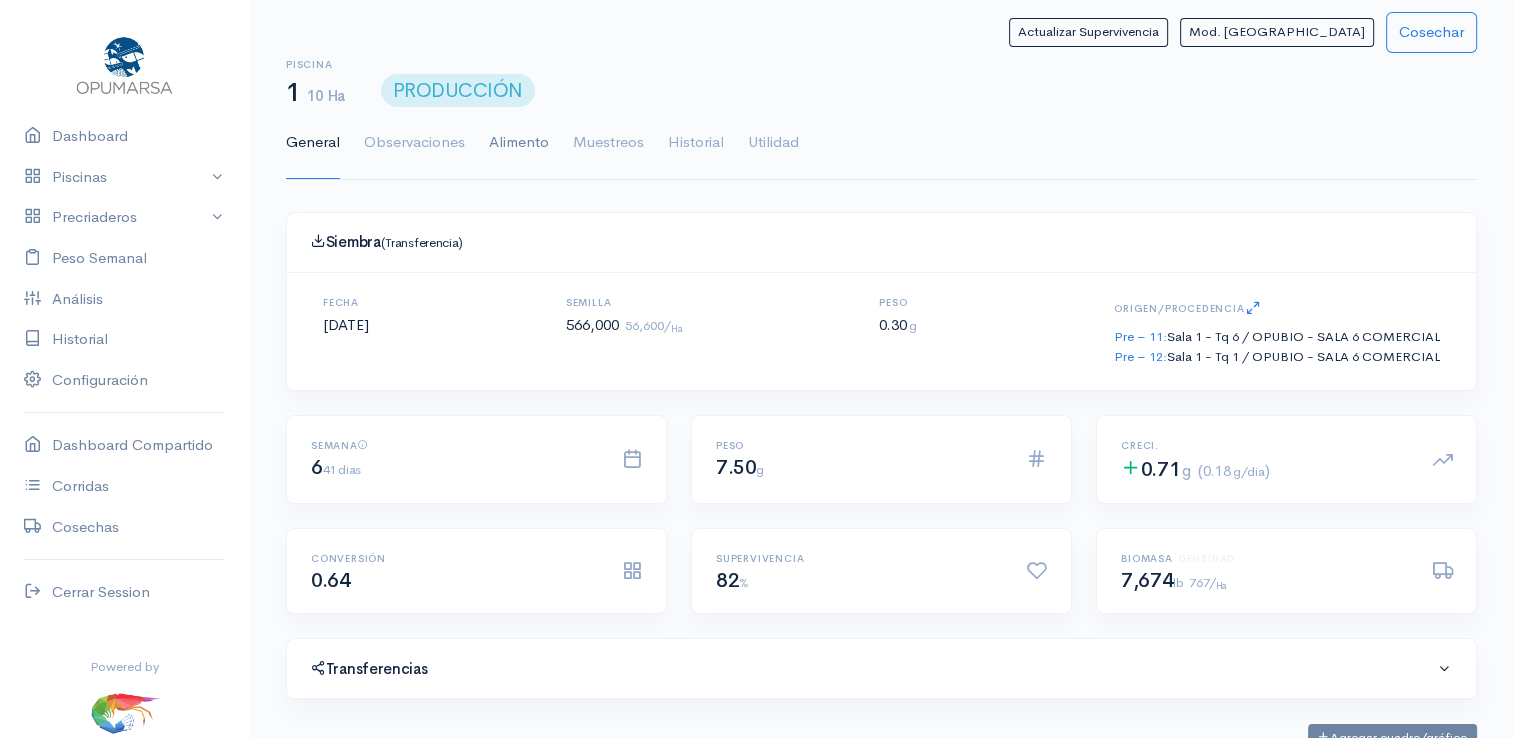 click on "Alimento" at bounding box center (519, 143) 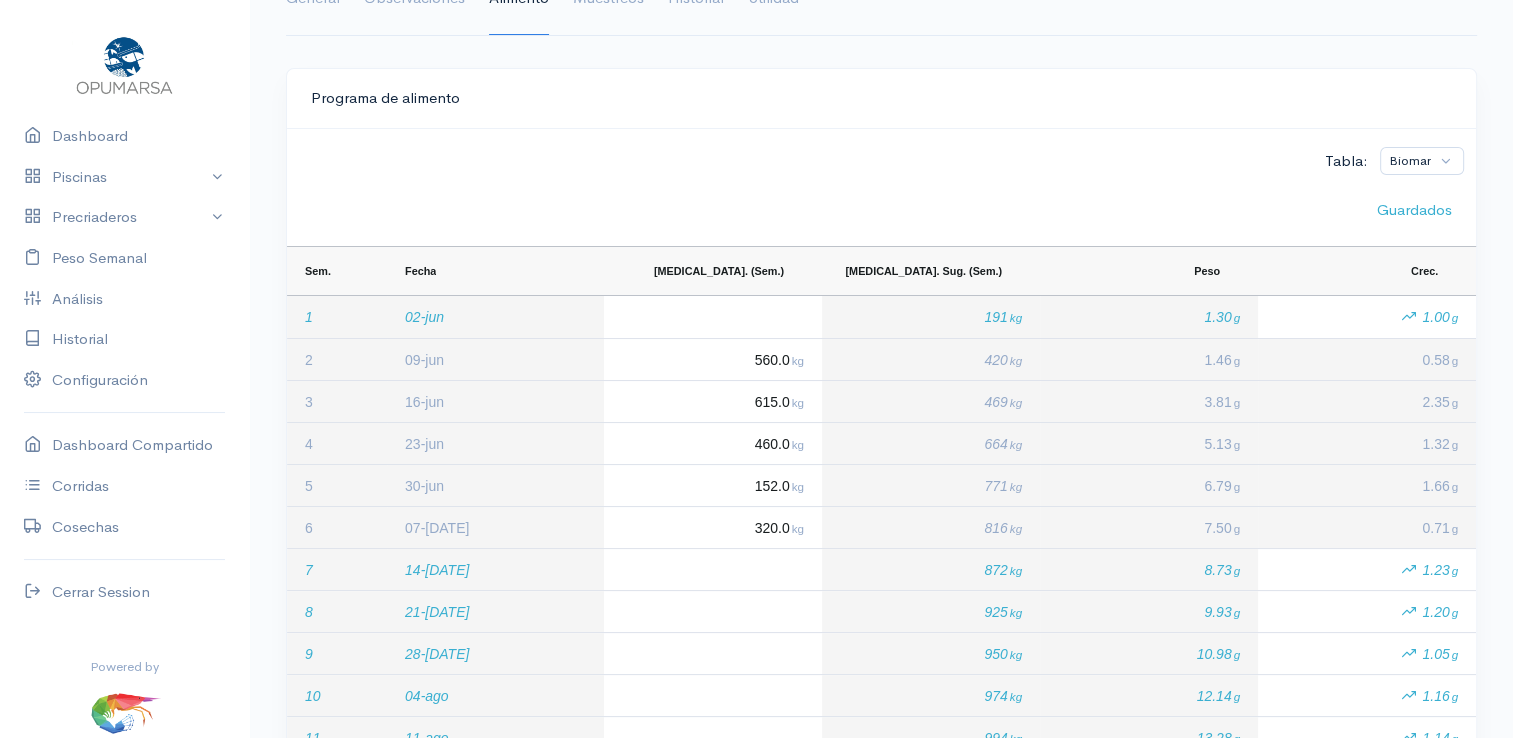 scroll, scrollTop: 200, scrollLeft: 0, axis: vertical 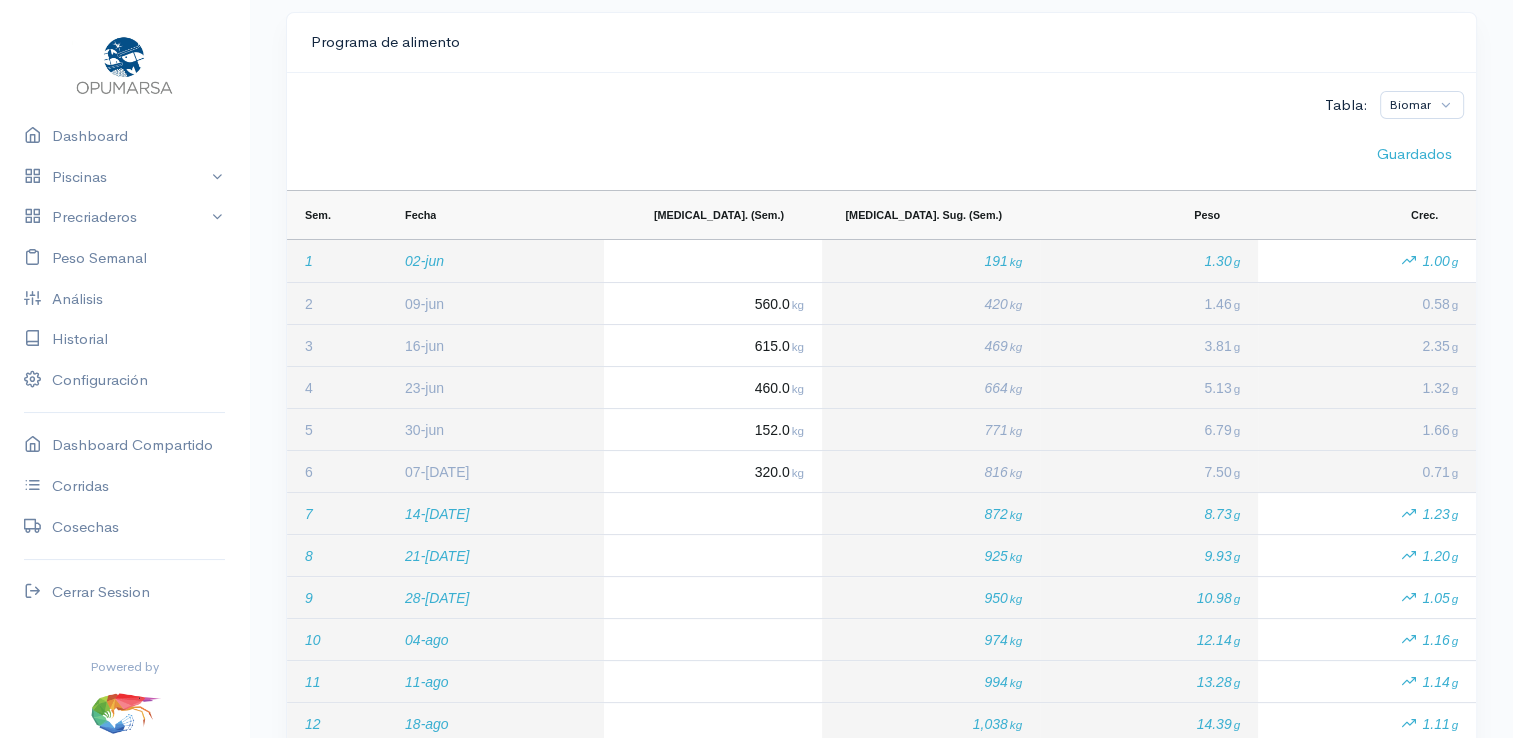 drag, startPoint x: 1043, startPoint y: 458, endPoint x: 911, endPoint y: 14, distance: 463.2062 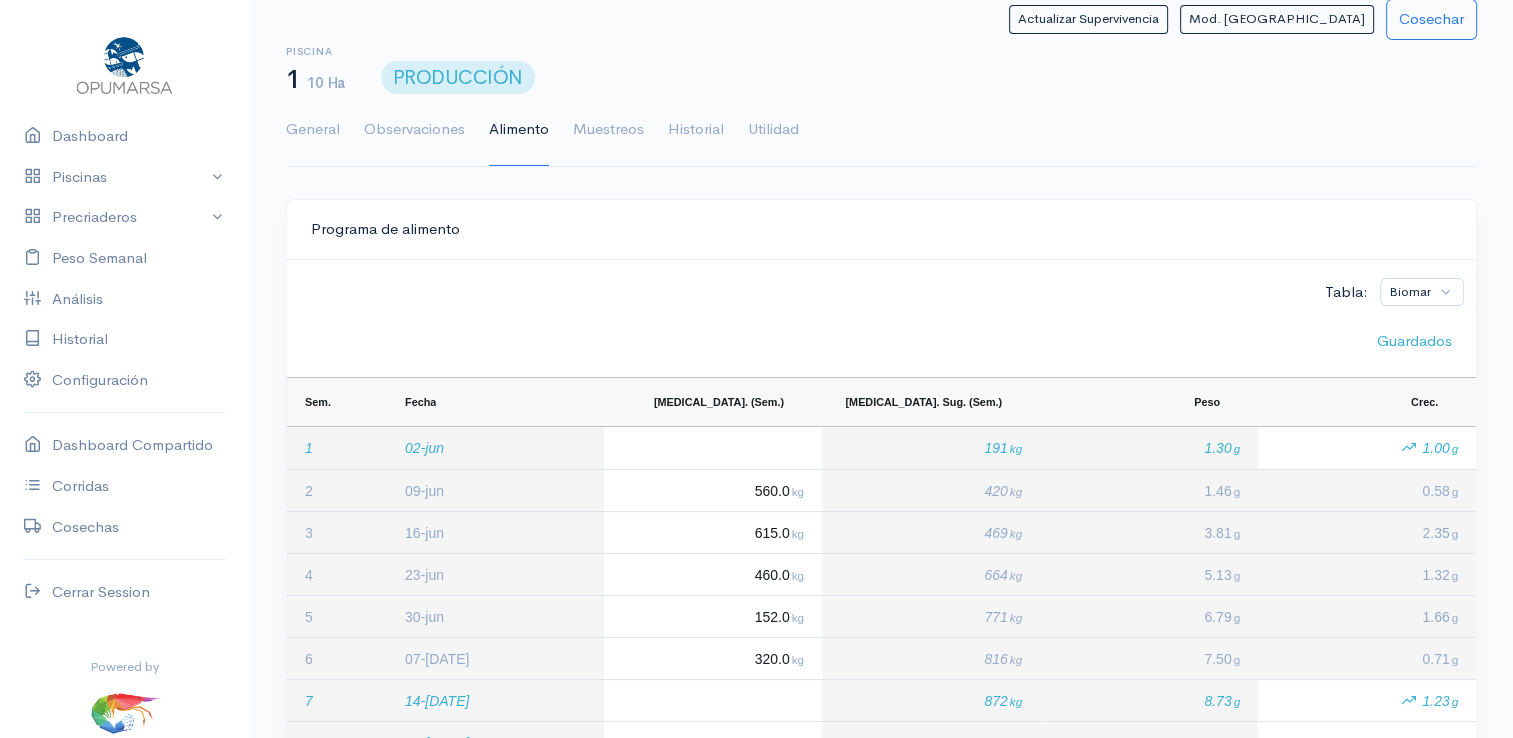 scroll, scrollTop: 0, scrollLeft: 0, axis: both 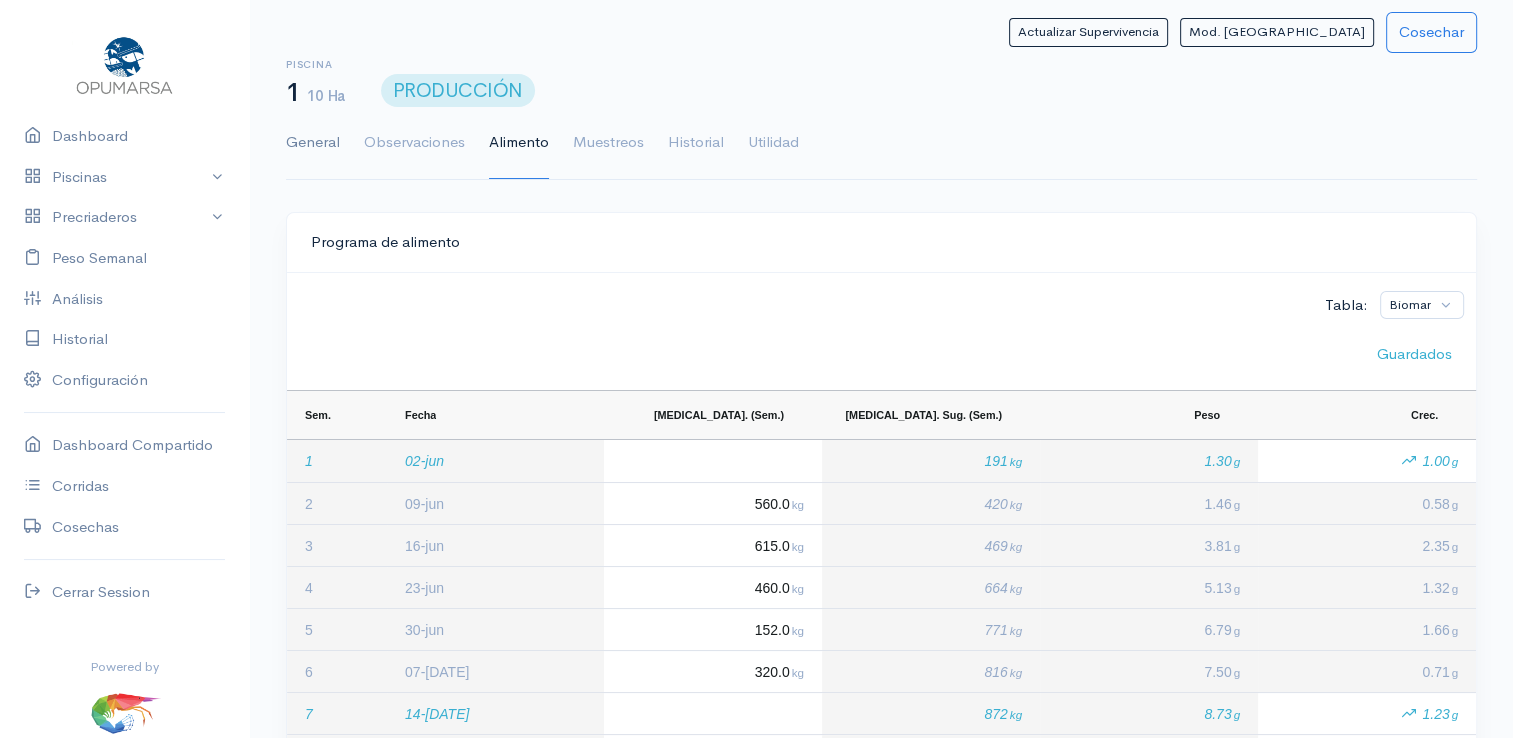 click on "General" at bounding box center (313, 143) 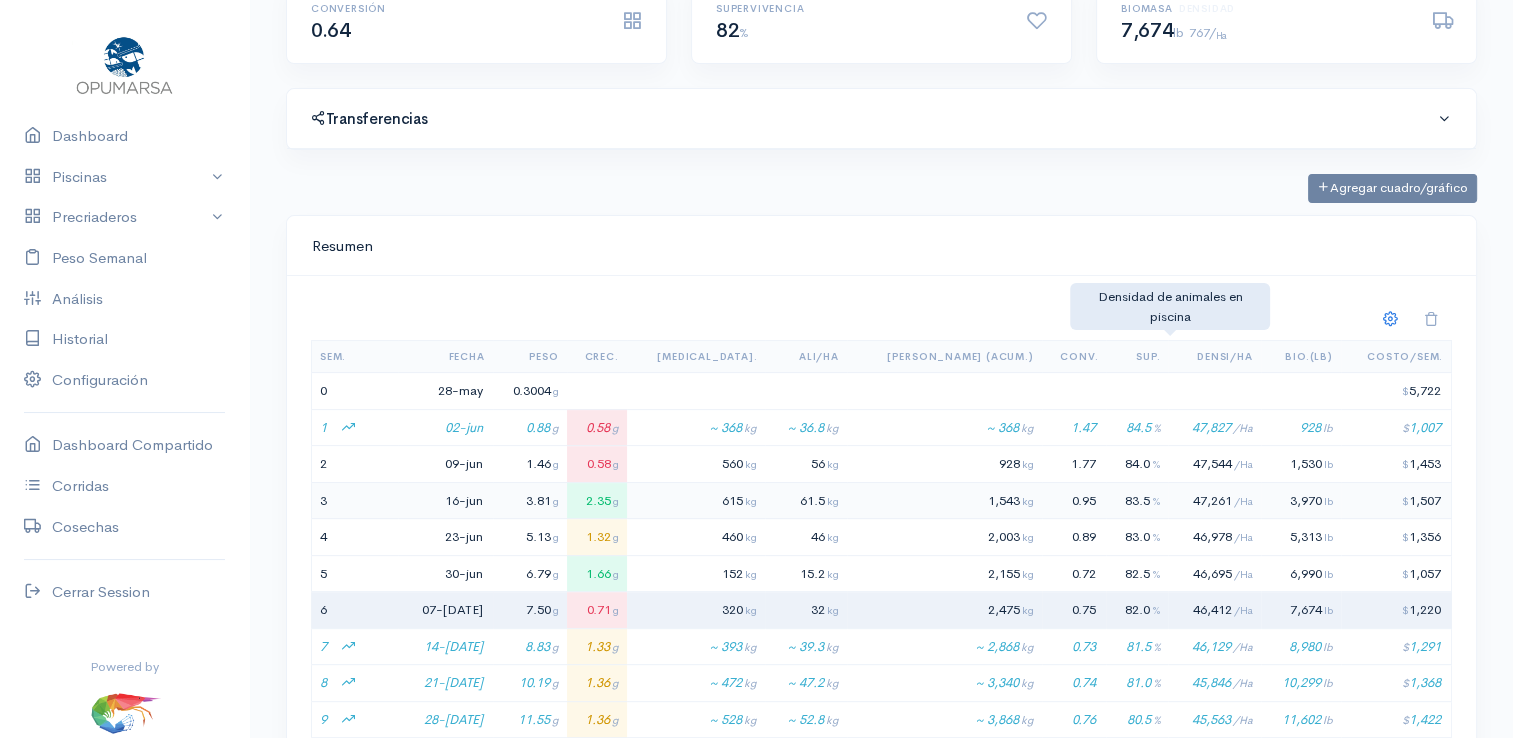 scroll, scrollTop: 600, scrollLeft: 0, axis: vertical 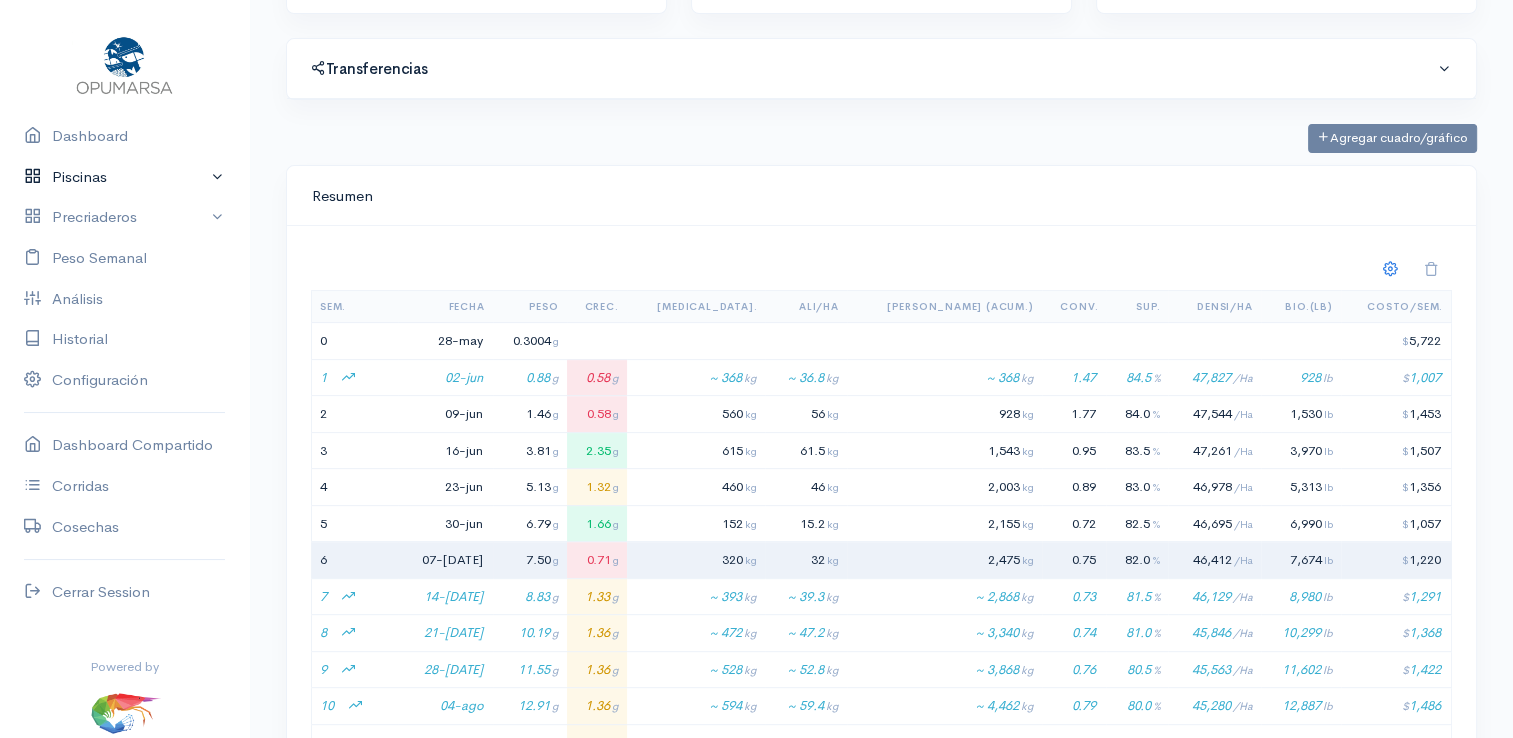 click on "Piscinas" at bounding box center (124, 177) 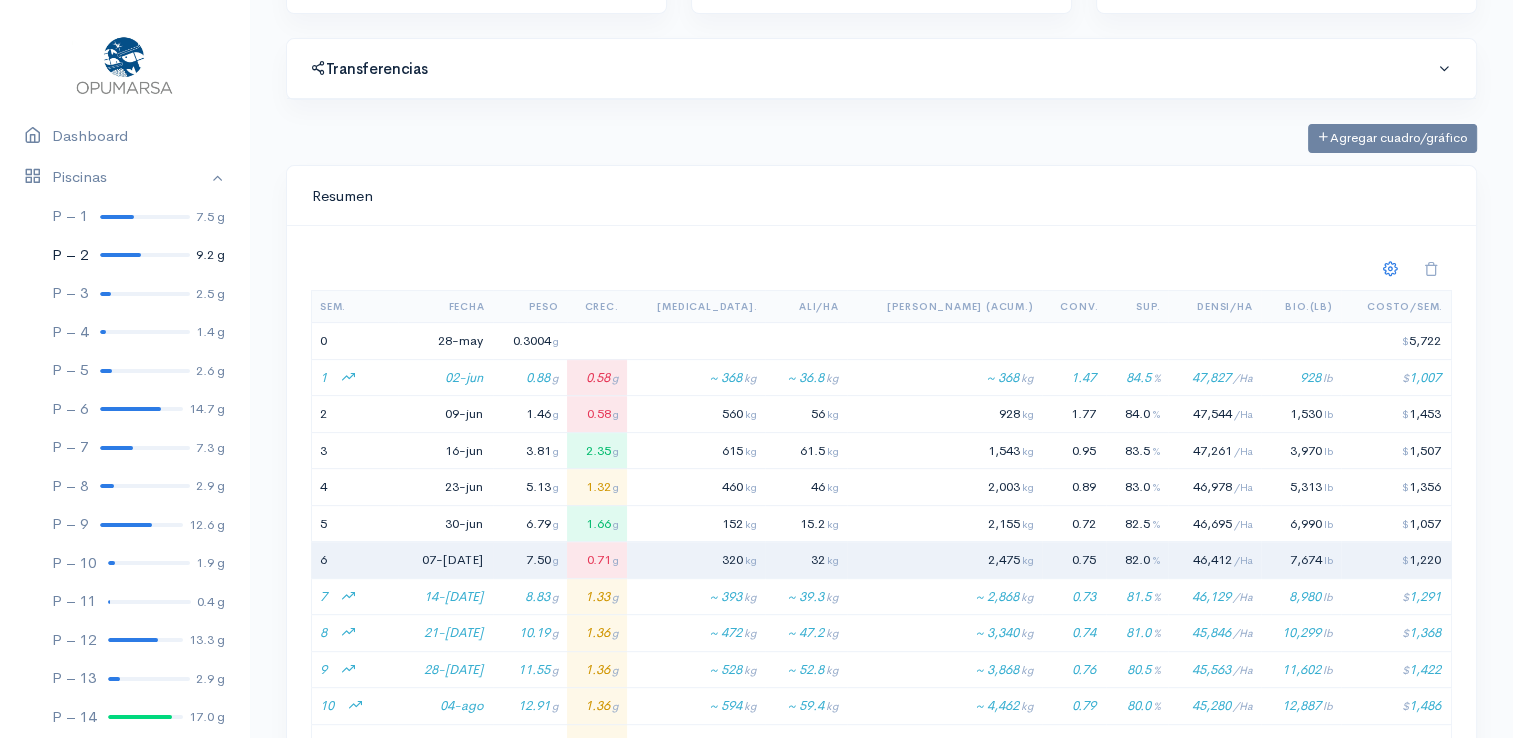 click at bounding box center [120, 255] 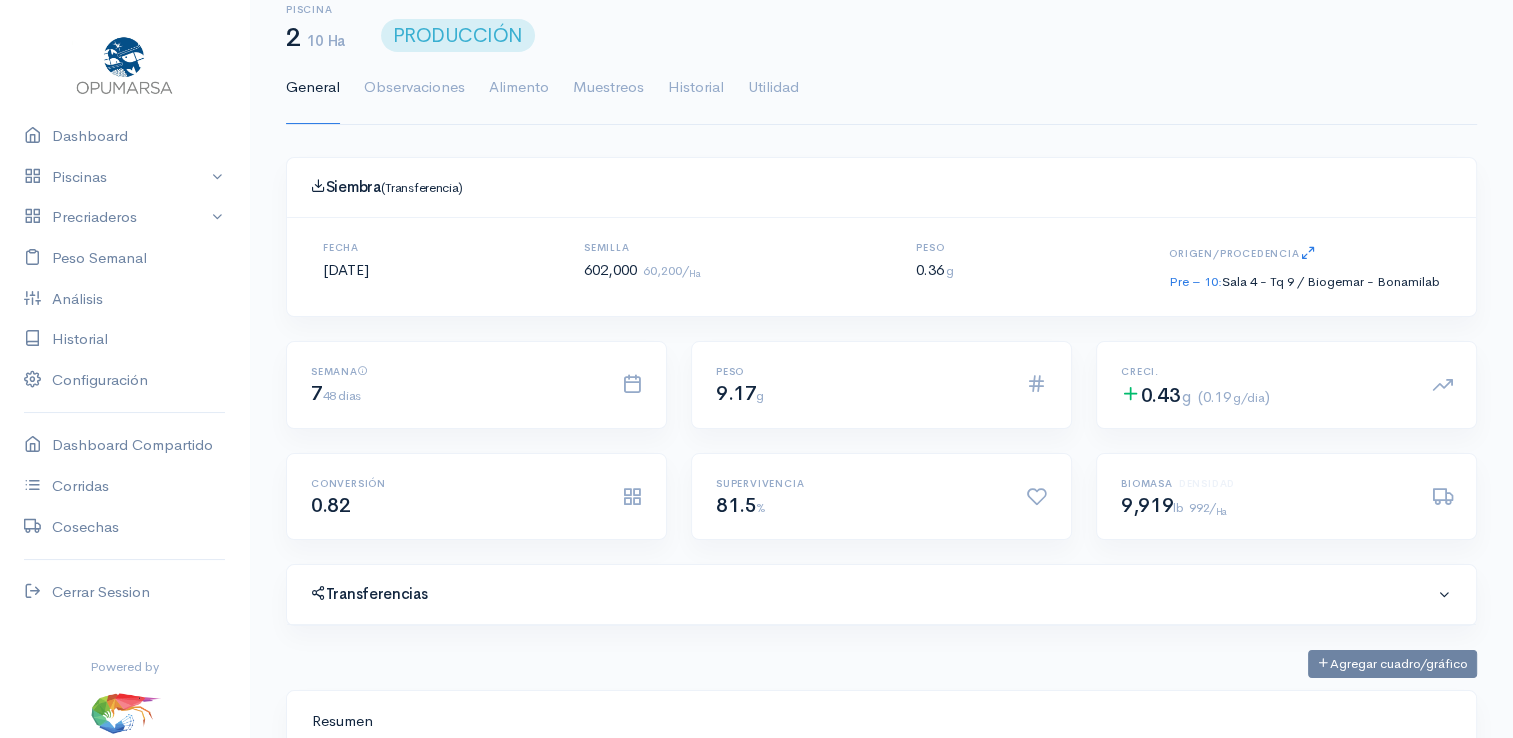 scroll, scrollTop: 0, scrollLeft: 0, axis: both 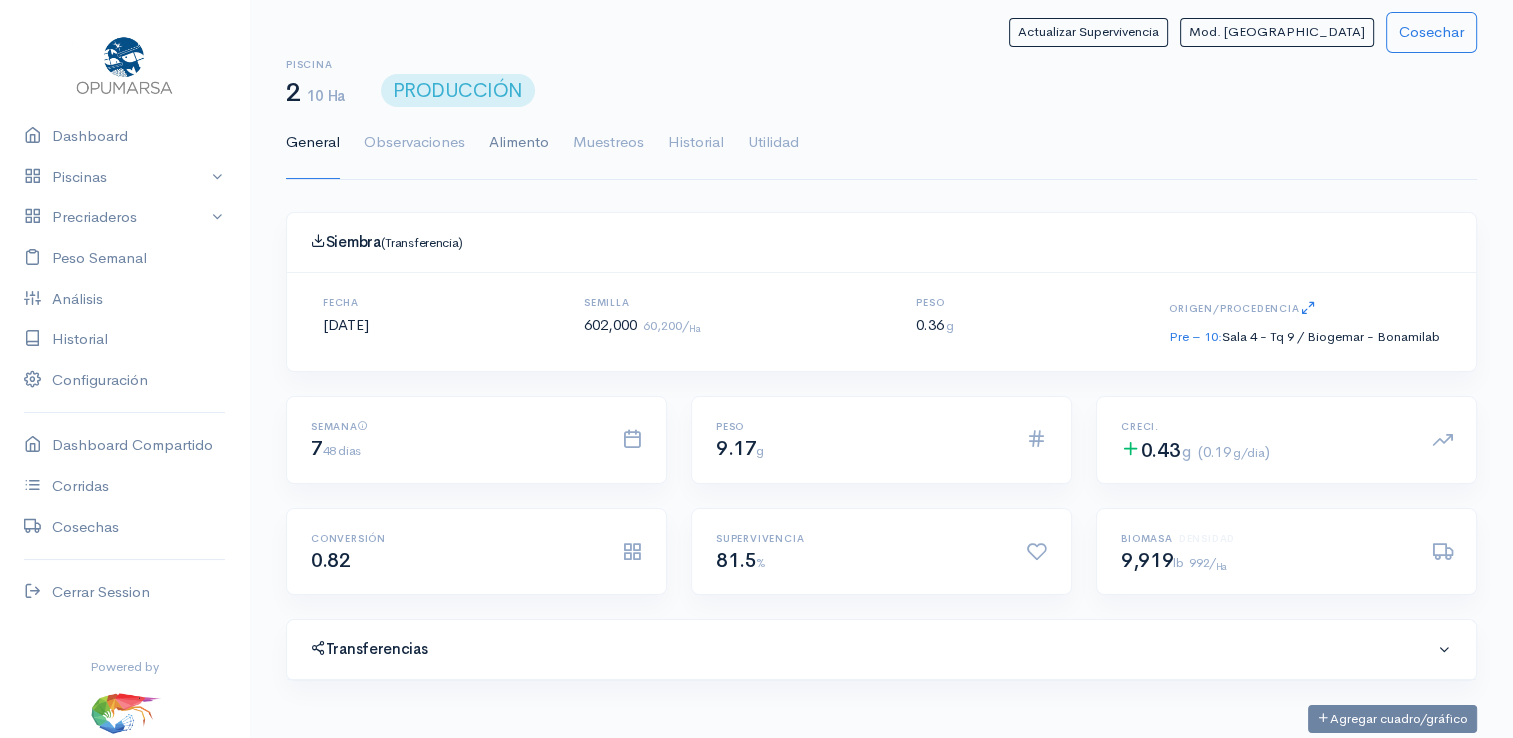 click on "Alimento" at bounding box center (519, 143) 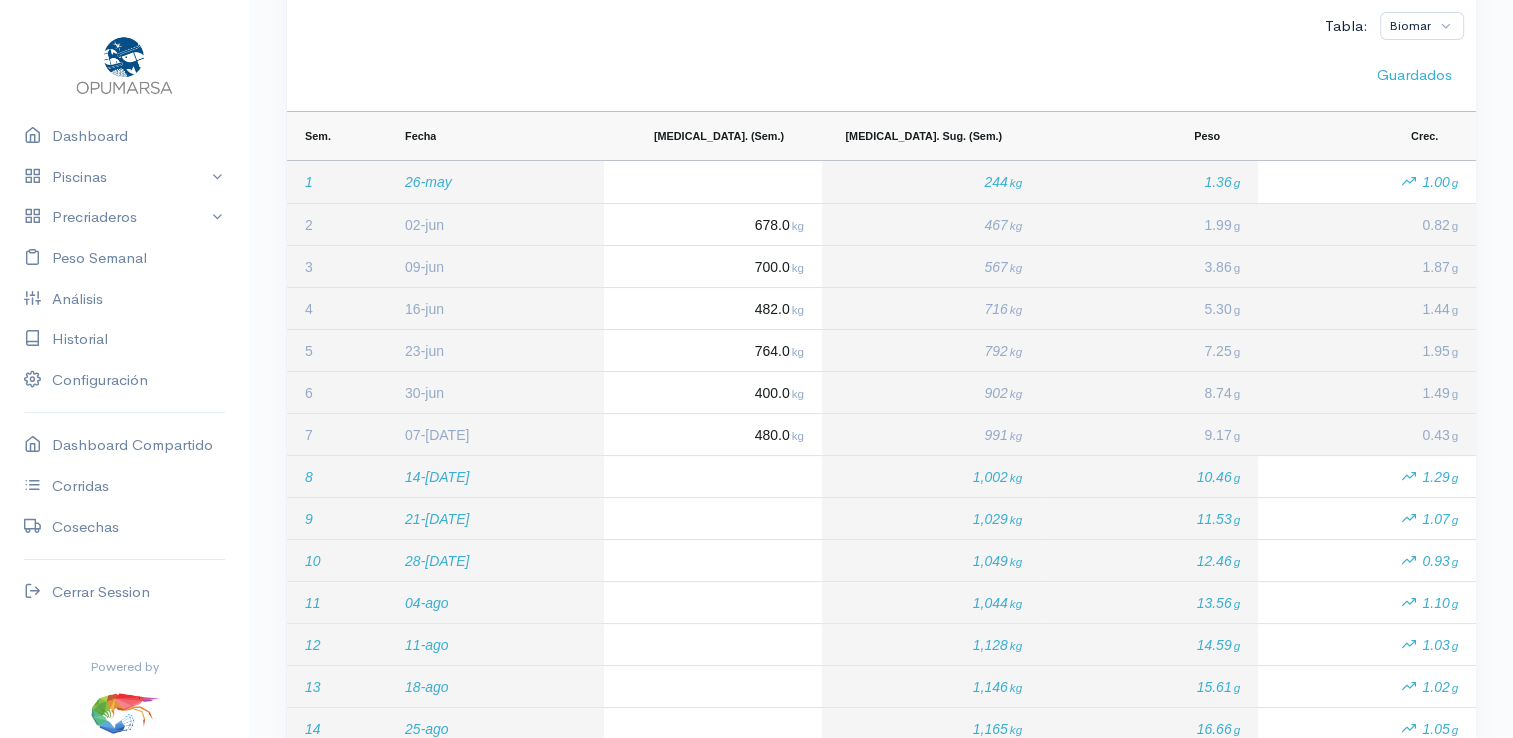 scroll, scrollTop: 300, scrollLeft: 0, axis: vertical 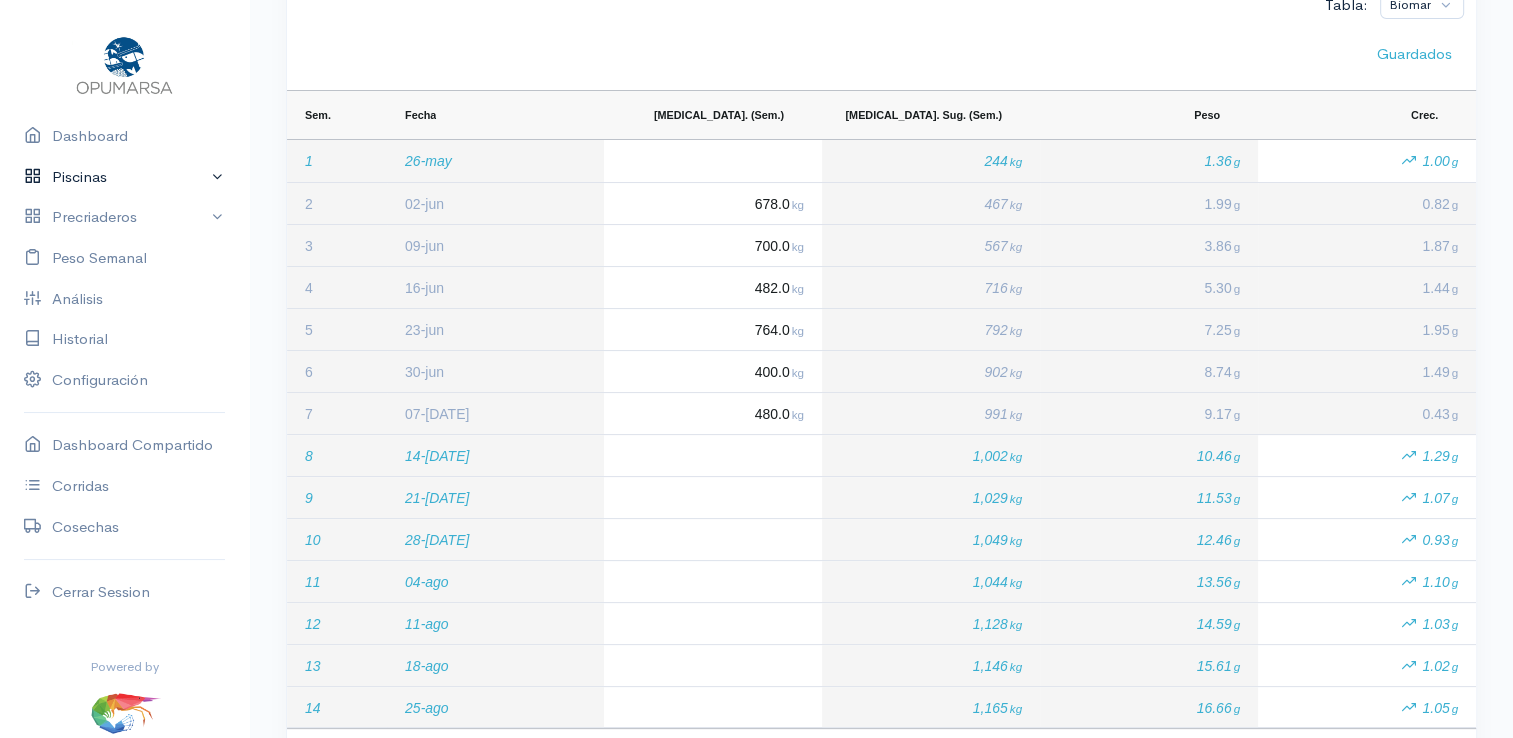 click on "Piscinas" at bounding box center [124, 177] 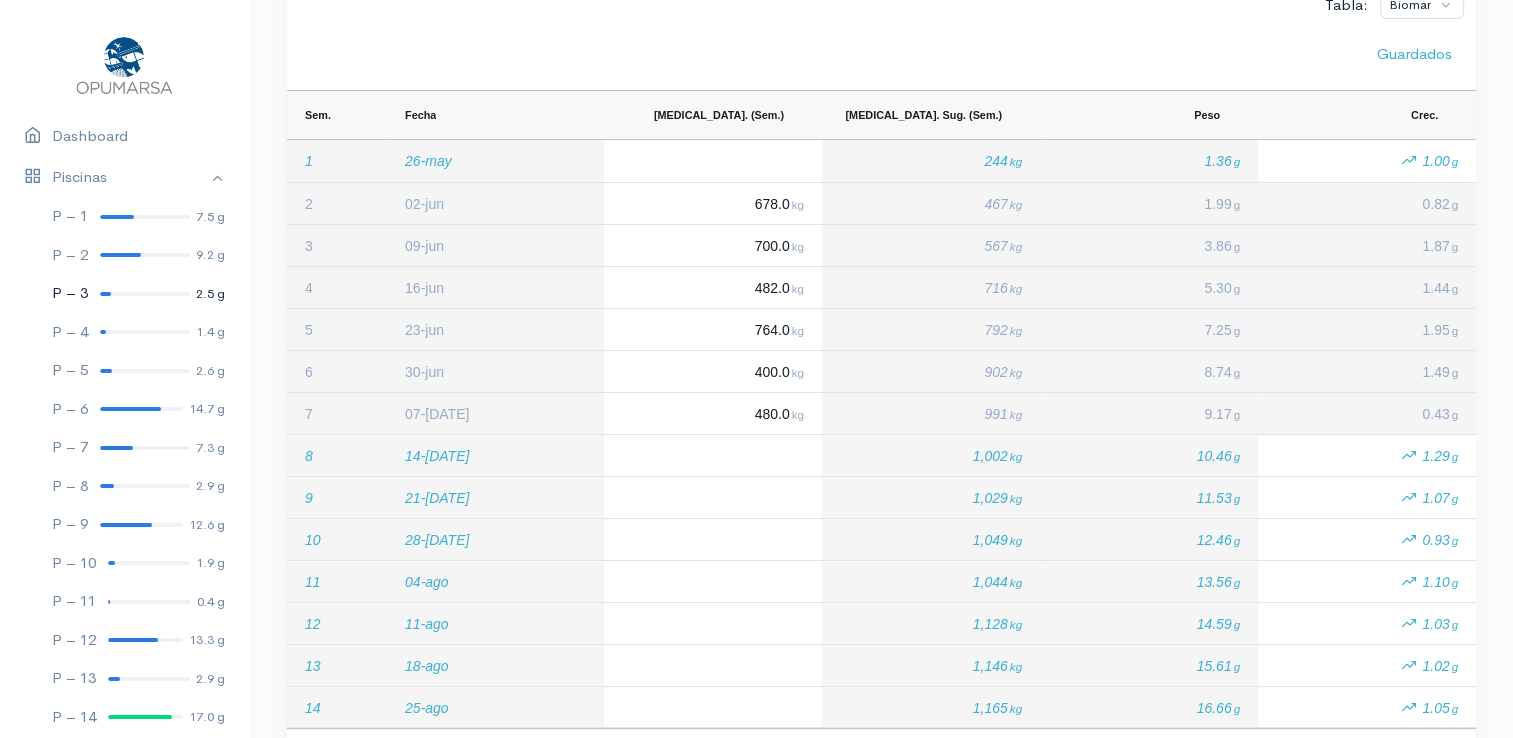 click at bounding box center [145, 294] 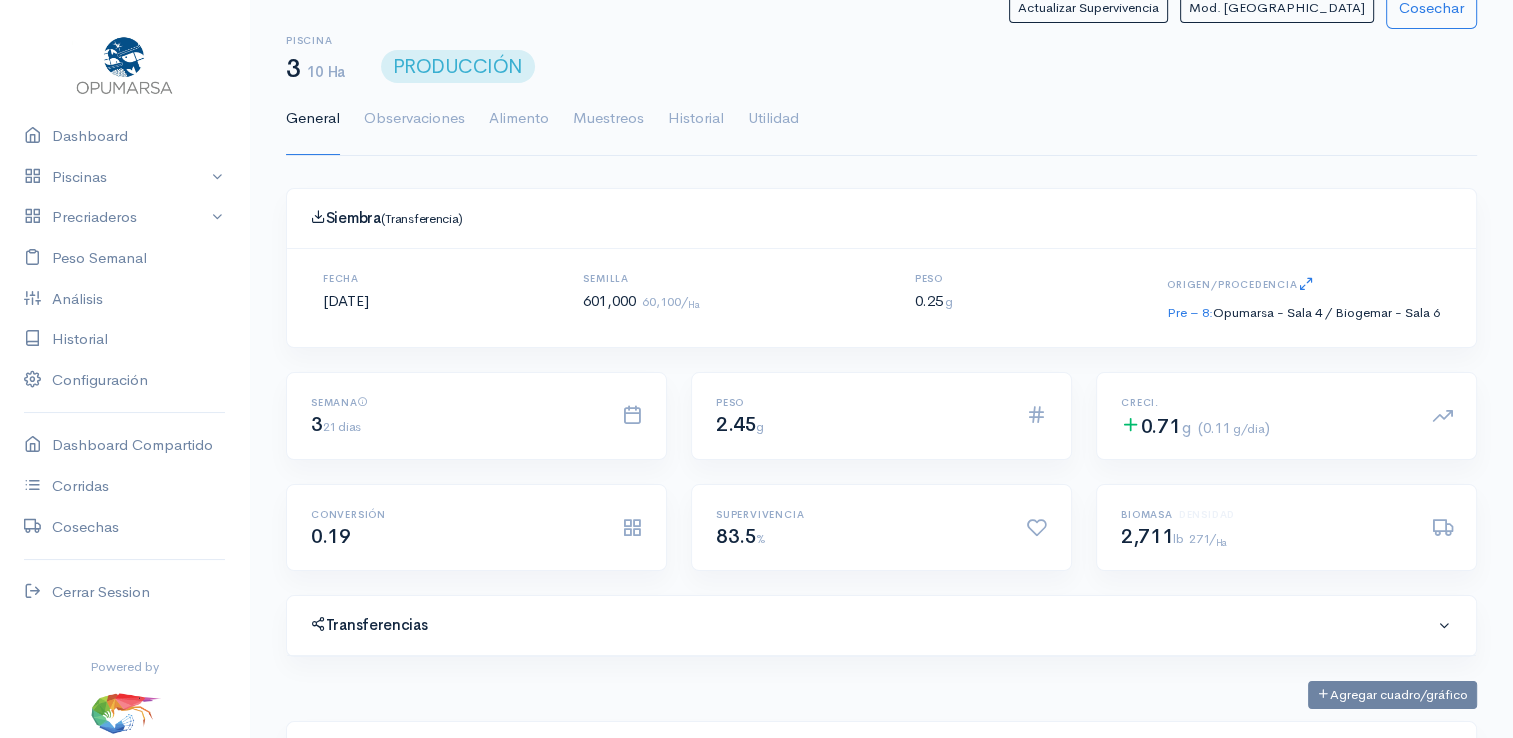 scroll, scrollTop: 0, scrollLeft: 0, axis: both 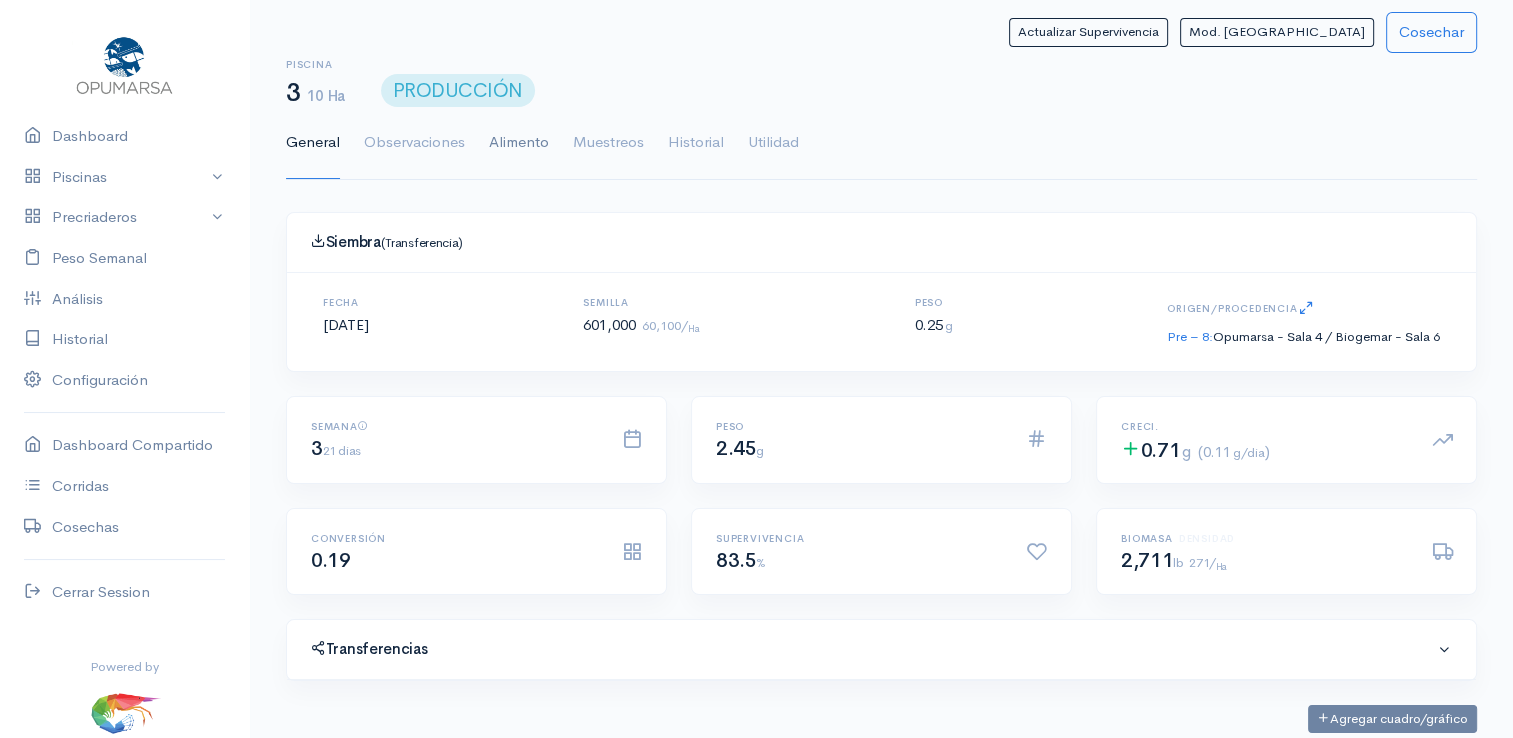 click on "Alimento" at bounding box center (519, 143) 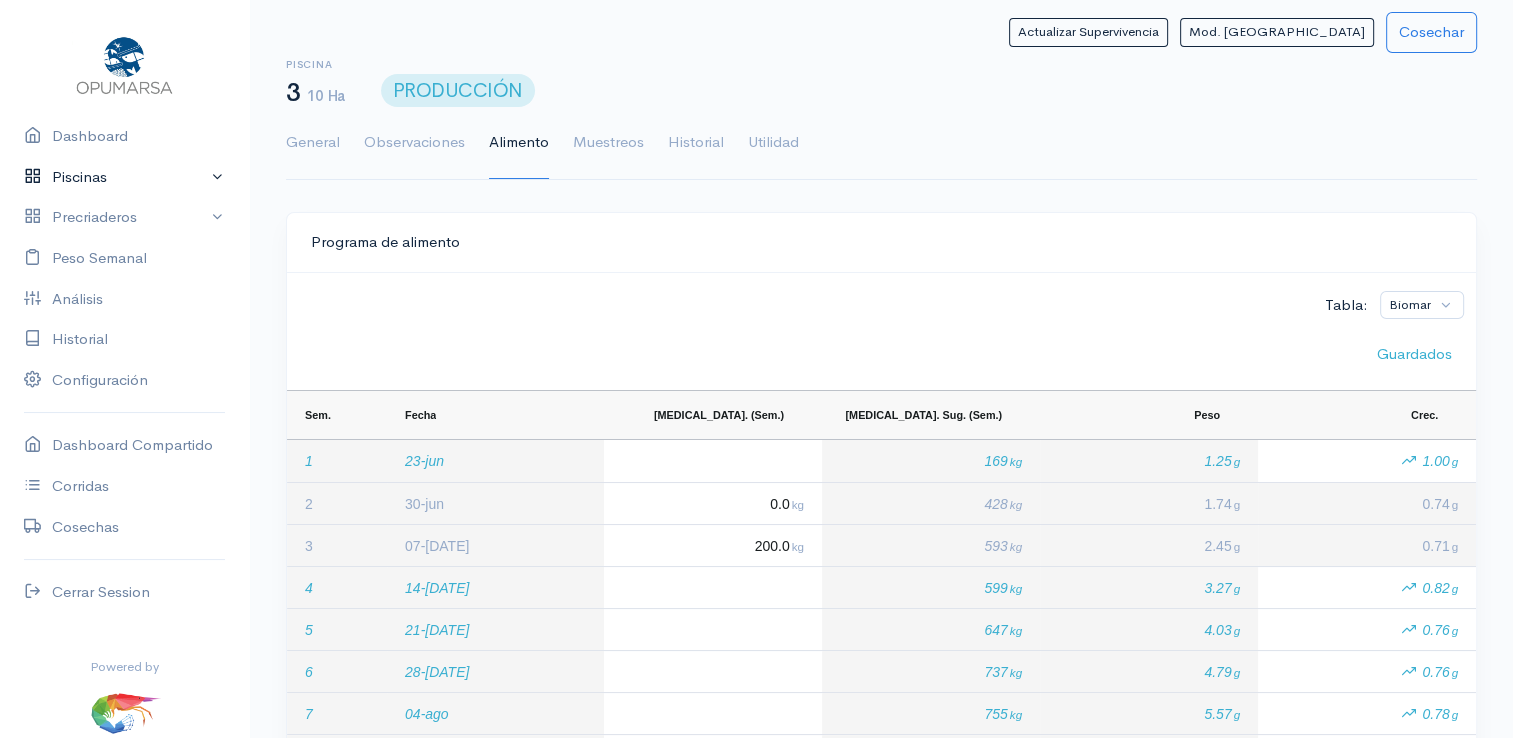 click on "Piscinas" at bounding box center (124, 177) 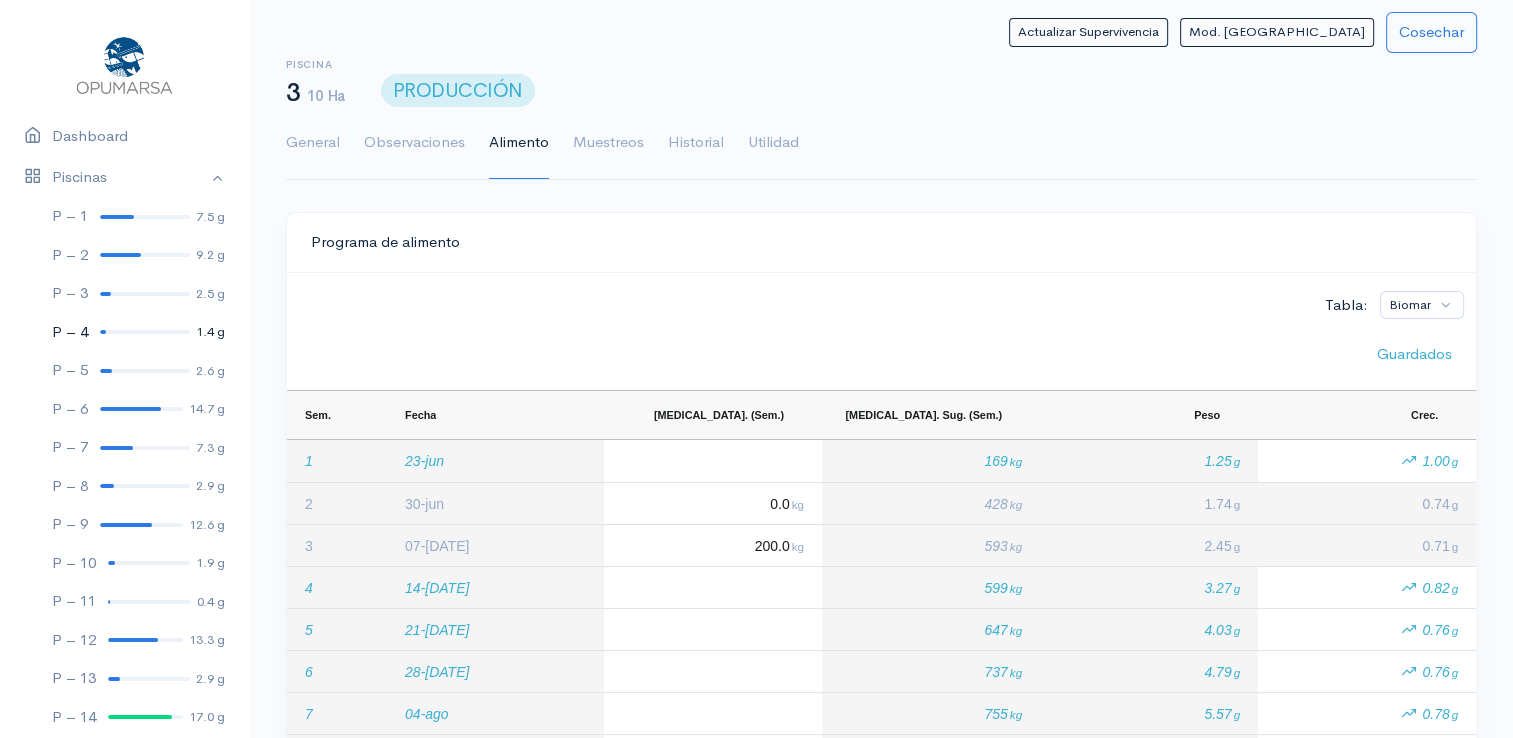 click at bounding box center (145, 332) 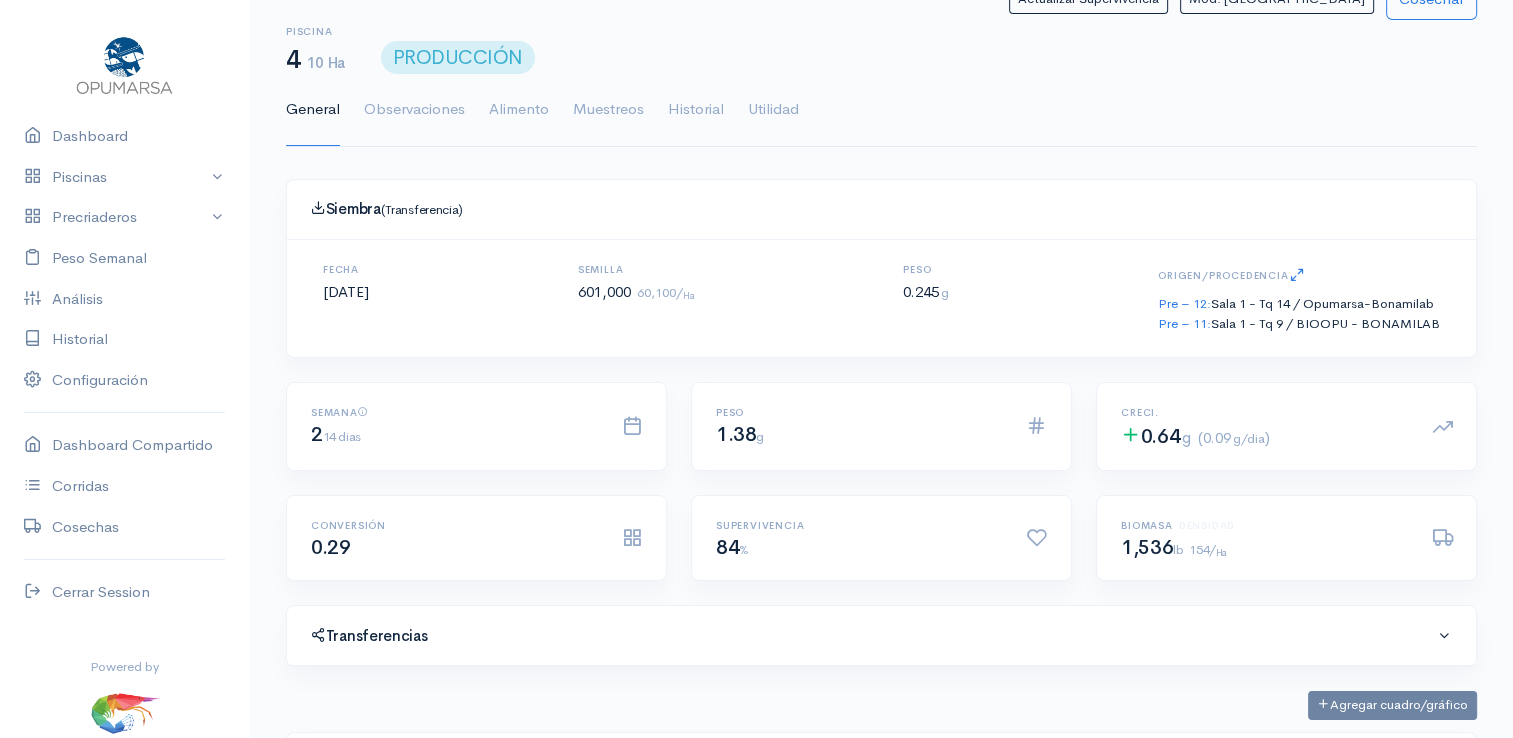 scroll, scrollTop: 0, scrollLeft: 0, axis: both 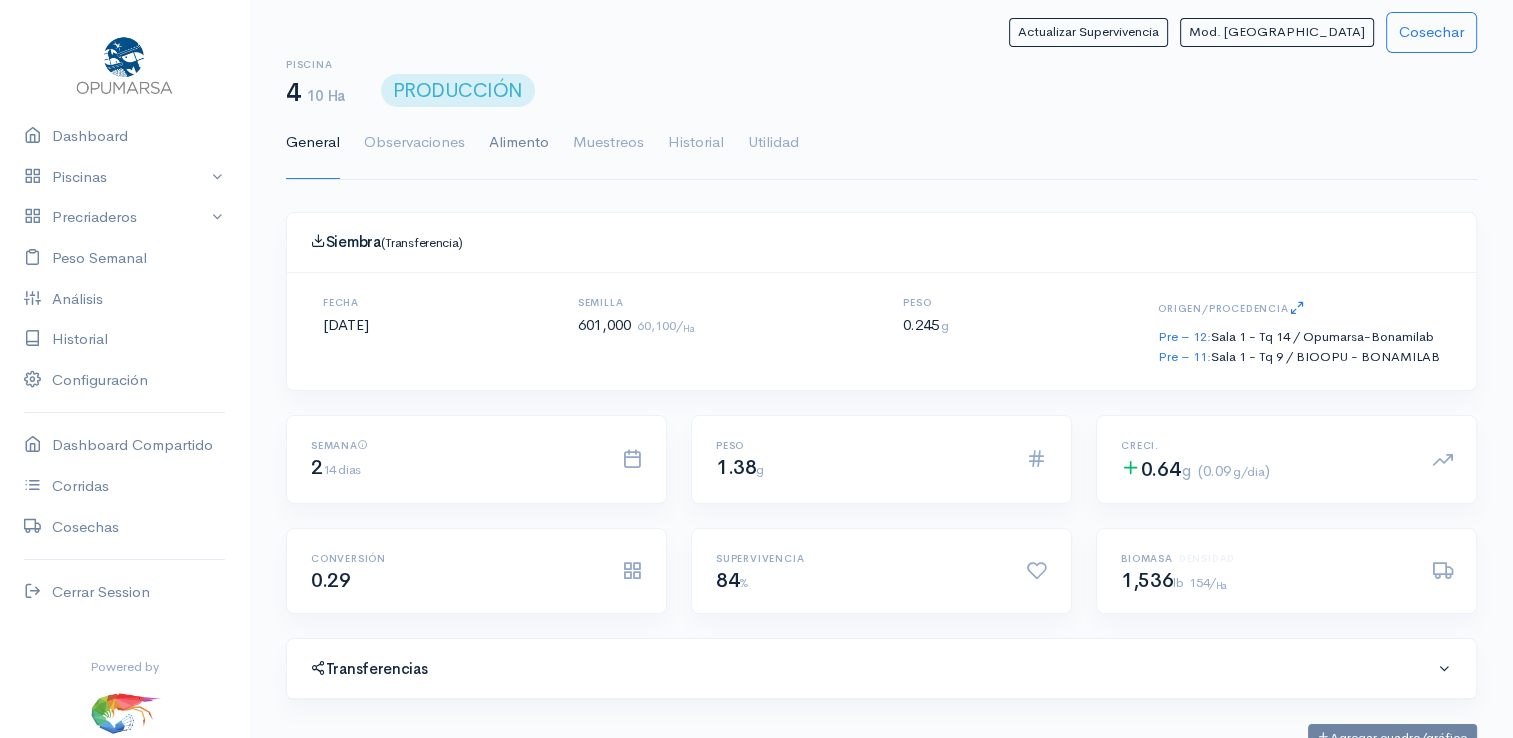 click on "Alimento" at bounding box center [519, 143] 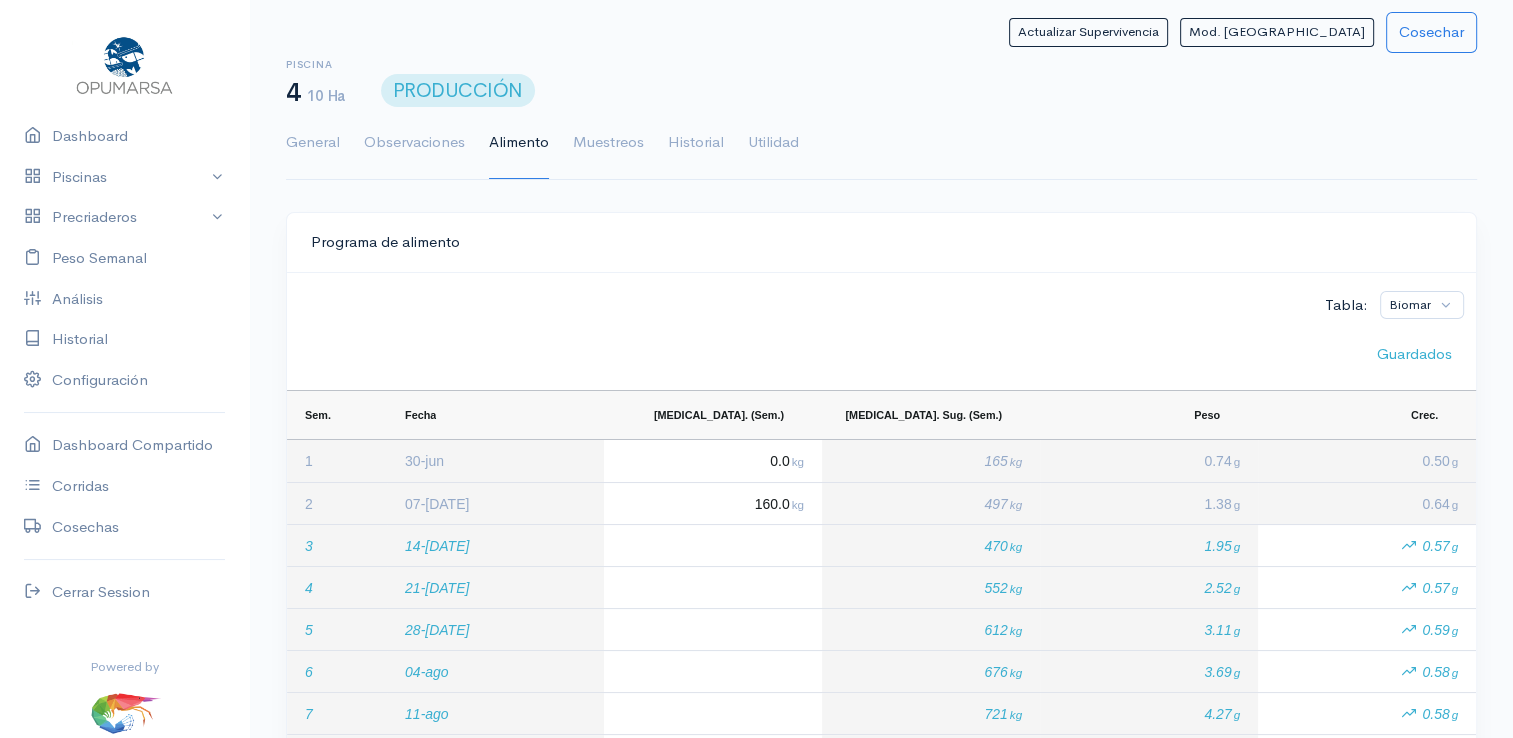drag, startPoint x: 888, startPoint y: 1, endPoint x: 920, endPoint y: 19, distance: 36.71512 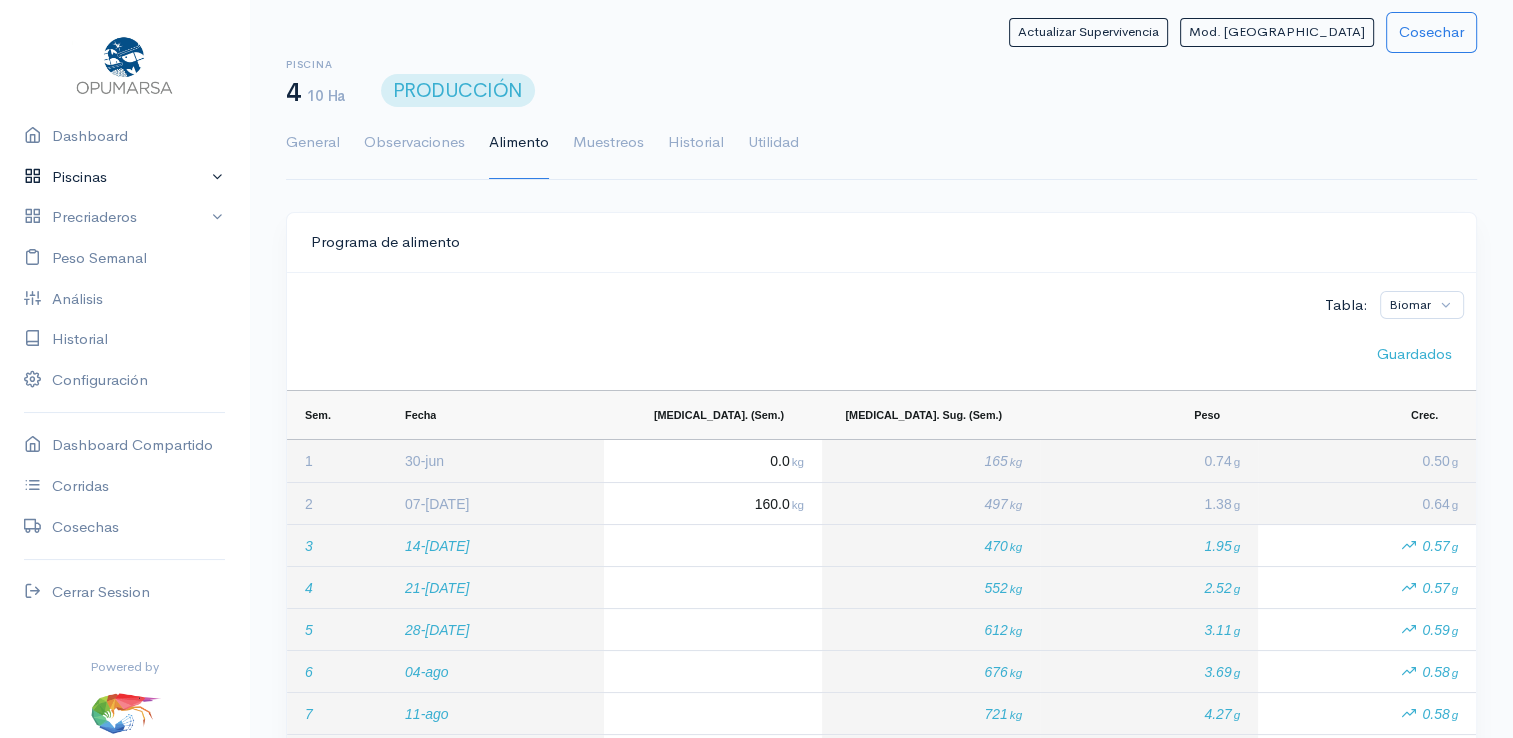 click on "Piscinas" at bounding box center [124, 177] 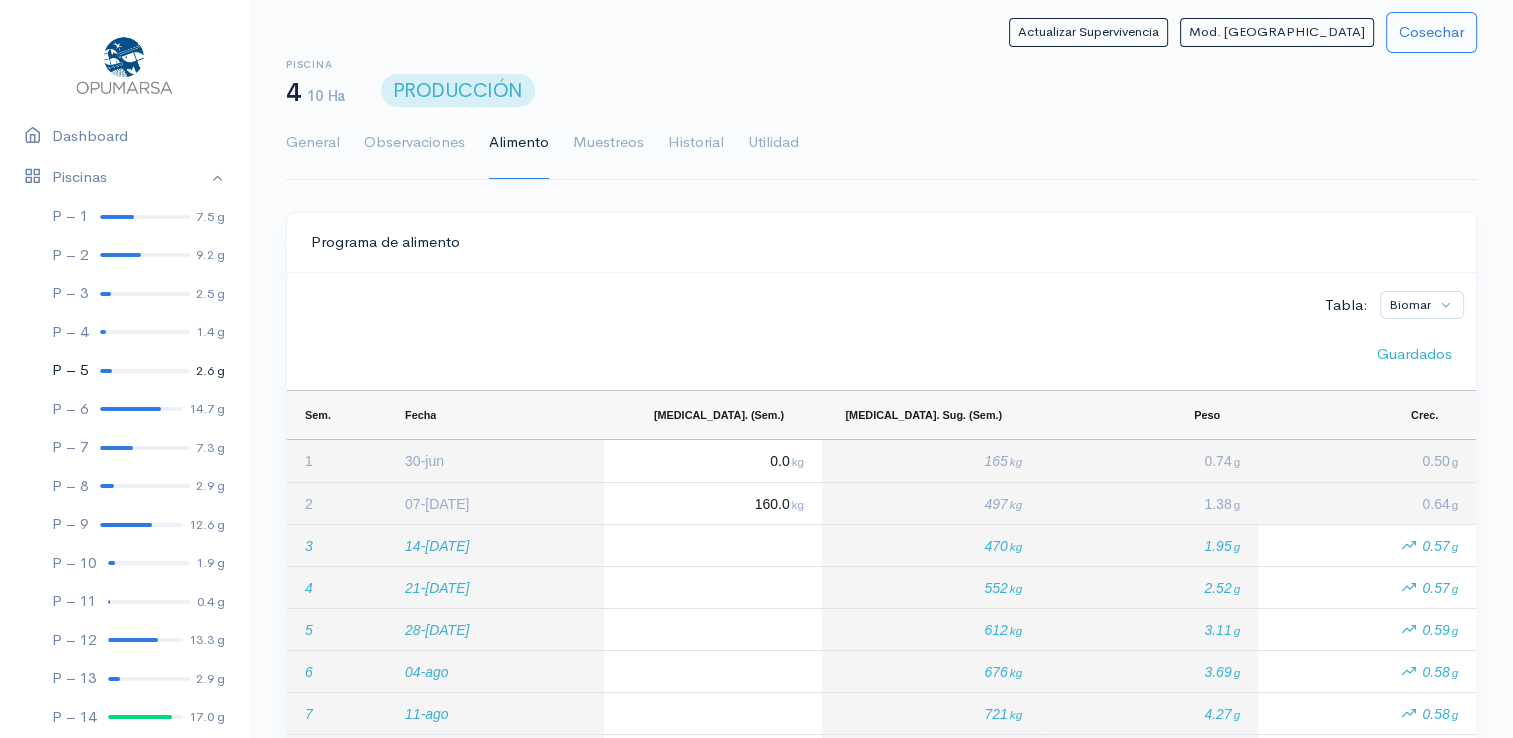 click at bounding box center [145, 371] 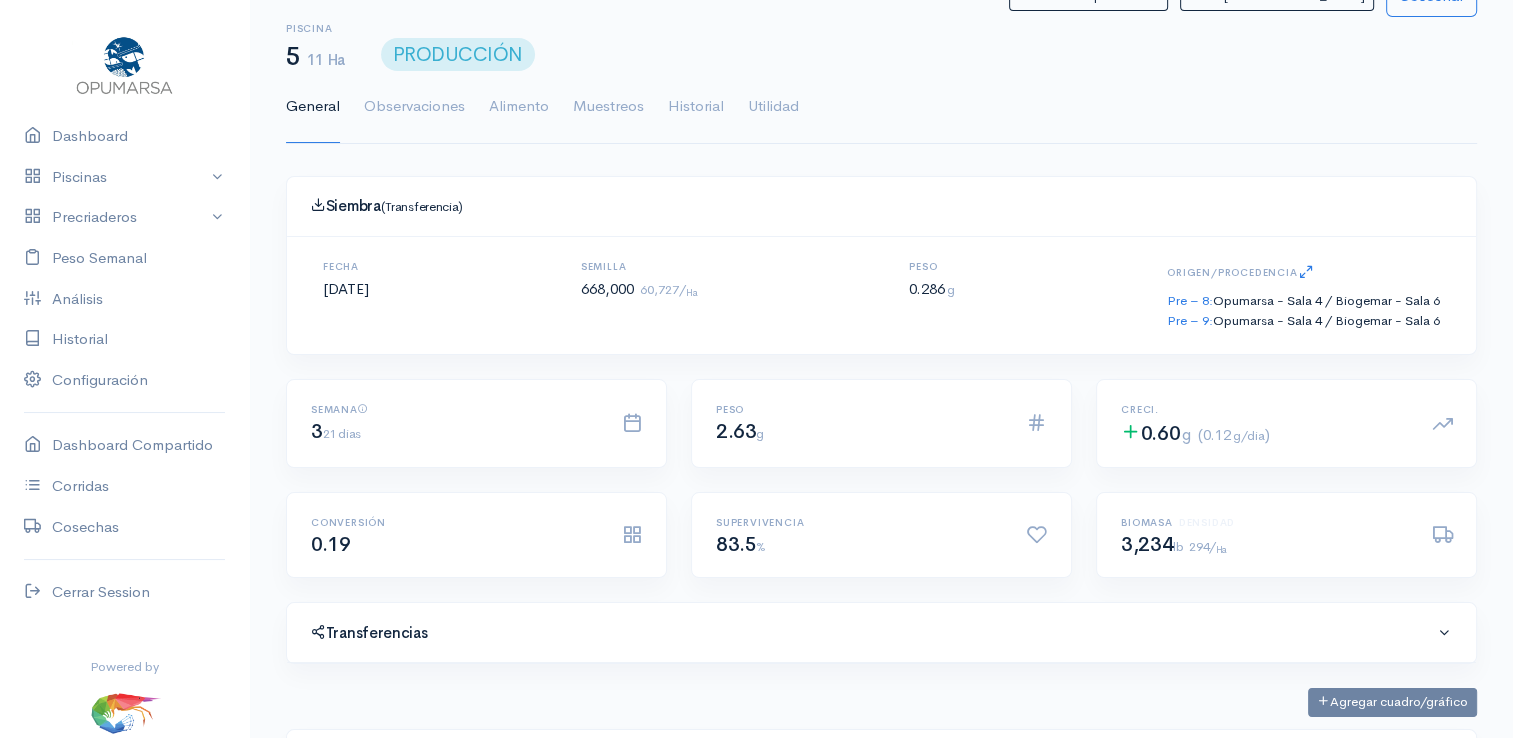 scroll, scrollTop: 0, scrollLeft: 0, axis: both 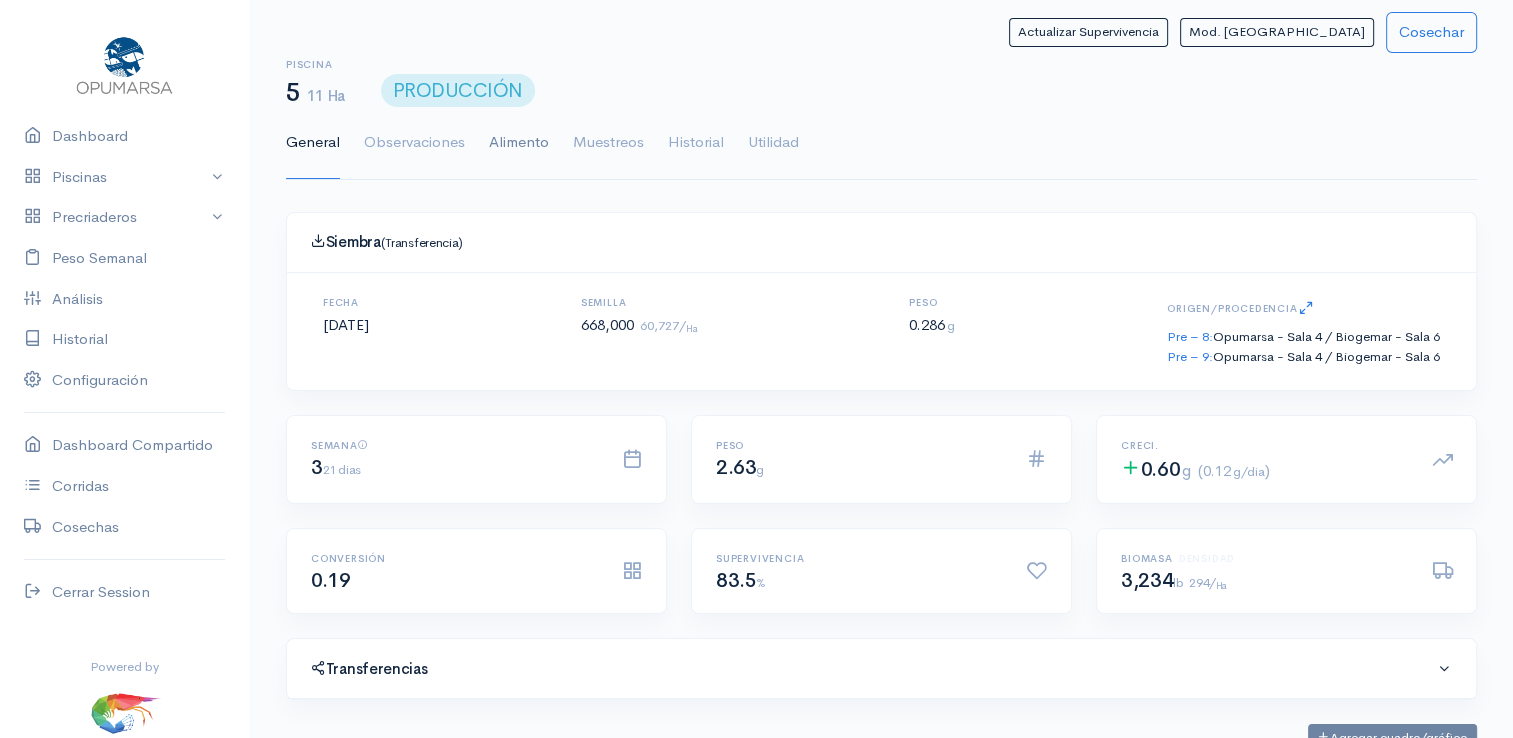 click on "Alimento" at bounding box center [519, 143] 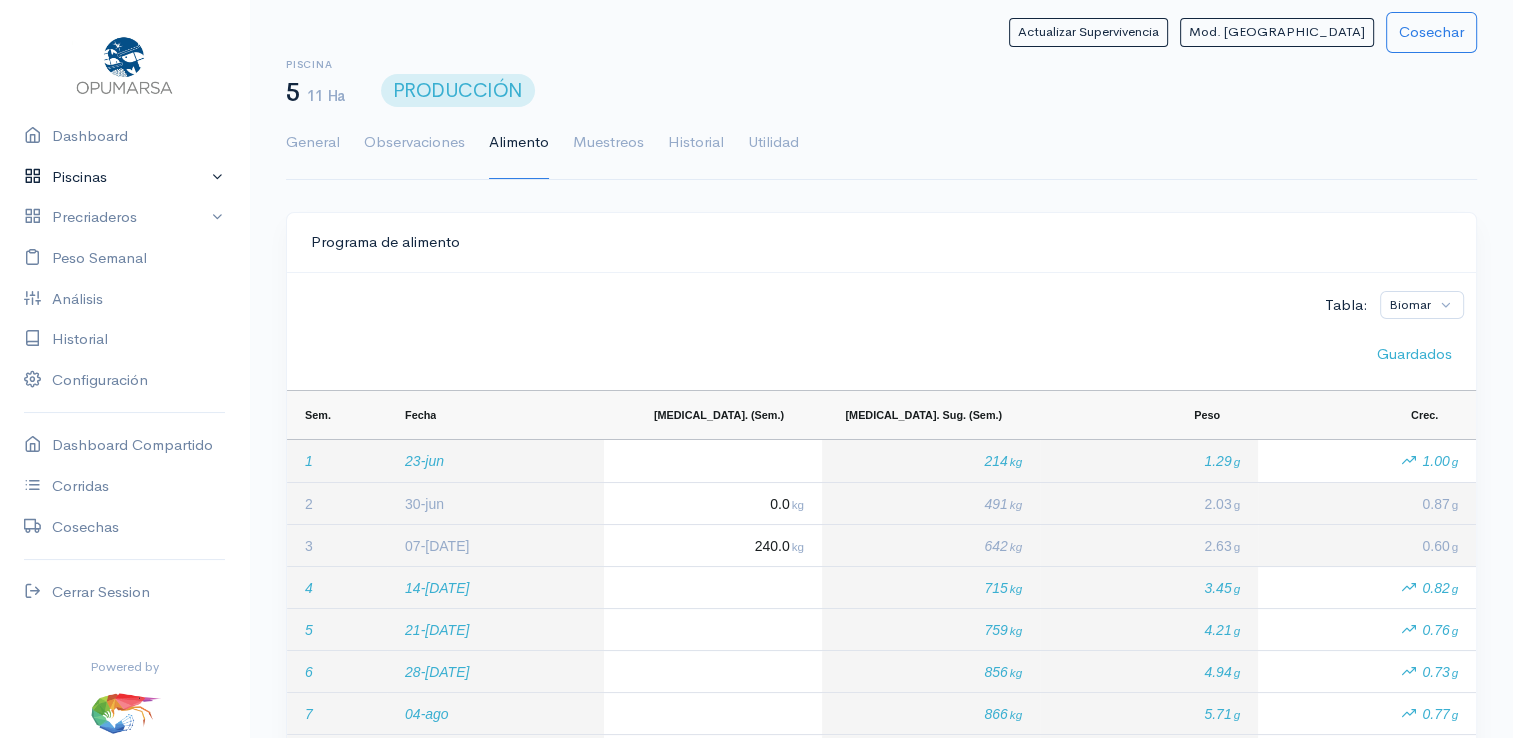click on "Piscinas" at bounding box center [124, 177] 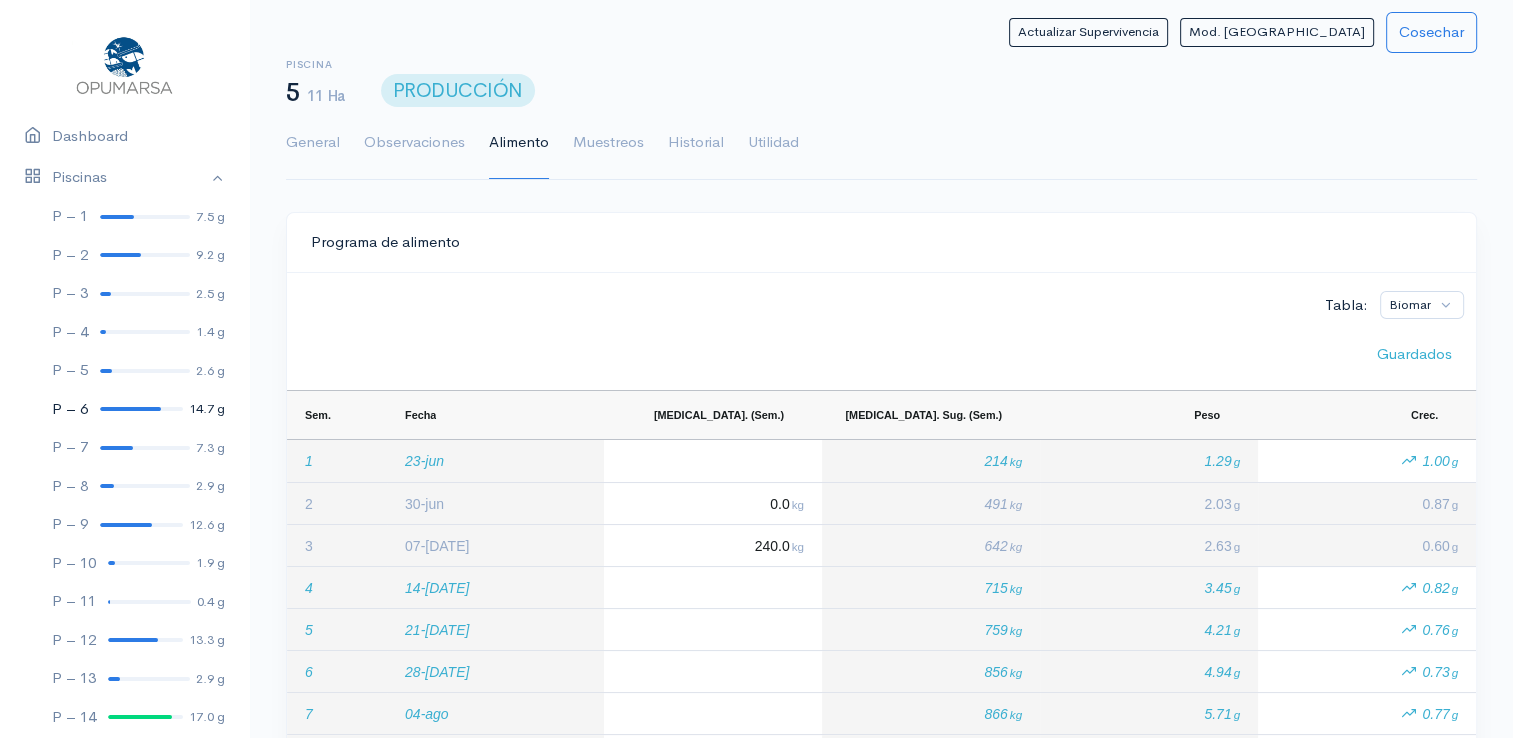 click at bounding box center [130, 409] 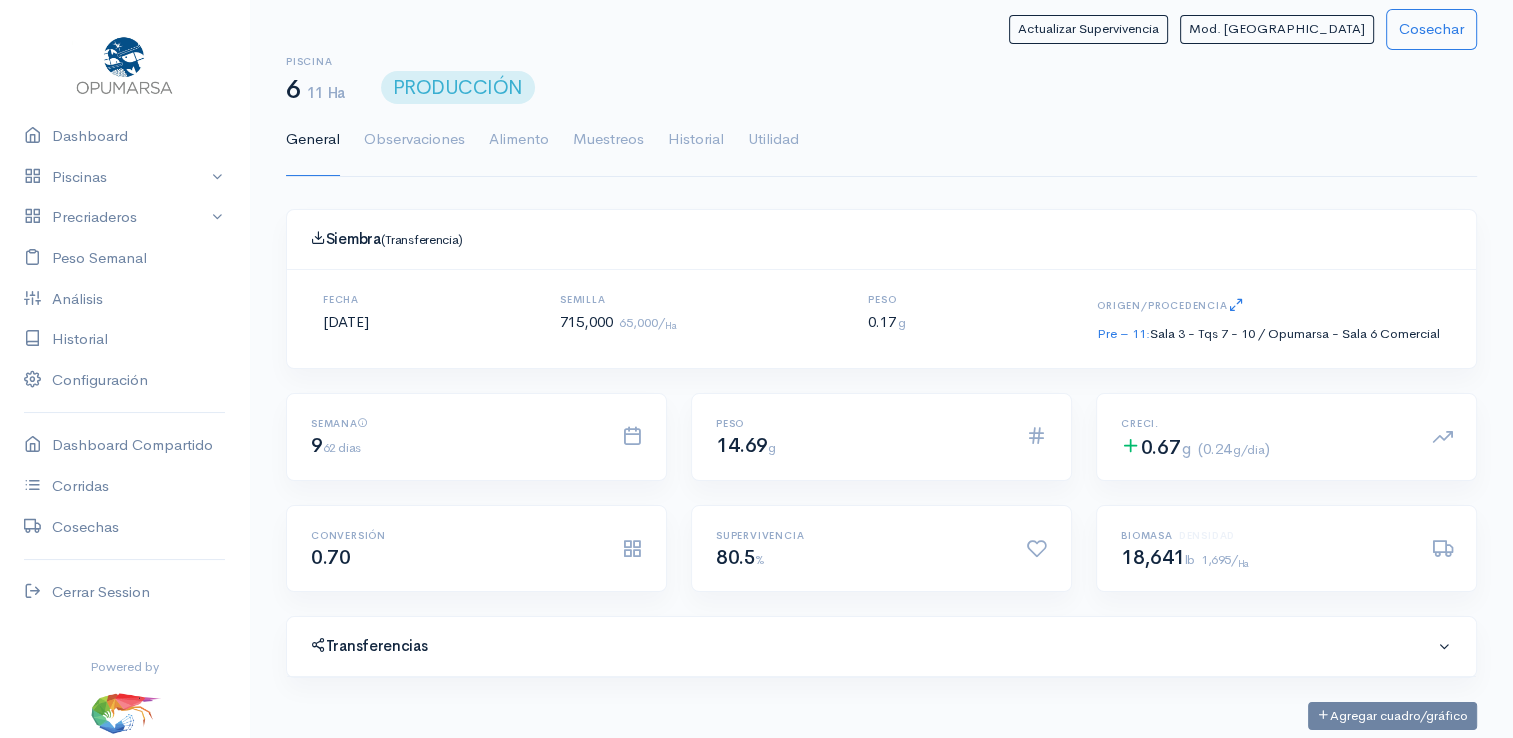 scroll, scrollTop: 0, scrollLeft: 0, axis: both 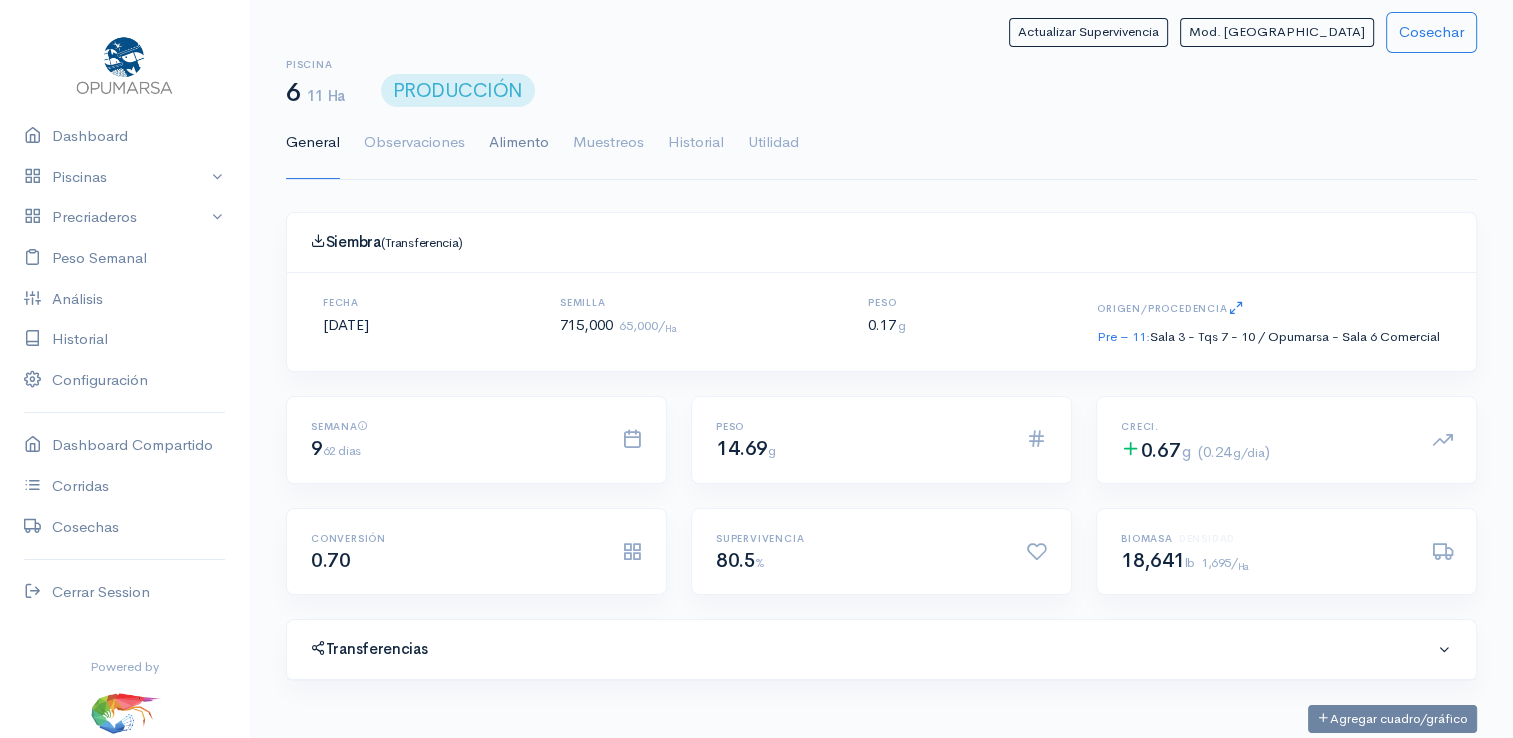 click on "Alimento" at bounding box center [519, 143] 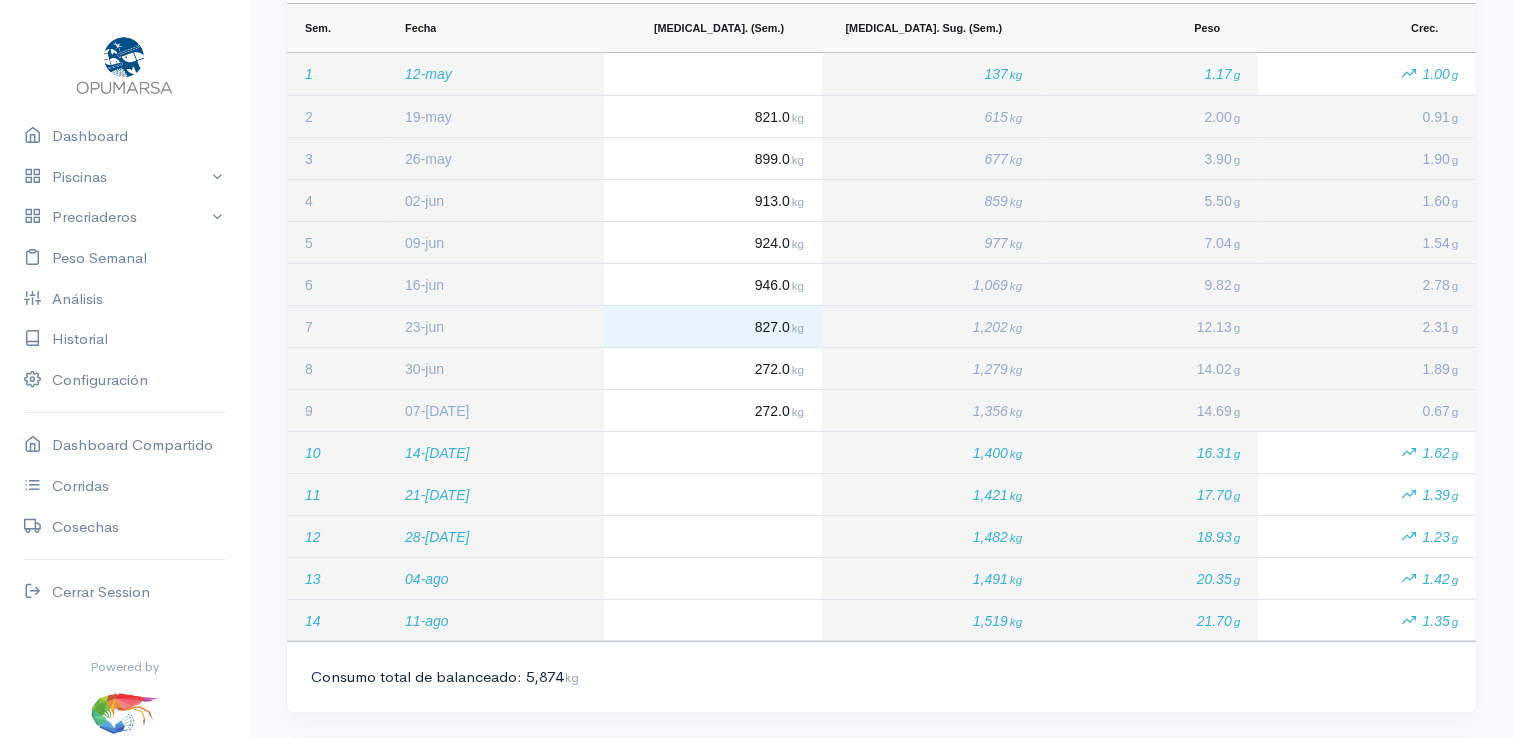 scroll, scrollTop: 400, scrollLeft: 0, axis: vertical 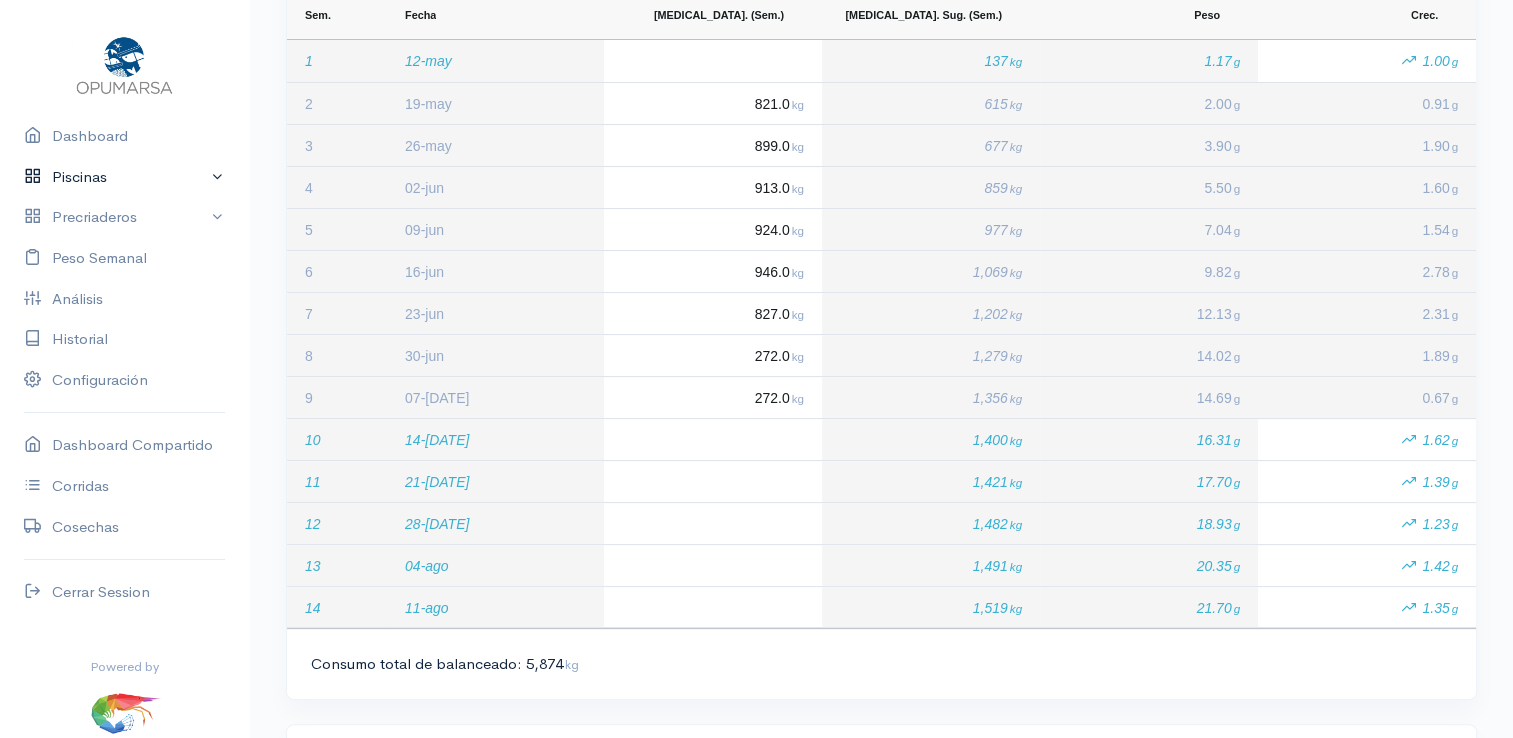 click on "Piscinas" at bounding box center (124, 177) 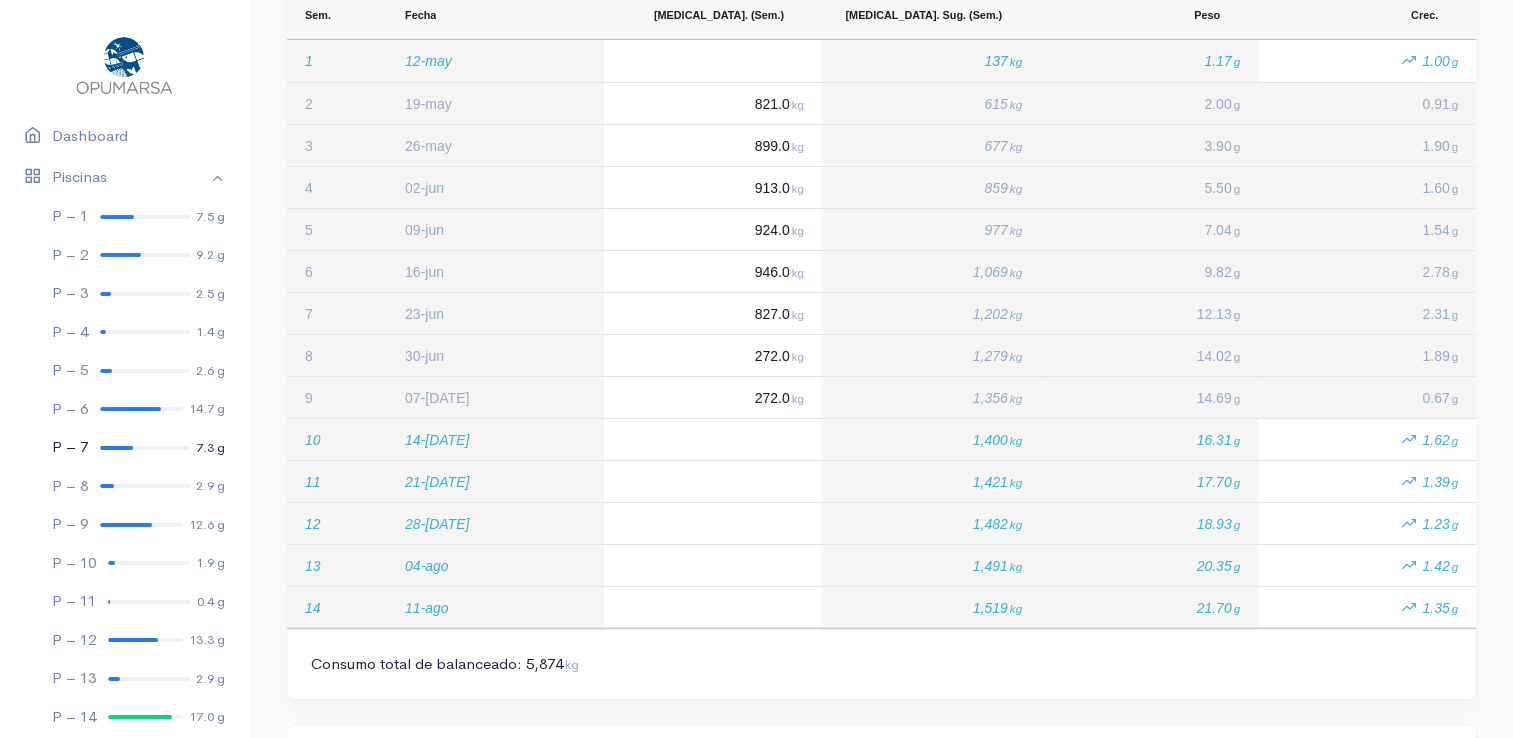 click at bounding box center [145, 448] 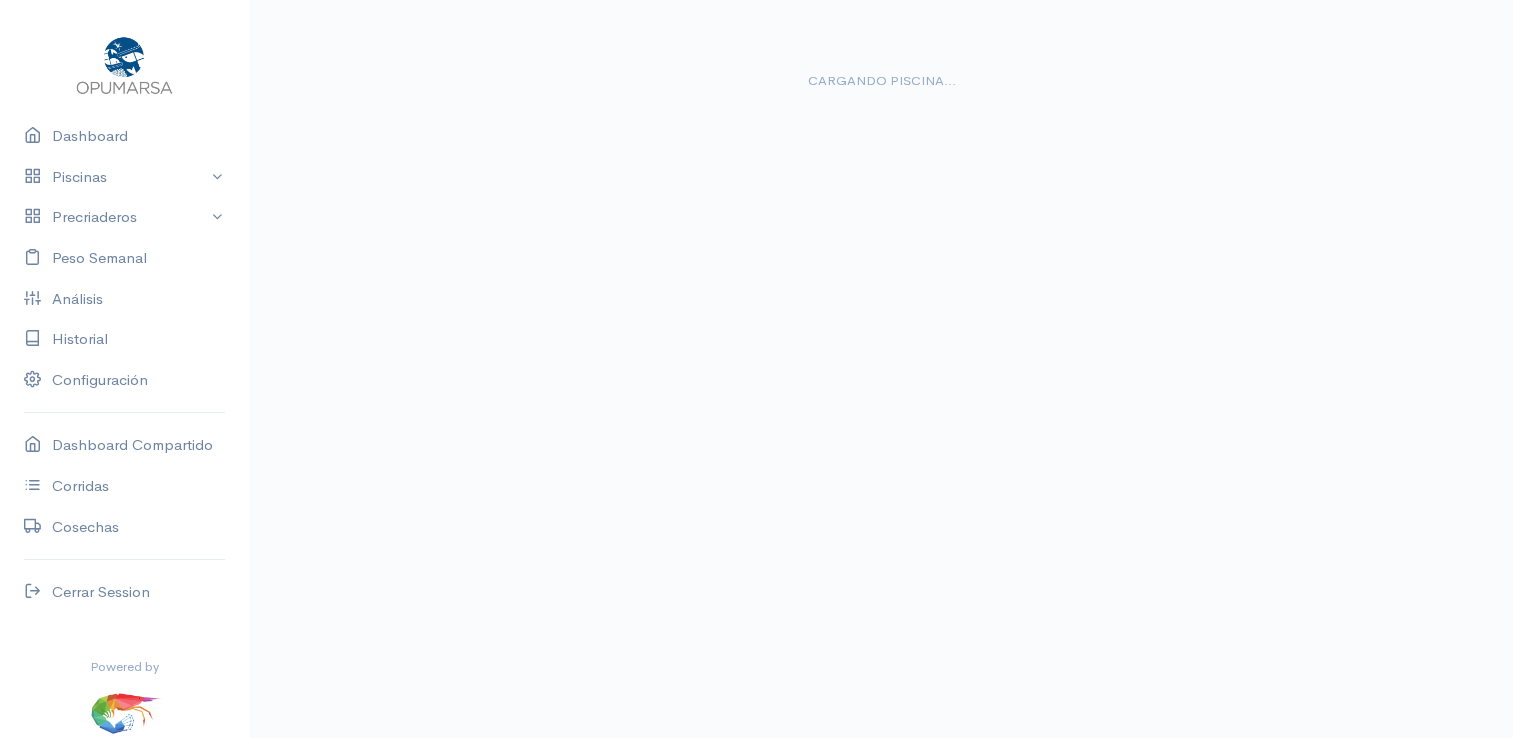 scroll, scrollTop: 0, scrollLeft: 0, axis: both 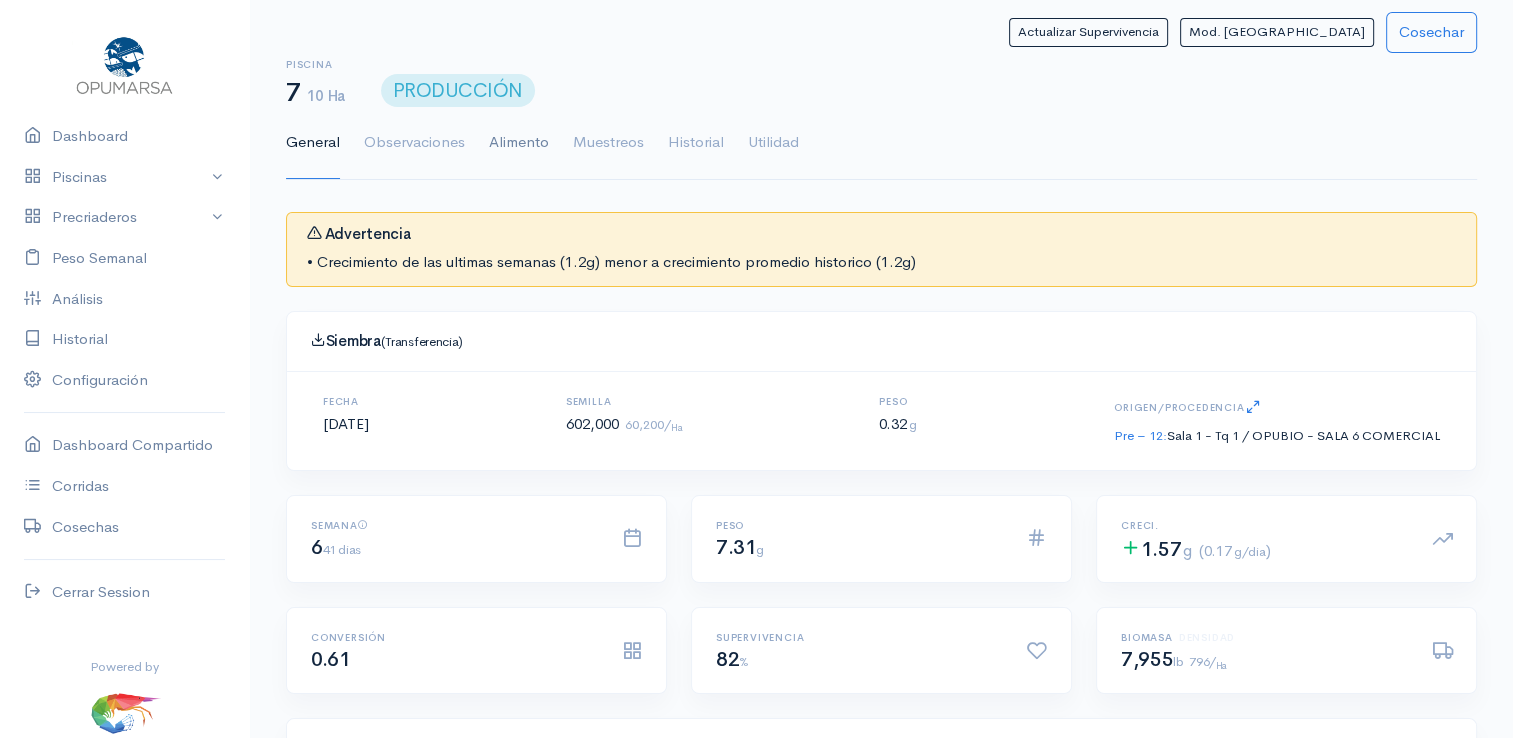 click on "Alimento" at bounding box center [519, 143] 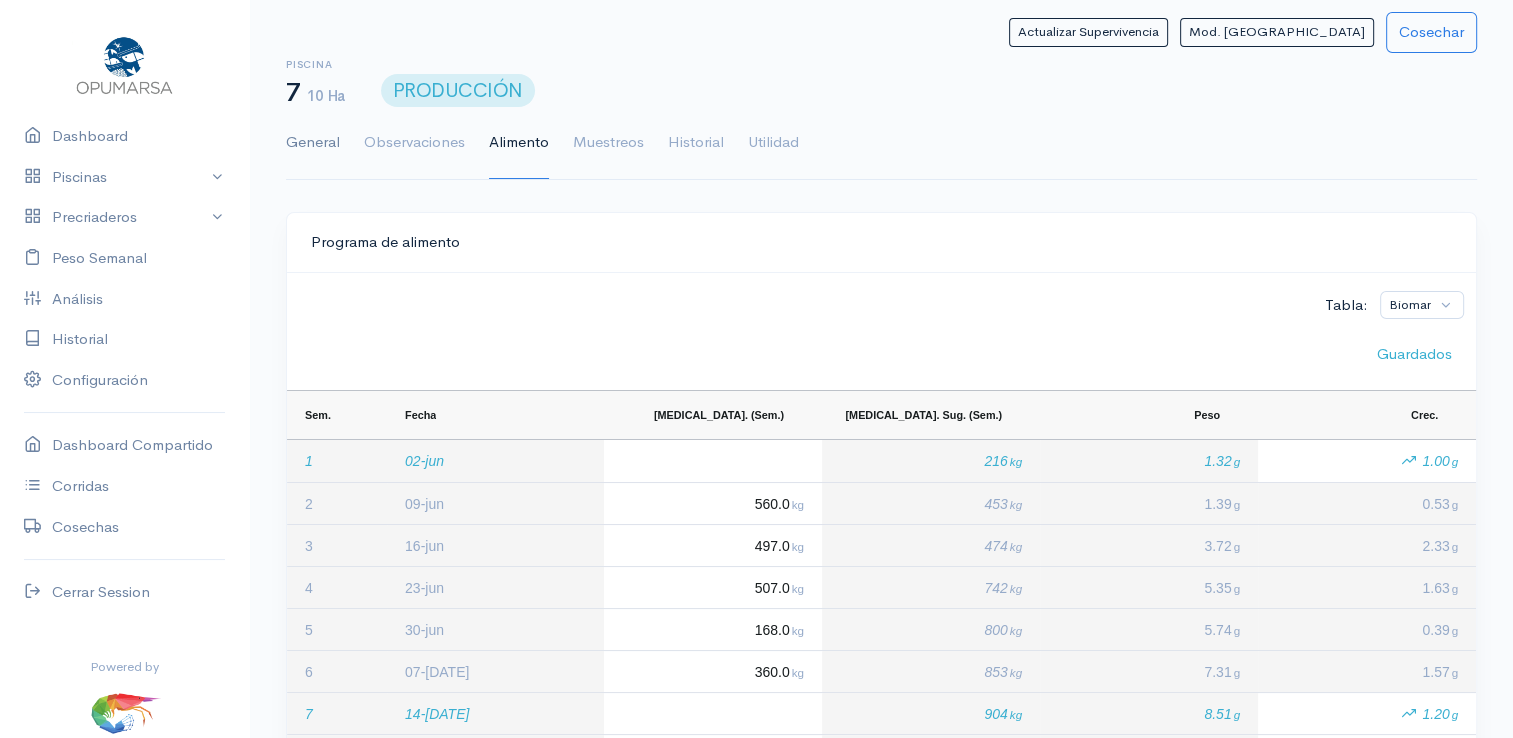 click on "General" at bounding box center (313, 143) 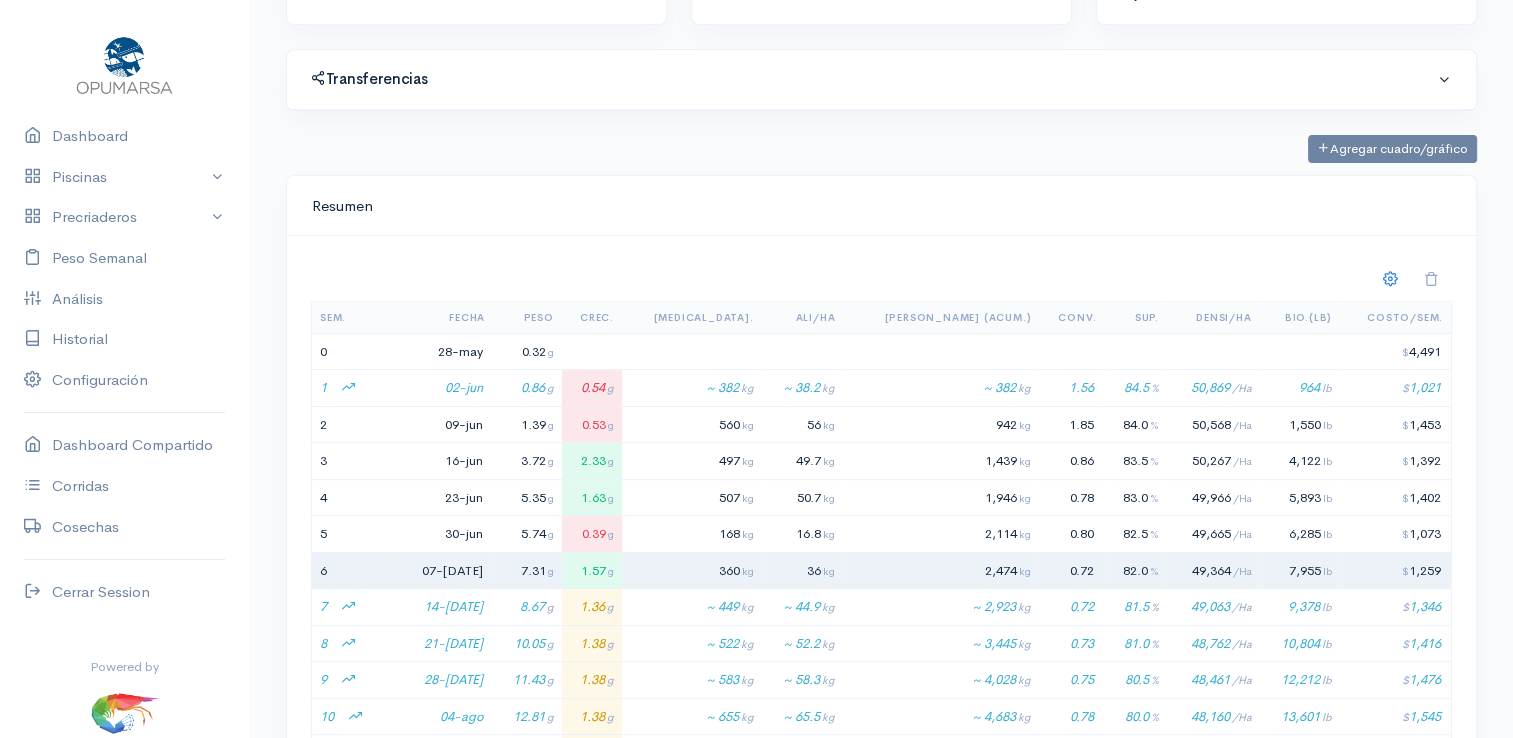 scroll, scrollTop: 700, scrollLeft: 0, axis: vertical 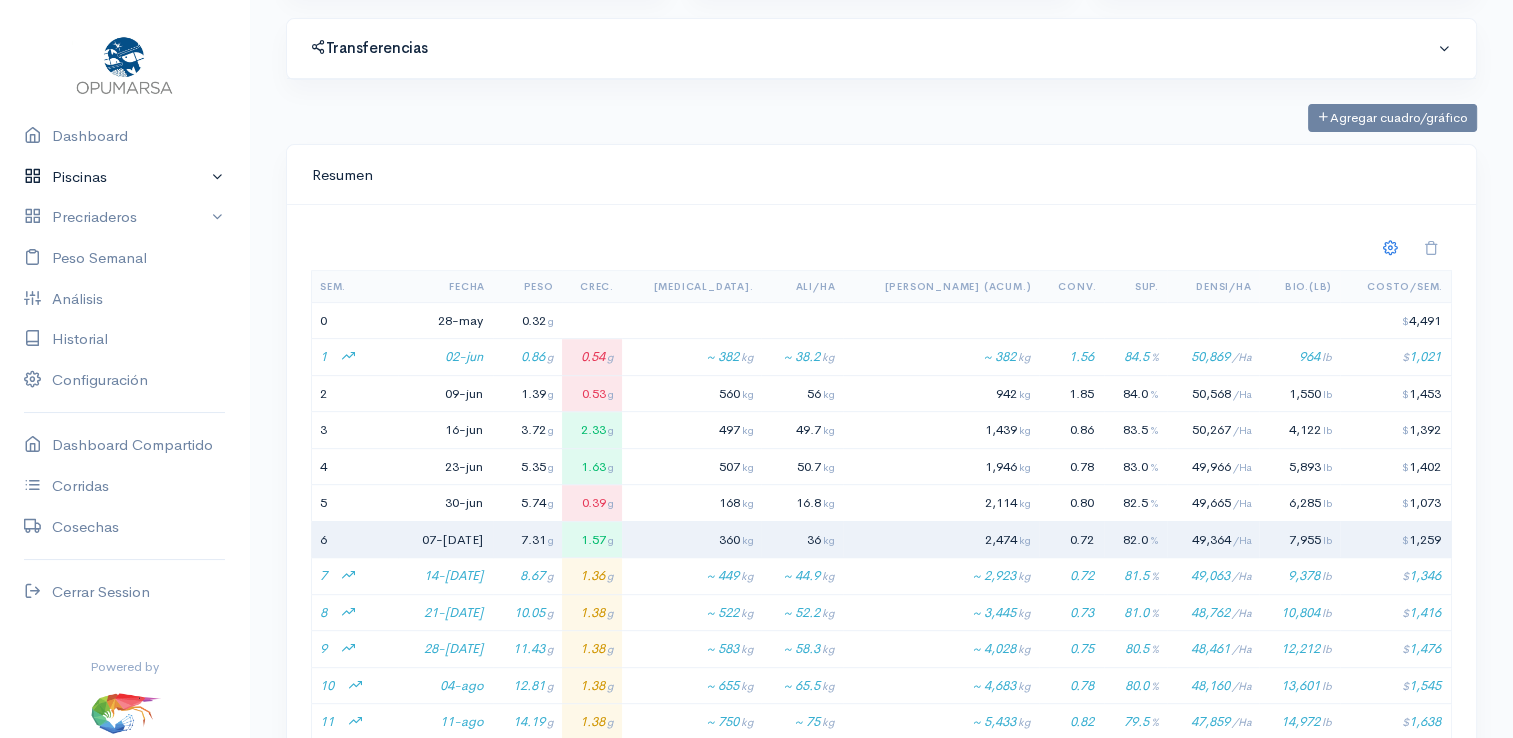 click on "Piscinas" at bounding box center (124, 177) 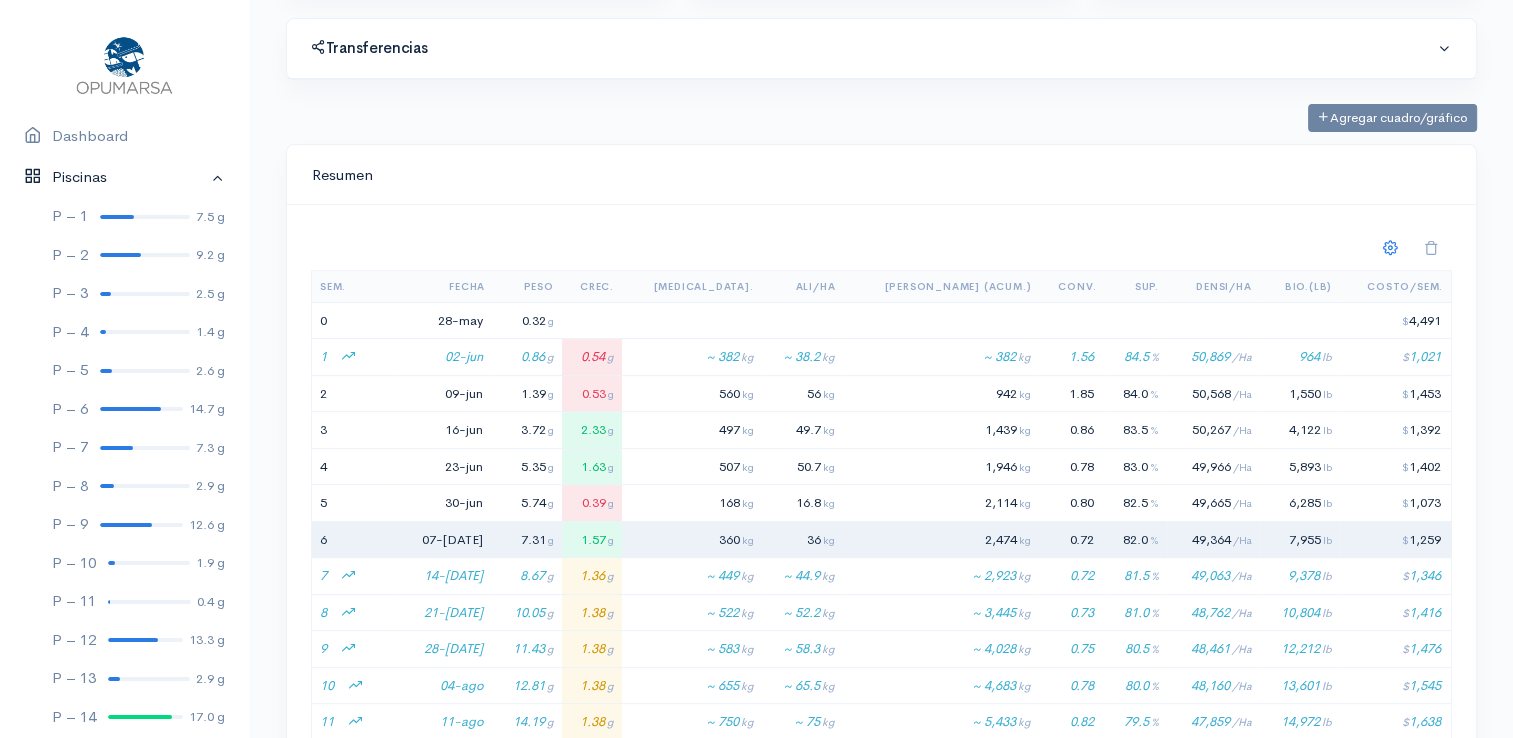 click on "Piscinas" at bounding box center [124, 177] 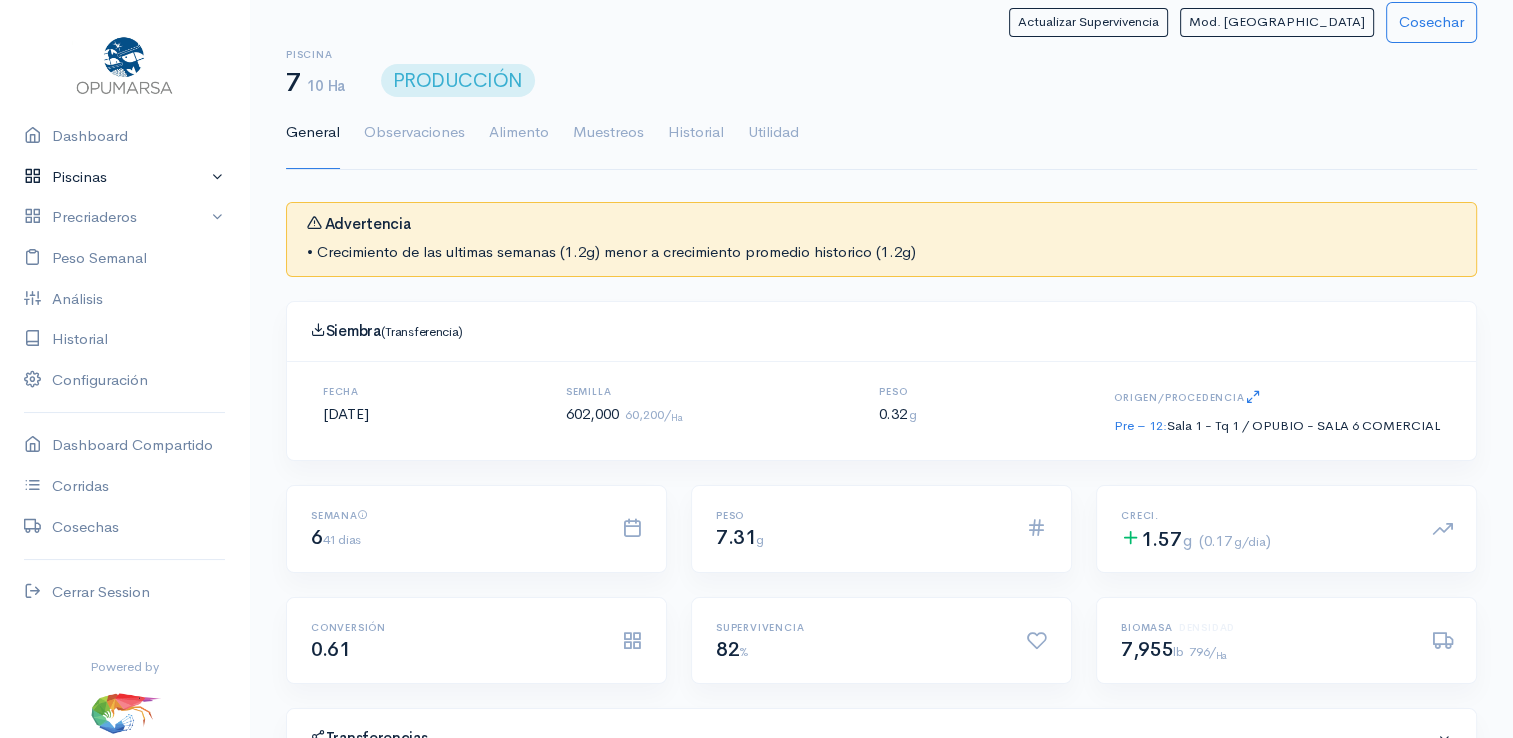 scroll, scrollTop: 0, scrollLeft: 0, axis: both 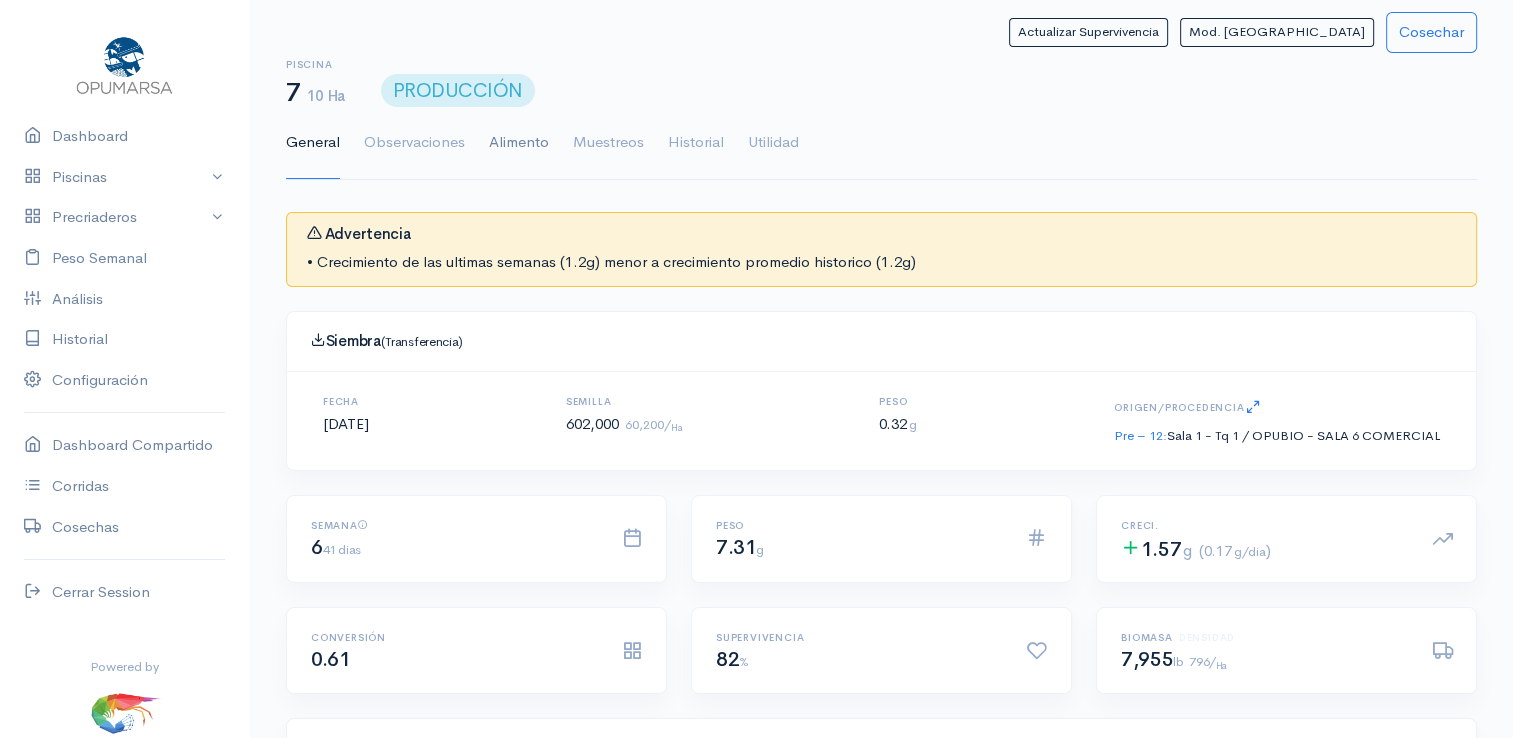 click on "Alimento" at bounding box center [519, 143] 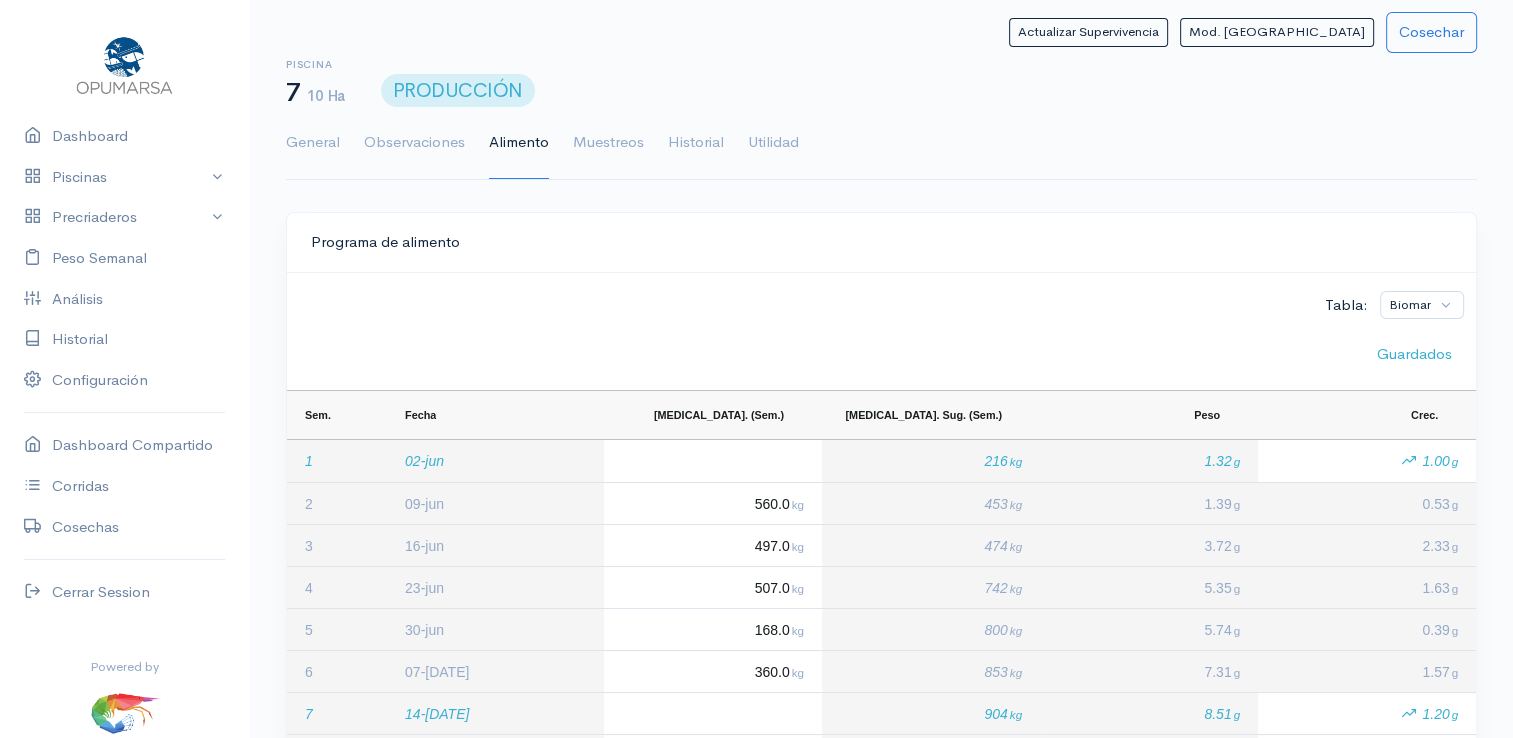 drag, startPoint x: 900, startPoint y: 2, endPoint x: 844, endPoint y: 26, distance: 60.926186 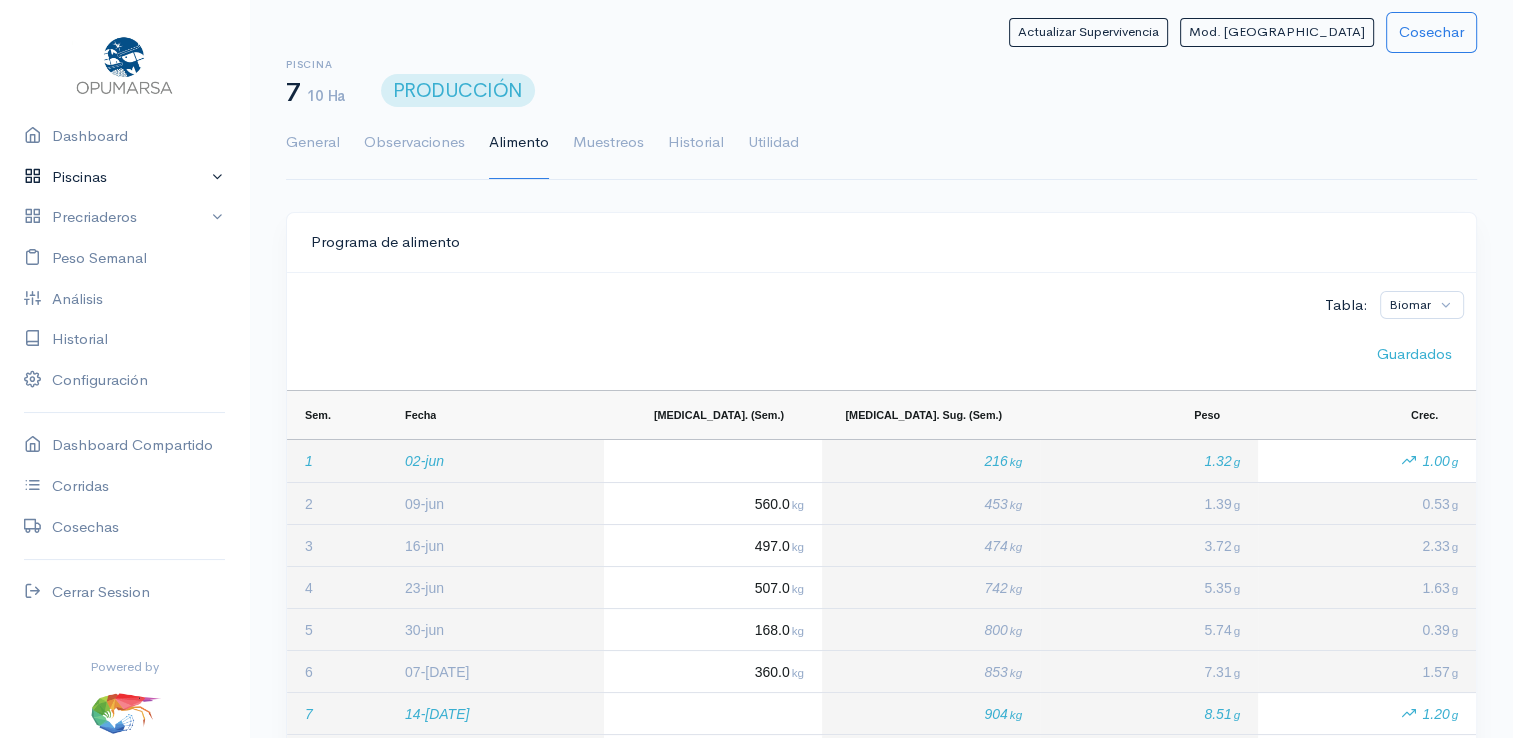 click on "Piscinas" at bounding box center (124, 177) 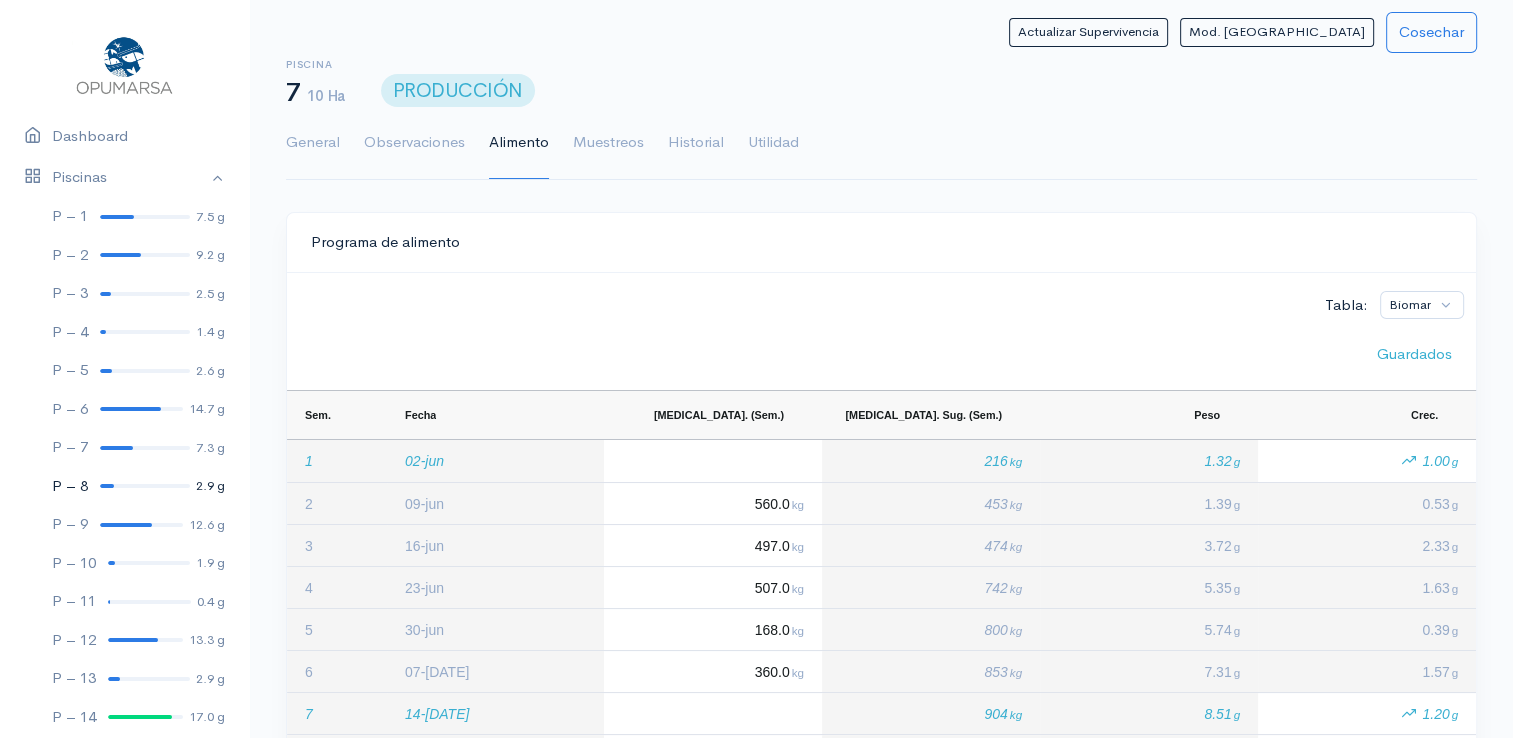 click at bounding box center (145, 486) 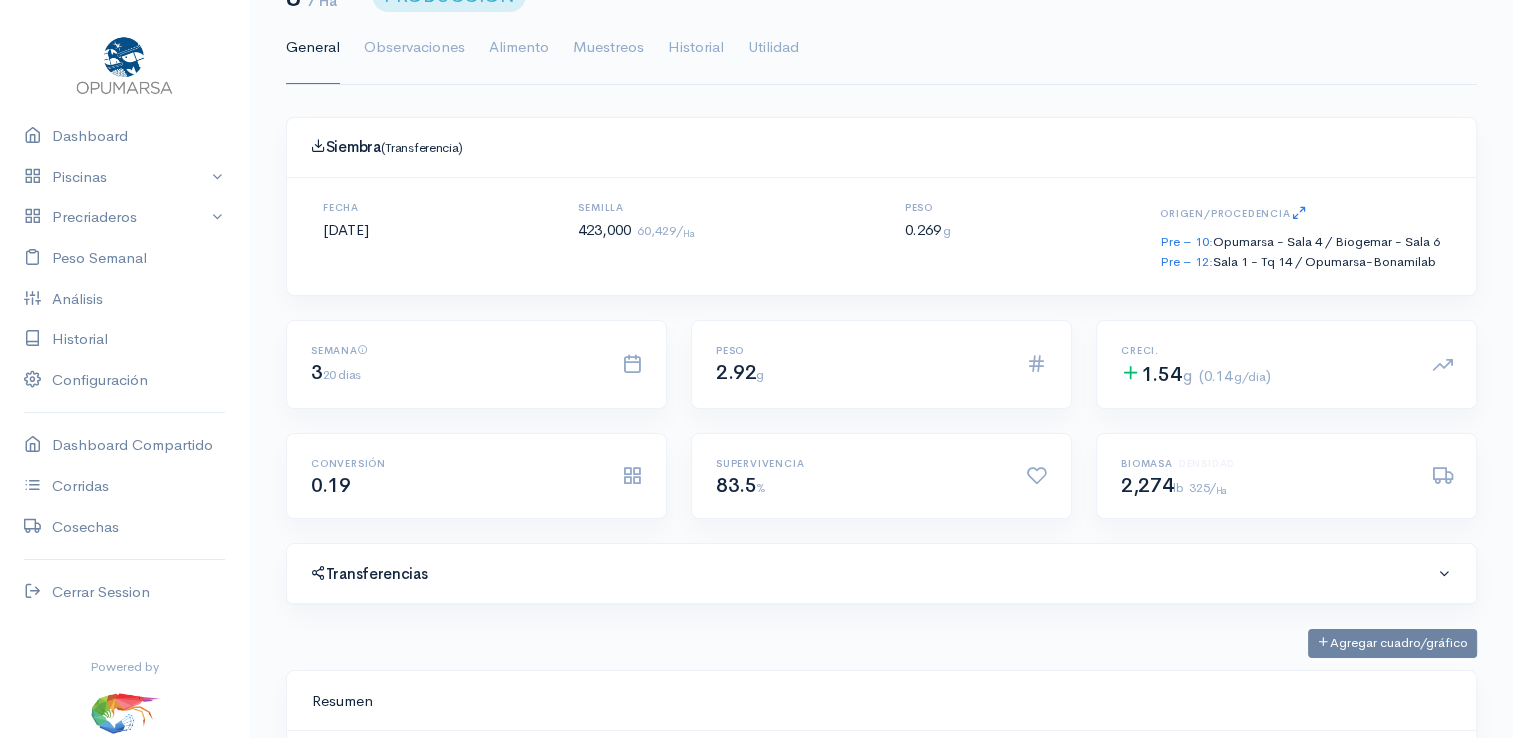scroll, scrollTop: 0, scrollLeft: 0, axis: both 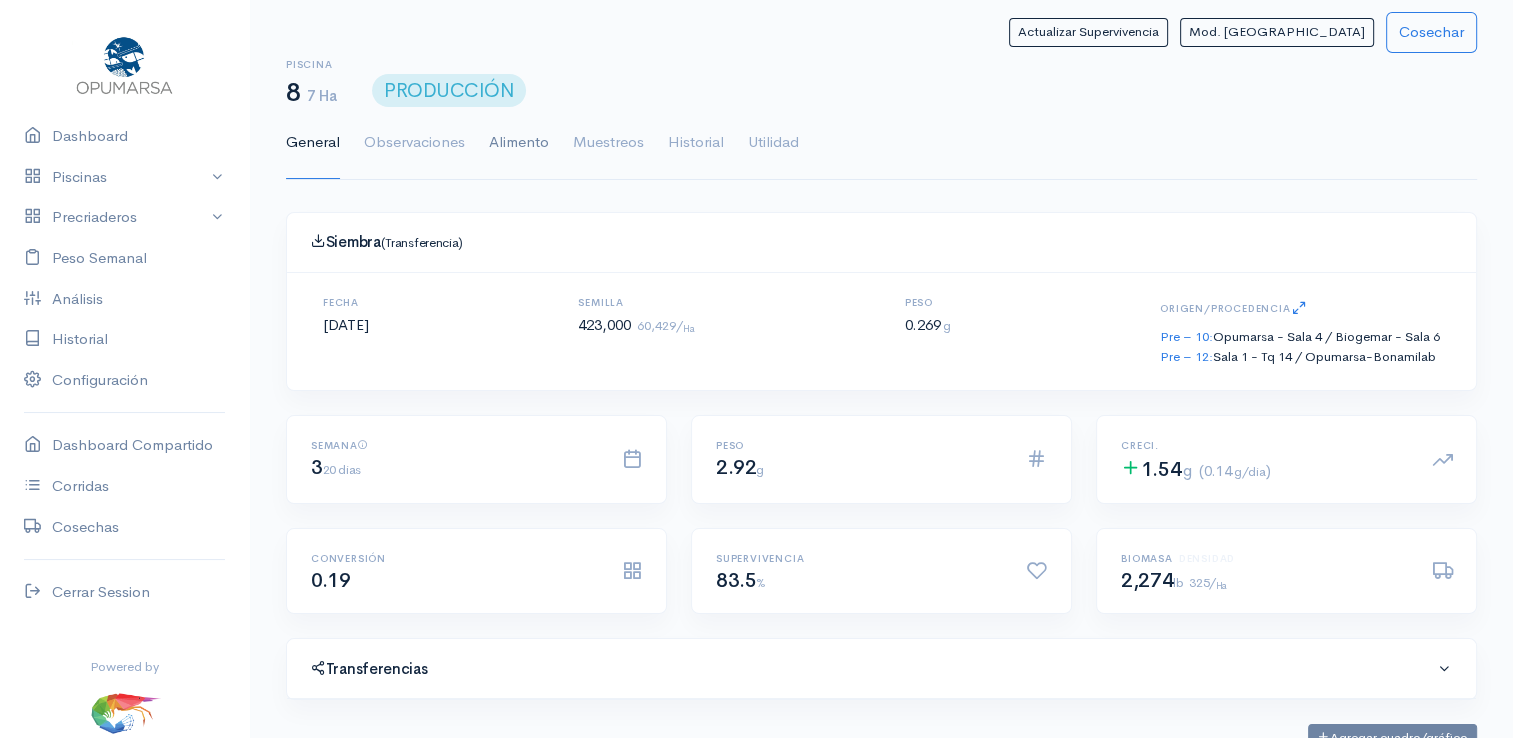 click on "Alimento" at bounding box center (519, 143) 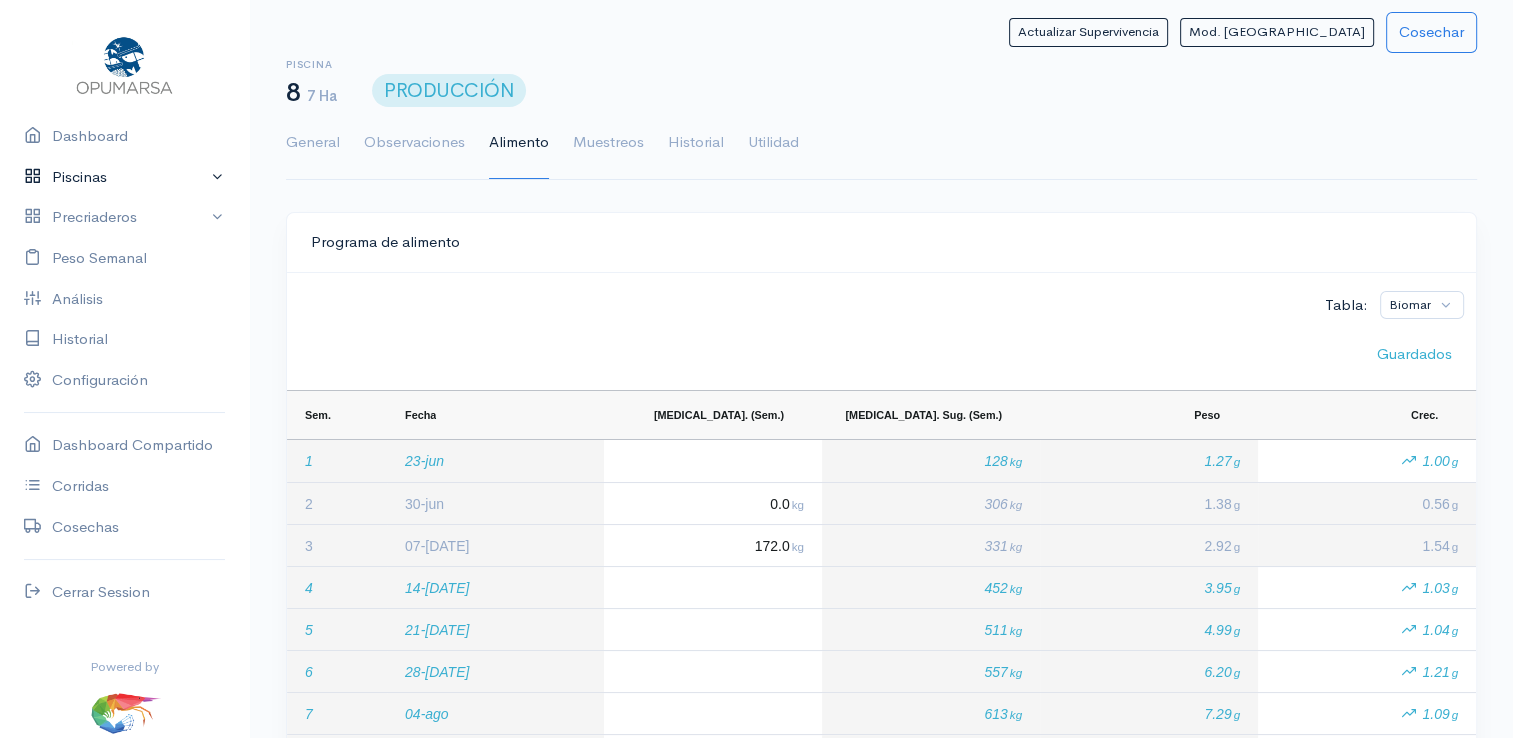 click on "Piscinas" at bounding box center [124, 177] 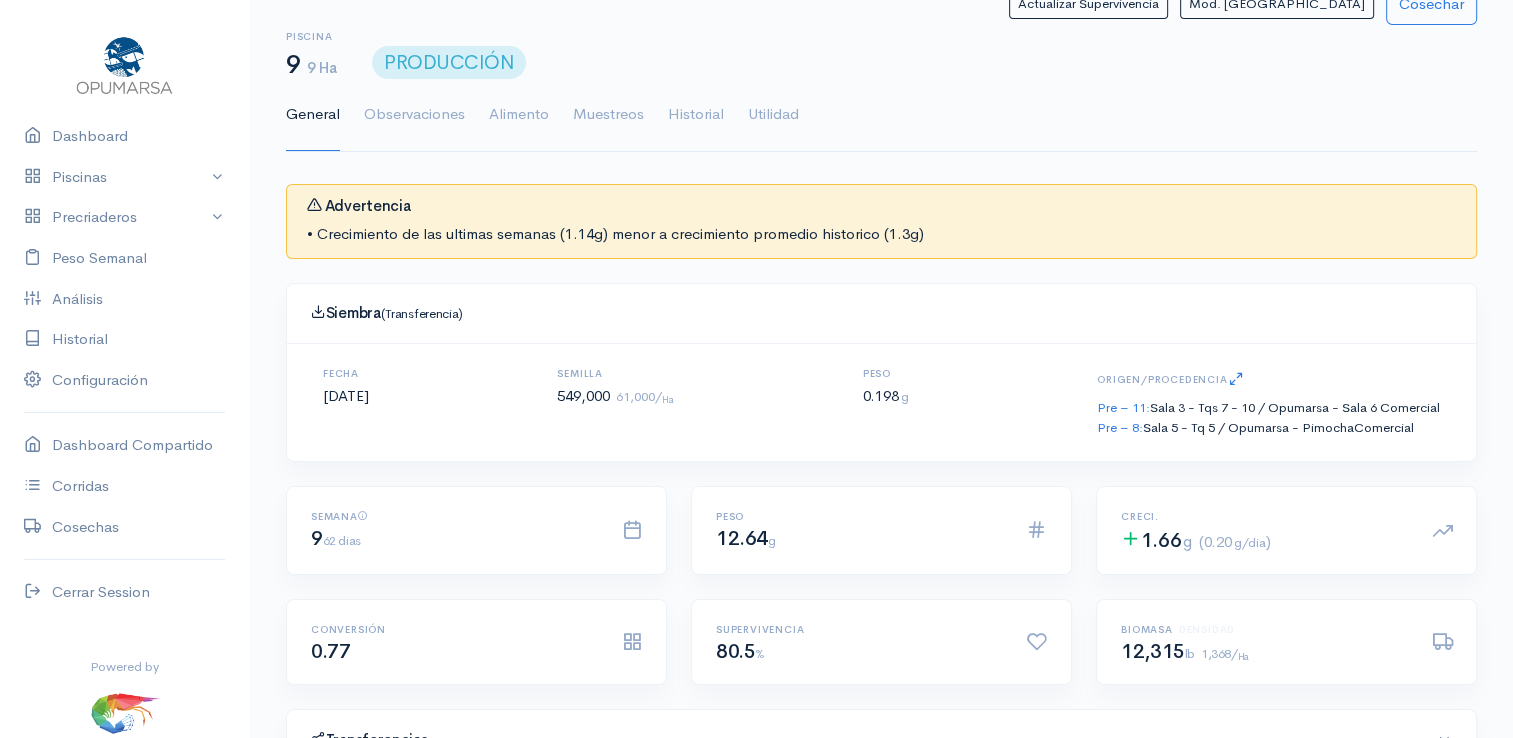 scroll, scrollTop: 0, scrollLeft: 0, axis: both 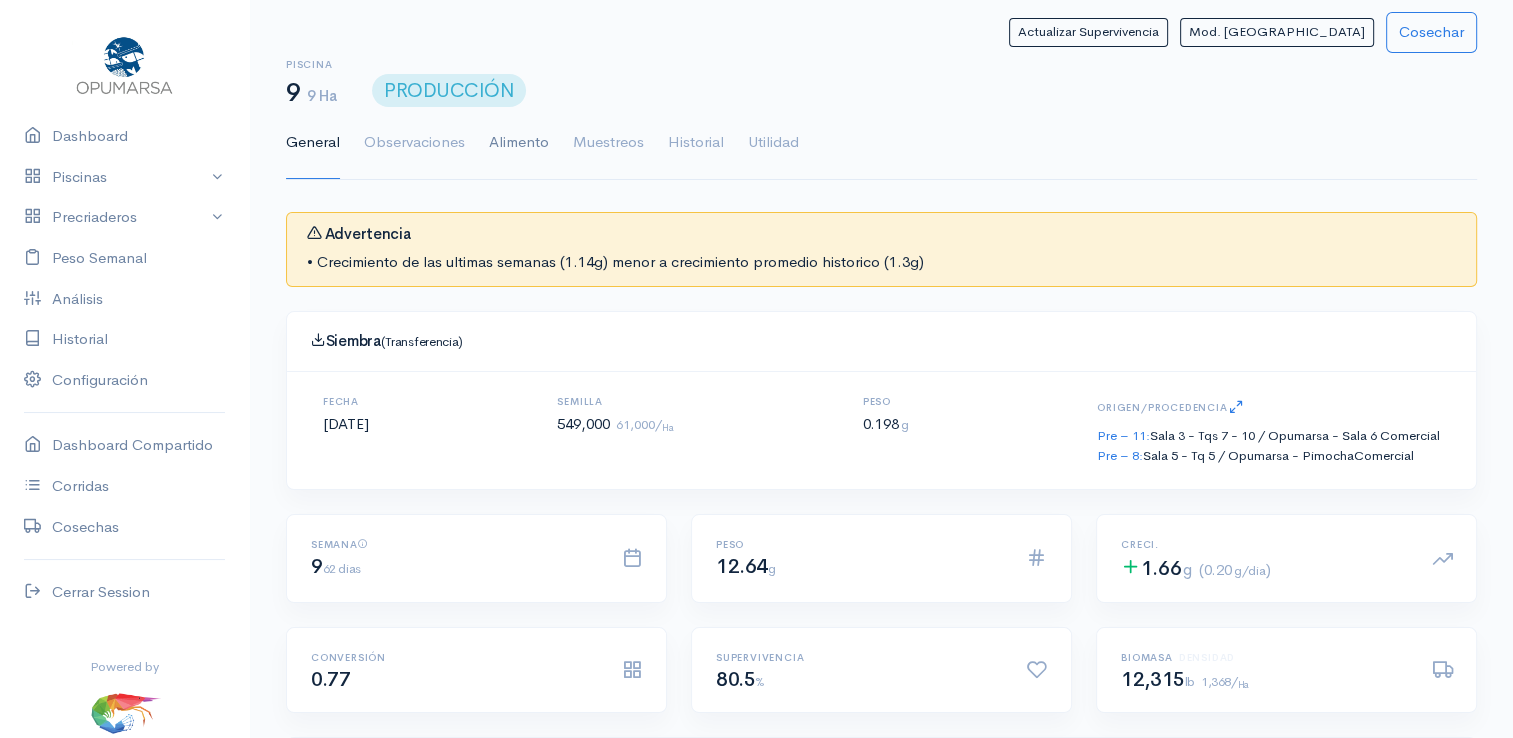 click on "Alimento" at bounding box center [519, 143] 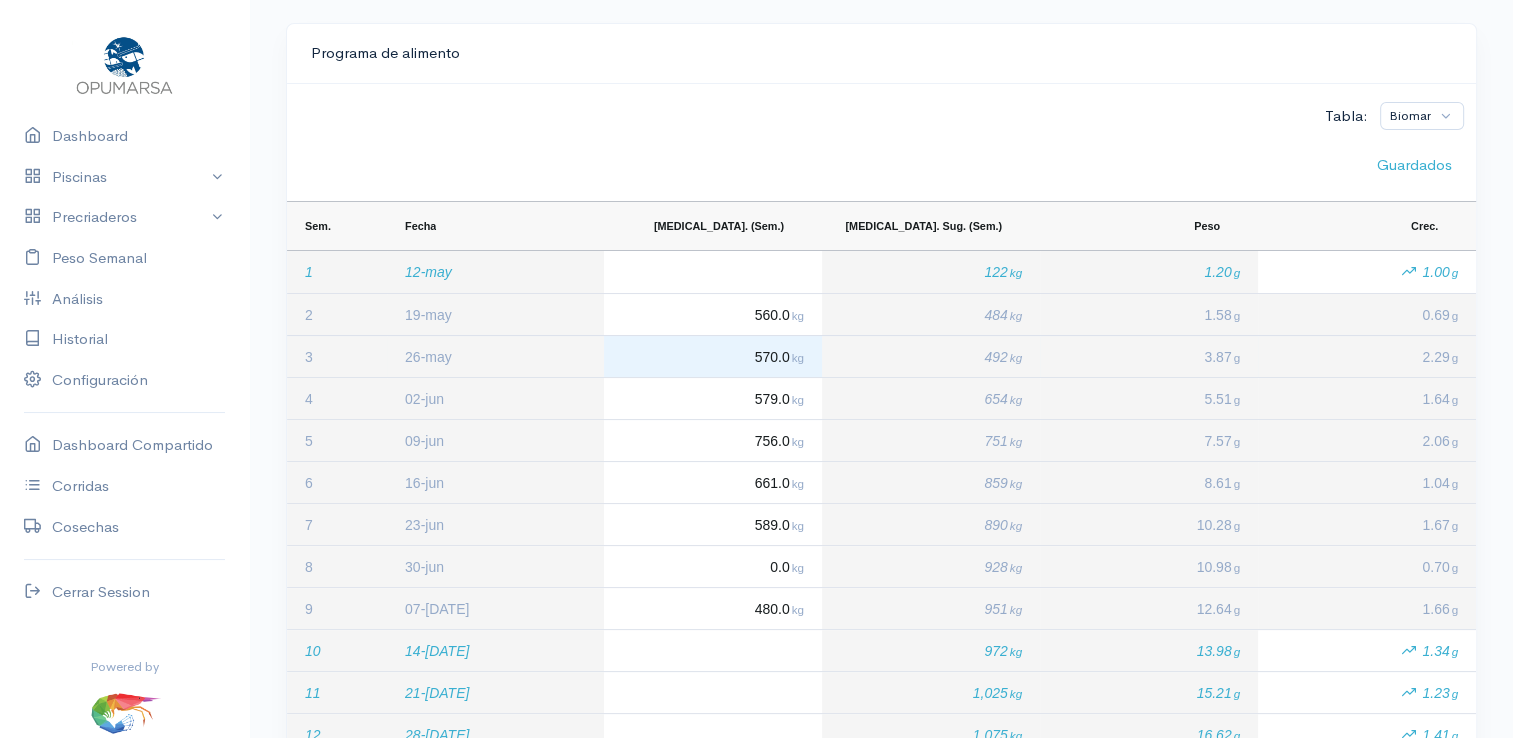 scroll, scrollTop: 200, scrollLeft: 0, axis: vertical 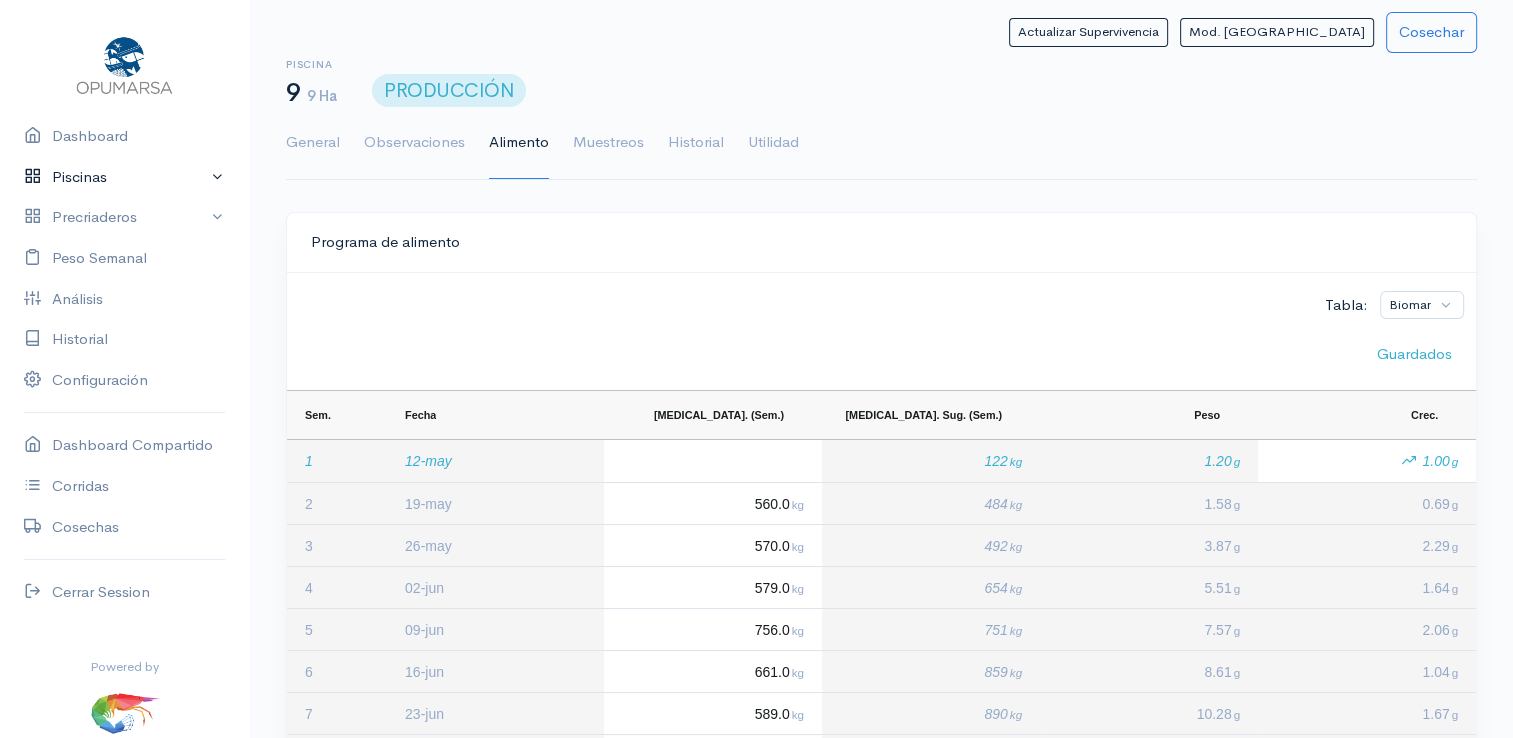 click on "Piscinas" at bounding box center [124, 177] 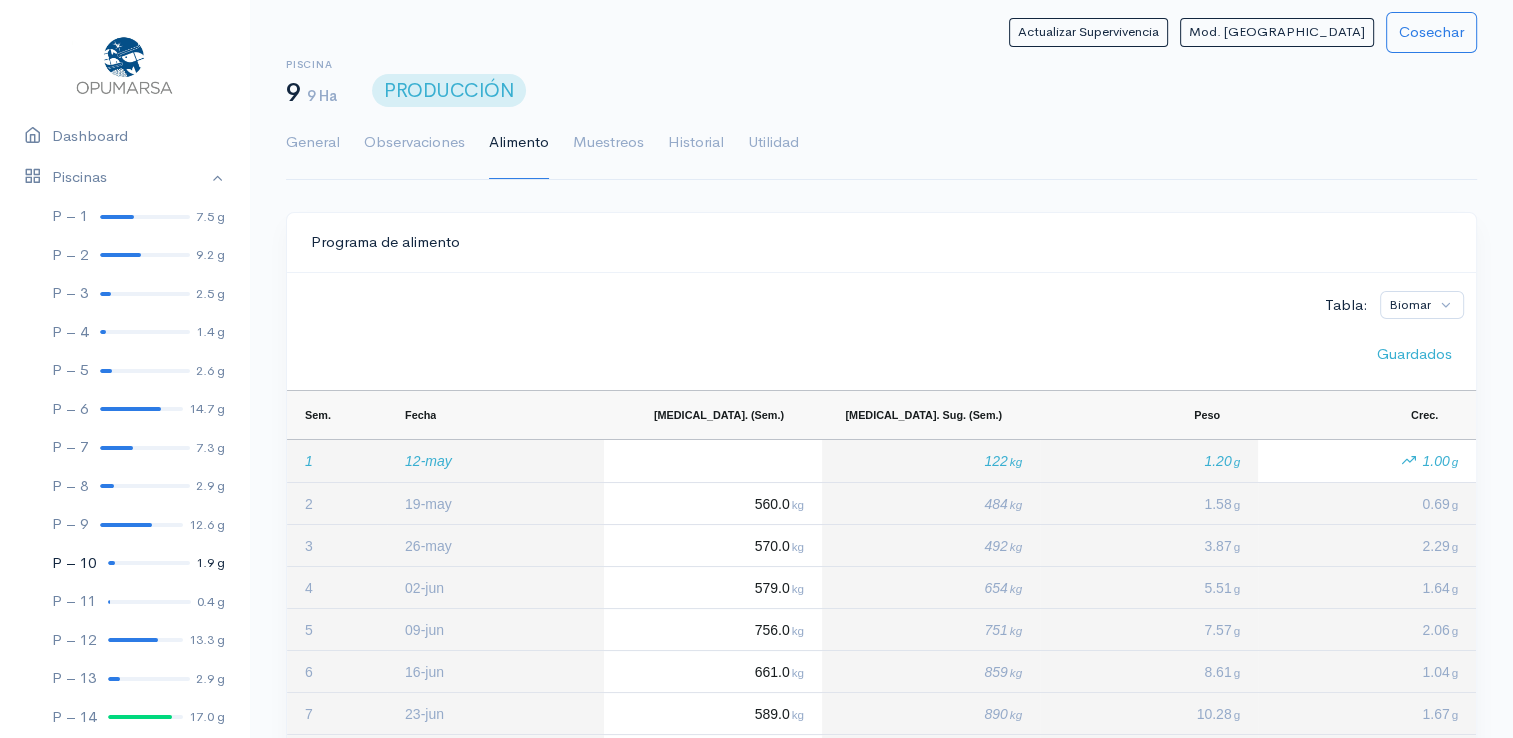 click at bounding box center [149, 563] 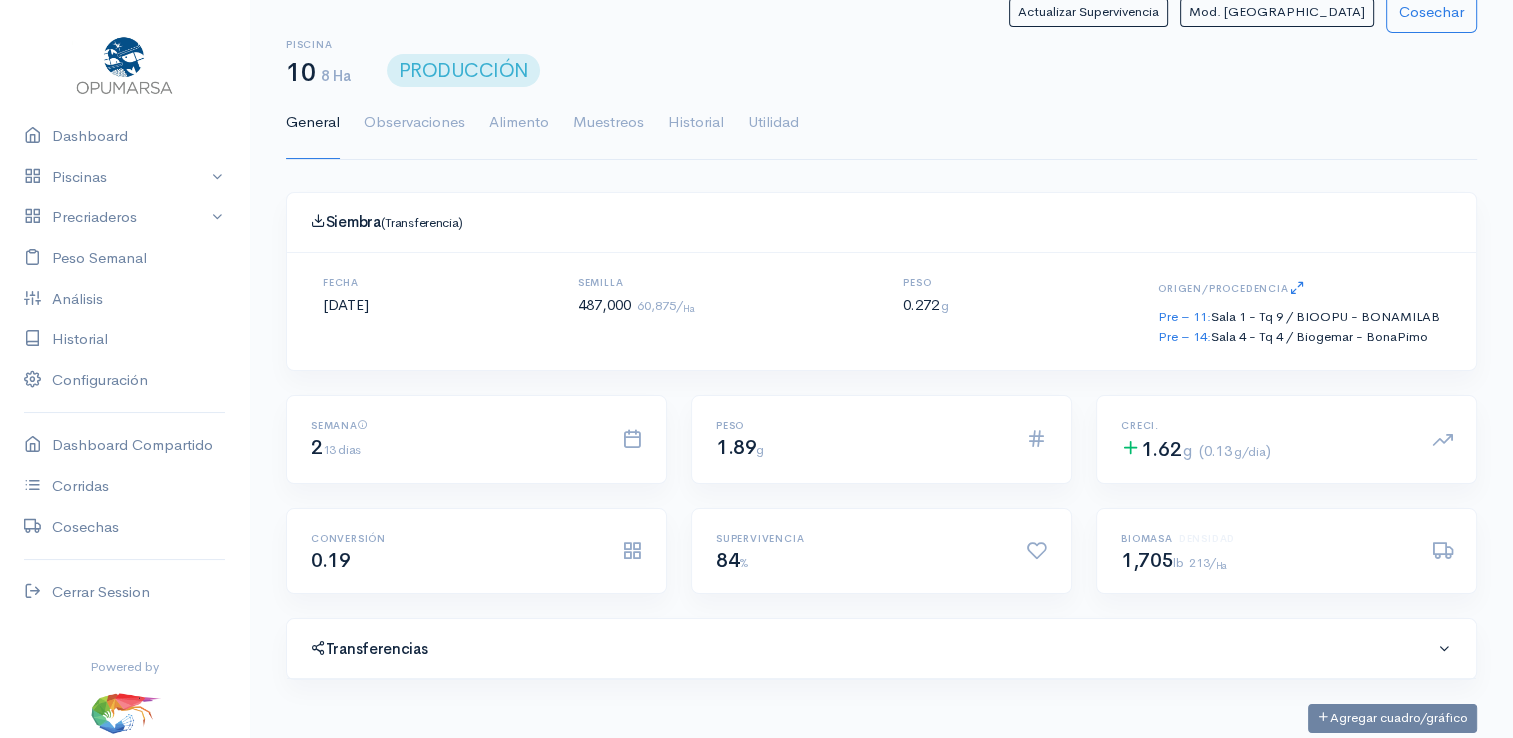 scroll, scrollTop: 0, scrollLeft: 0, axis: both 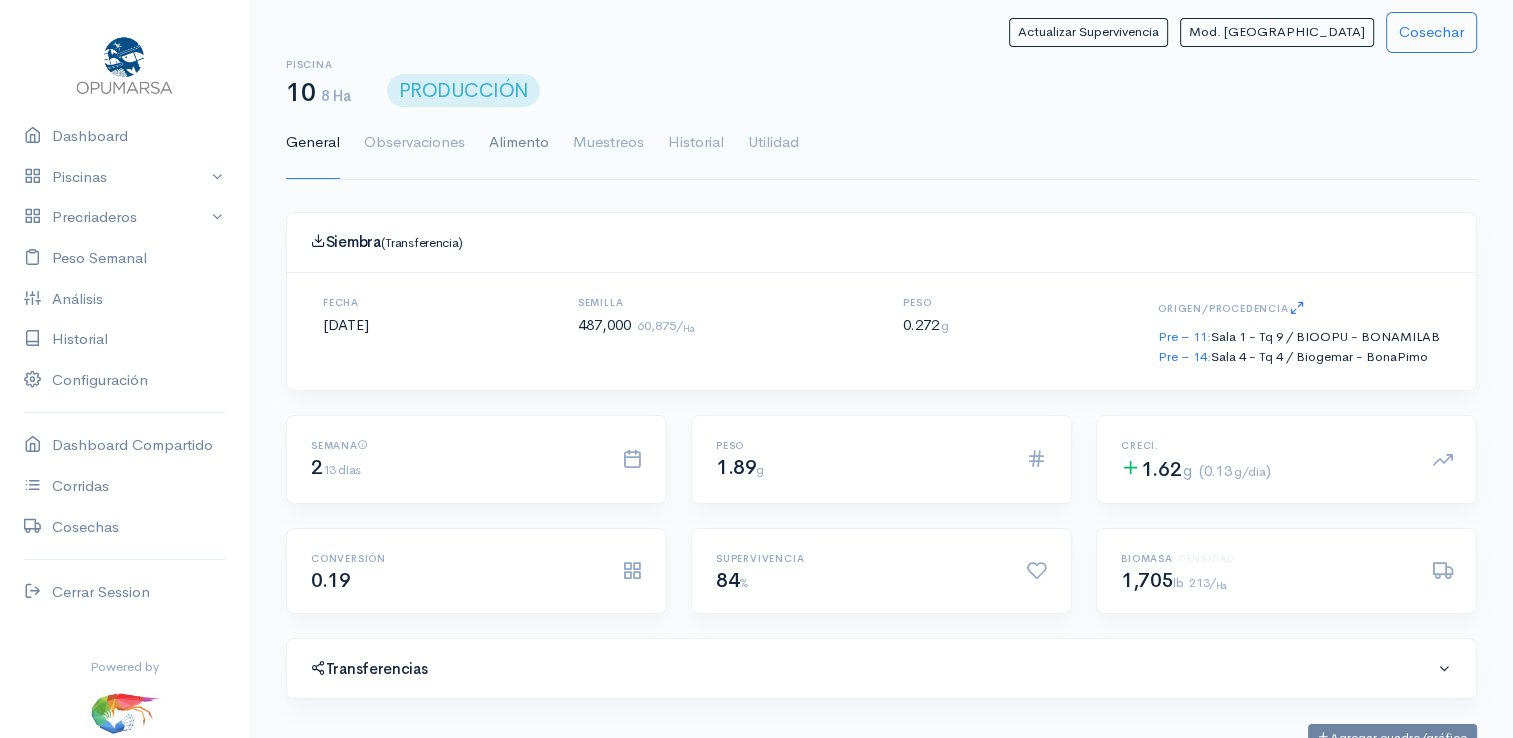 click on "Alimento" at bounding box center [519, 143] 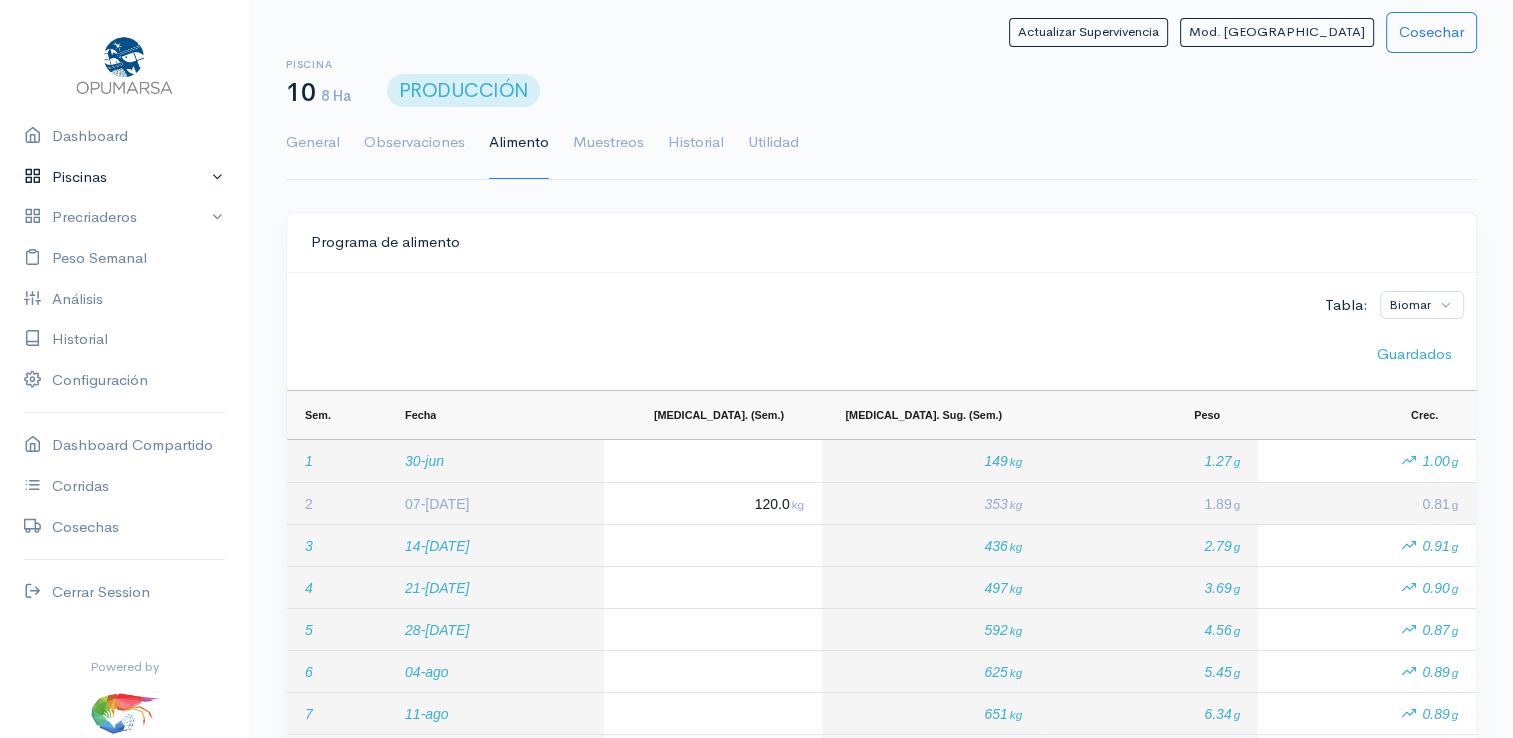 click on "Piscinas" at bounding box center [124, 177] 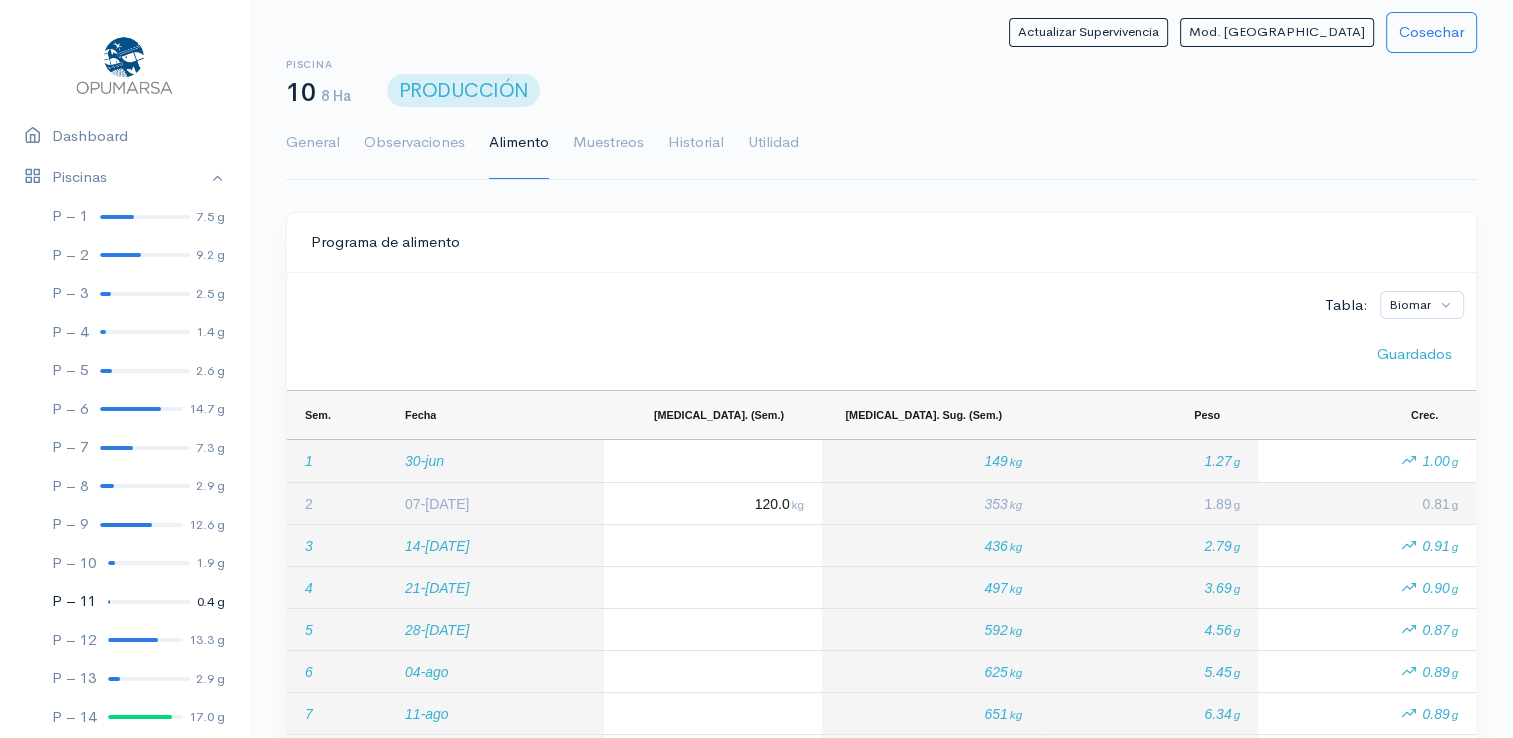 click at bounding box center [149, 602] 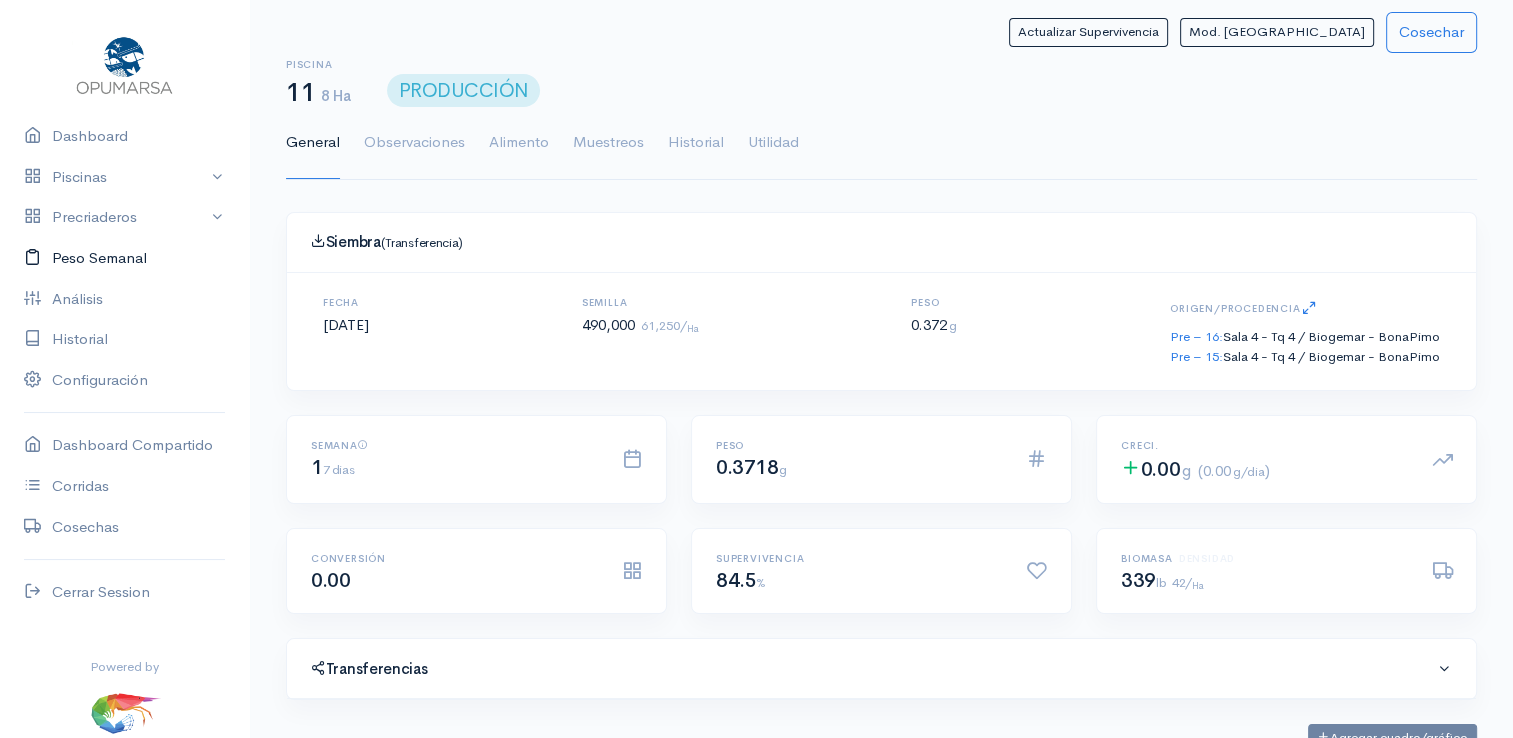 click on "Peso Semanal" at bounding box center [124, 258] 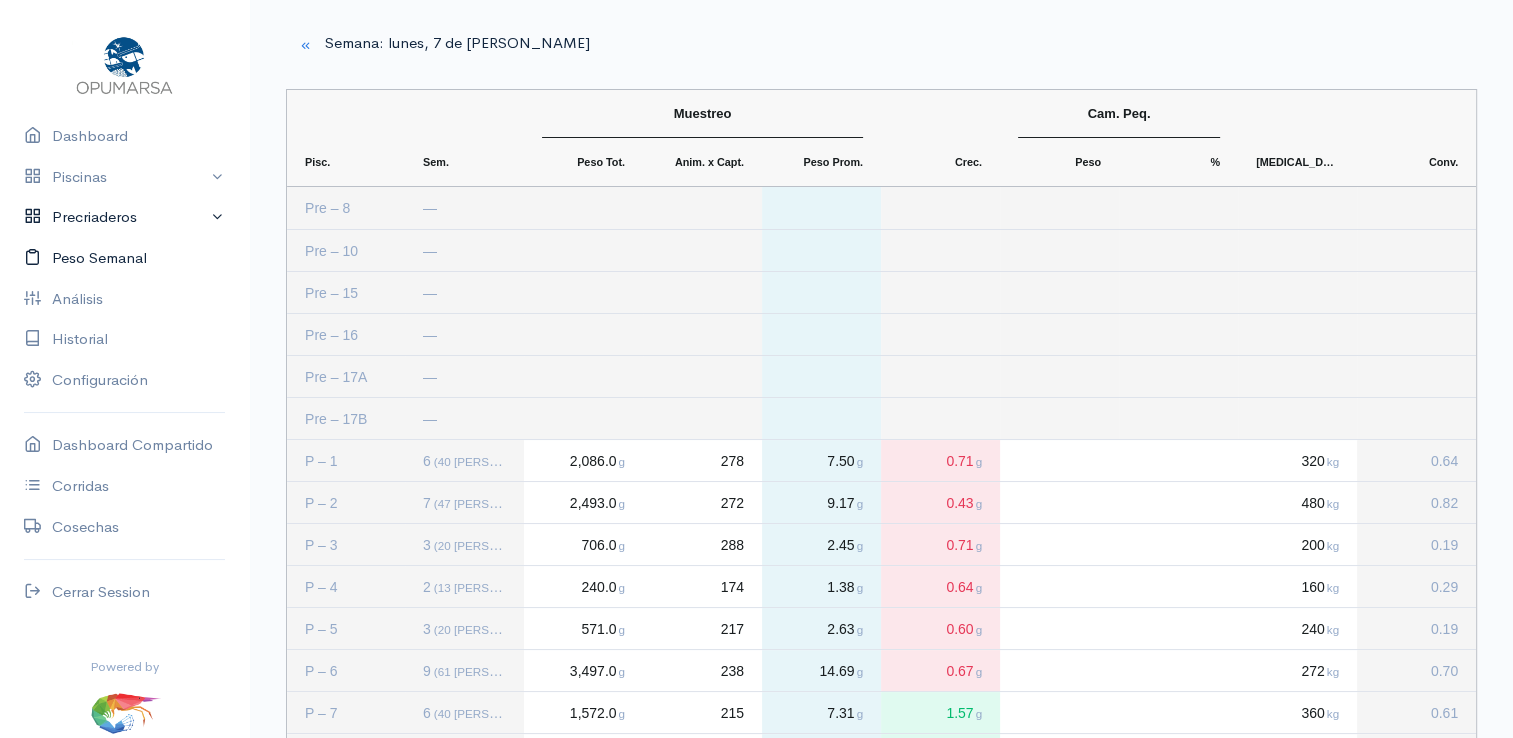 scroll, scrollTop: 0, scrollLeft: 0, axis: both 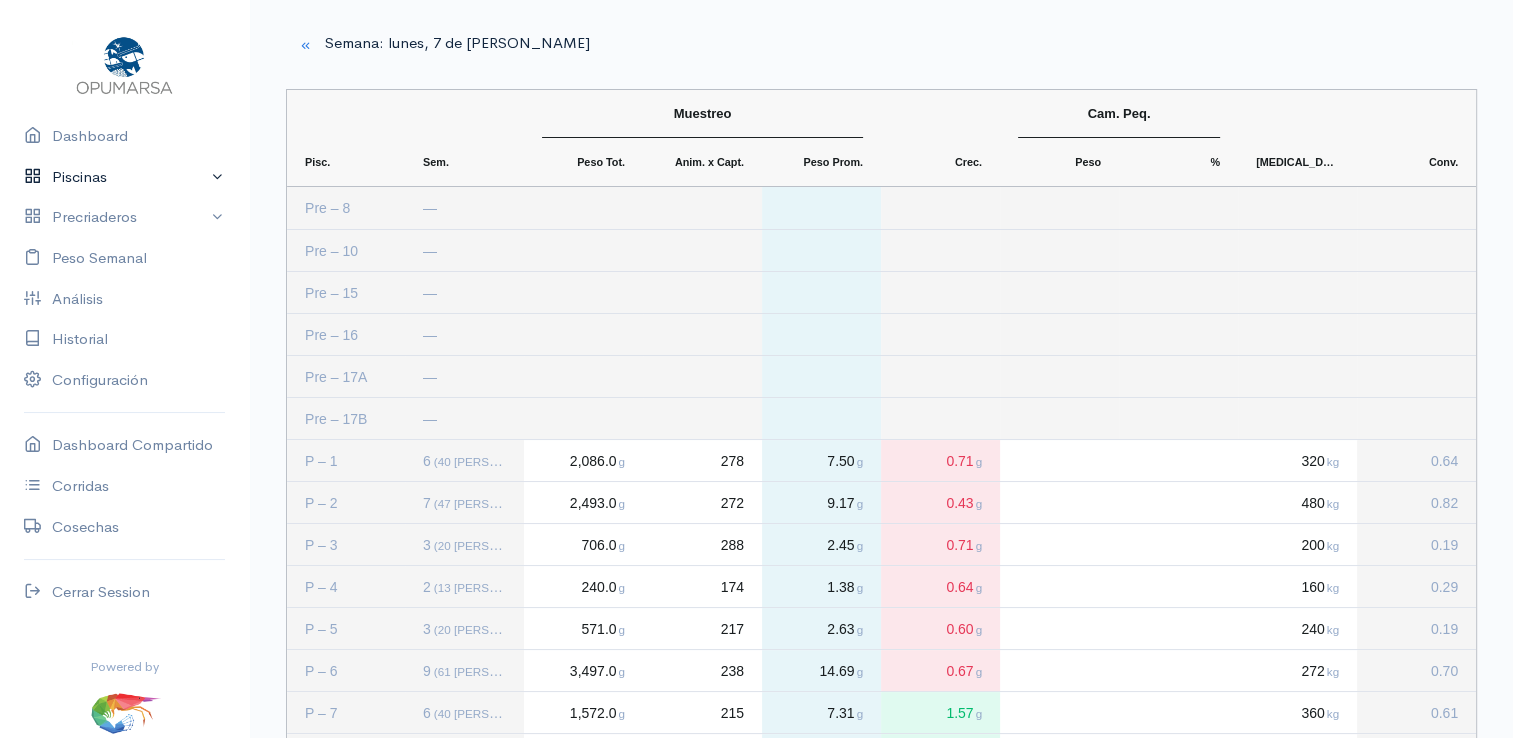 click on "Piscinas" at bounding box center [124, 177] 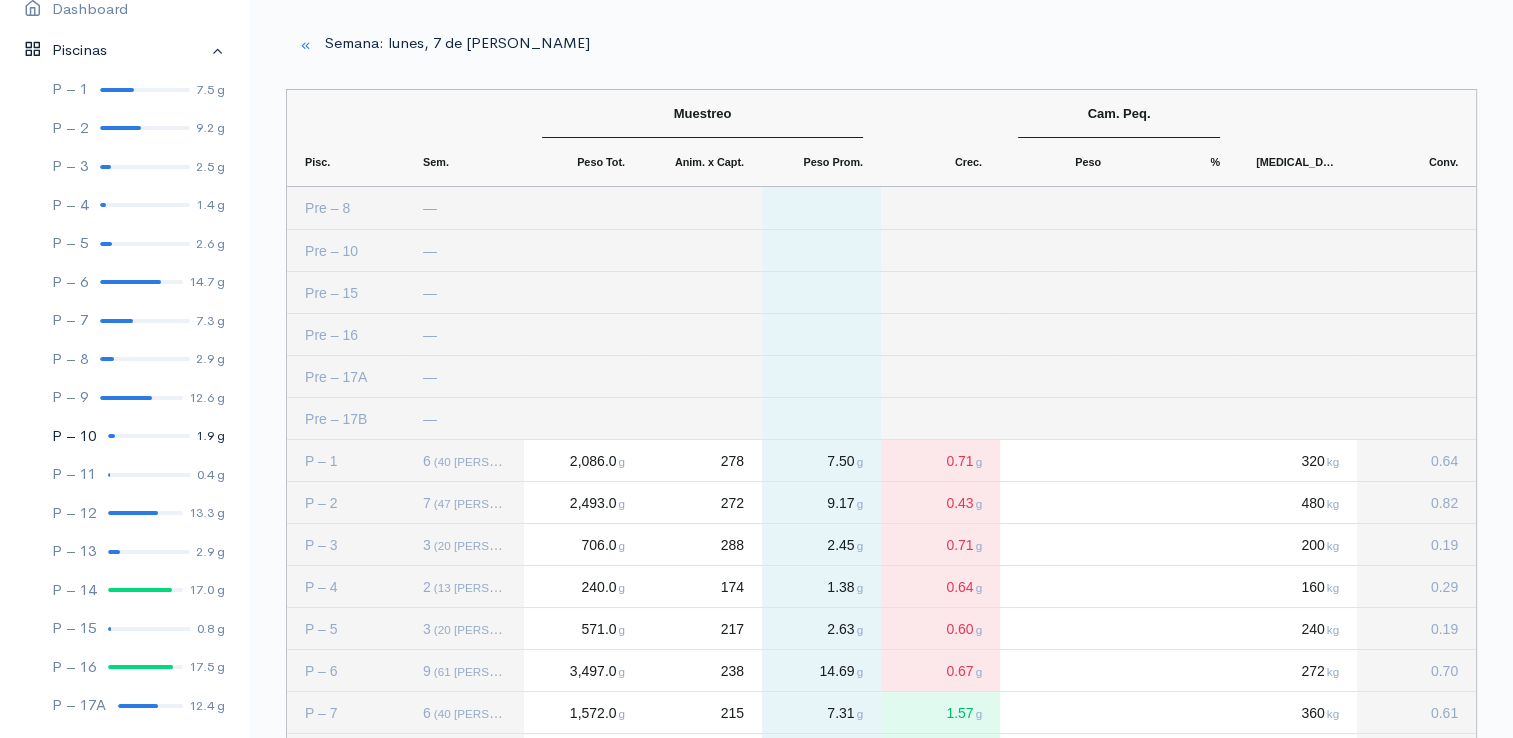 scroll, scrollTop: 200, scrollLeft: 0, axis: vertical 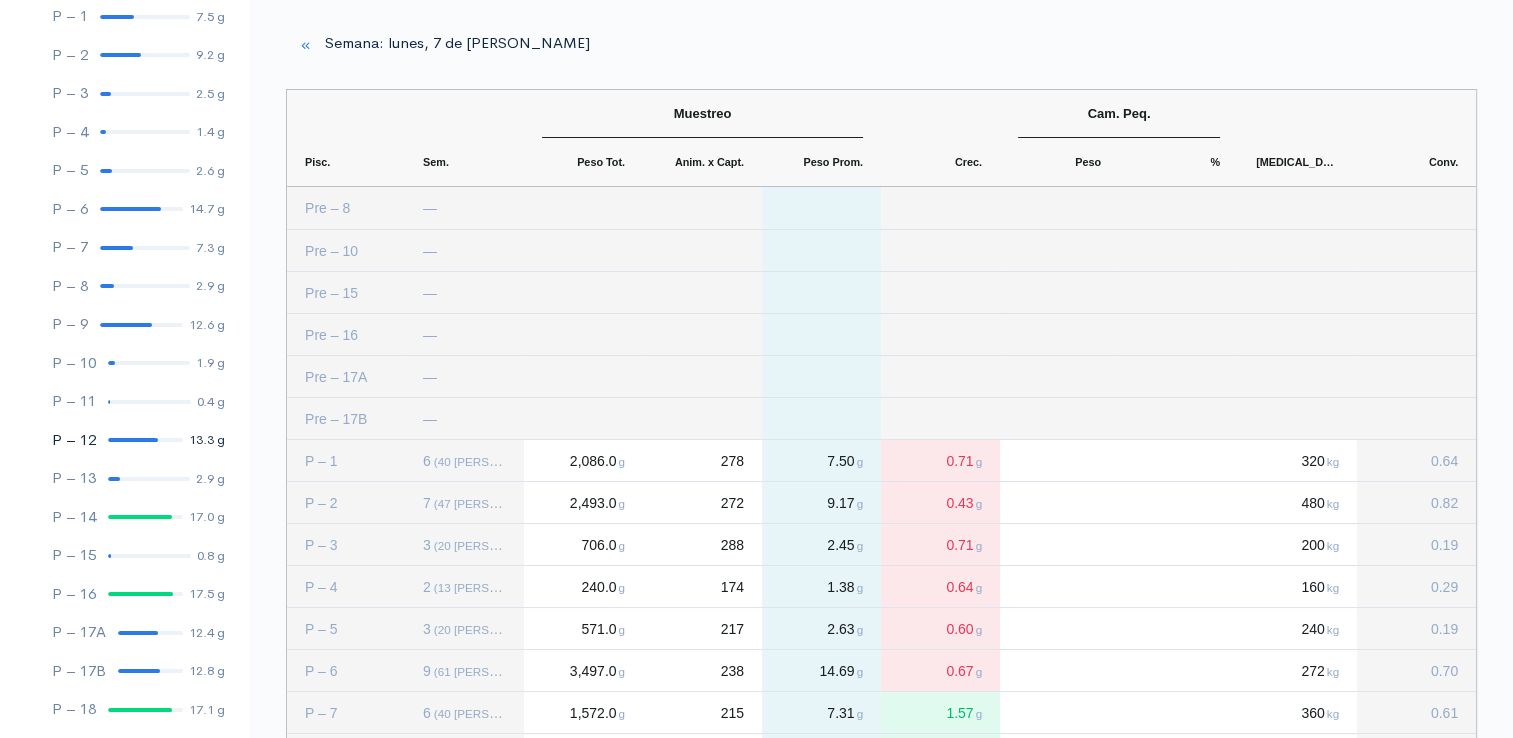 click at bounding box center (133, 440) 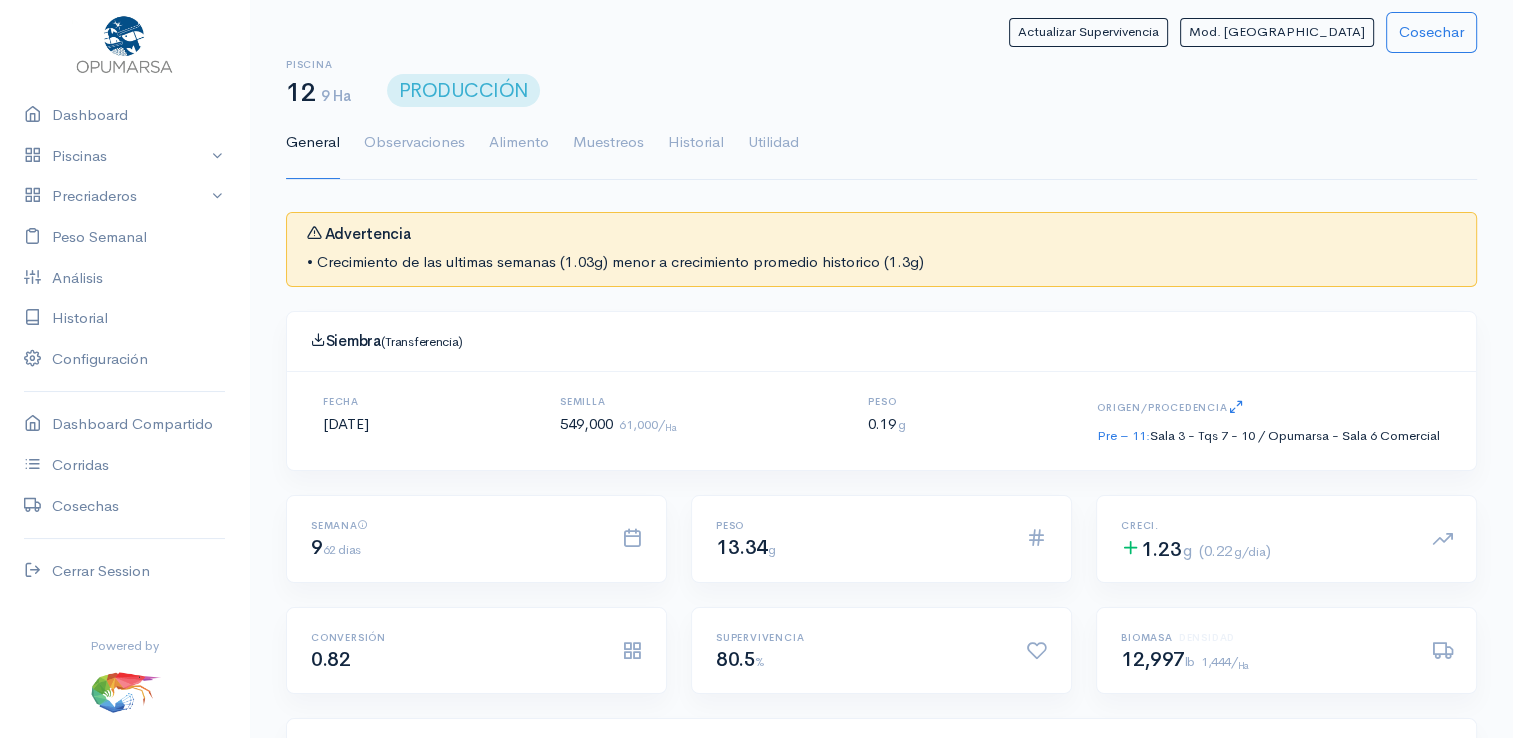 scroll, scrollTop: 61, scrollLeft: 0, axis: vertical 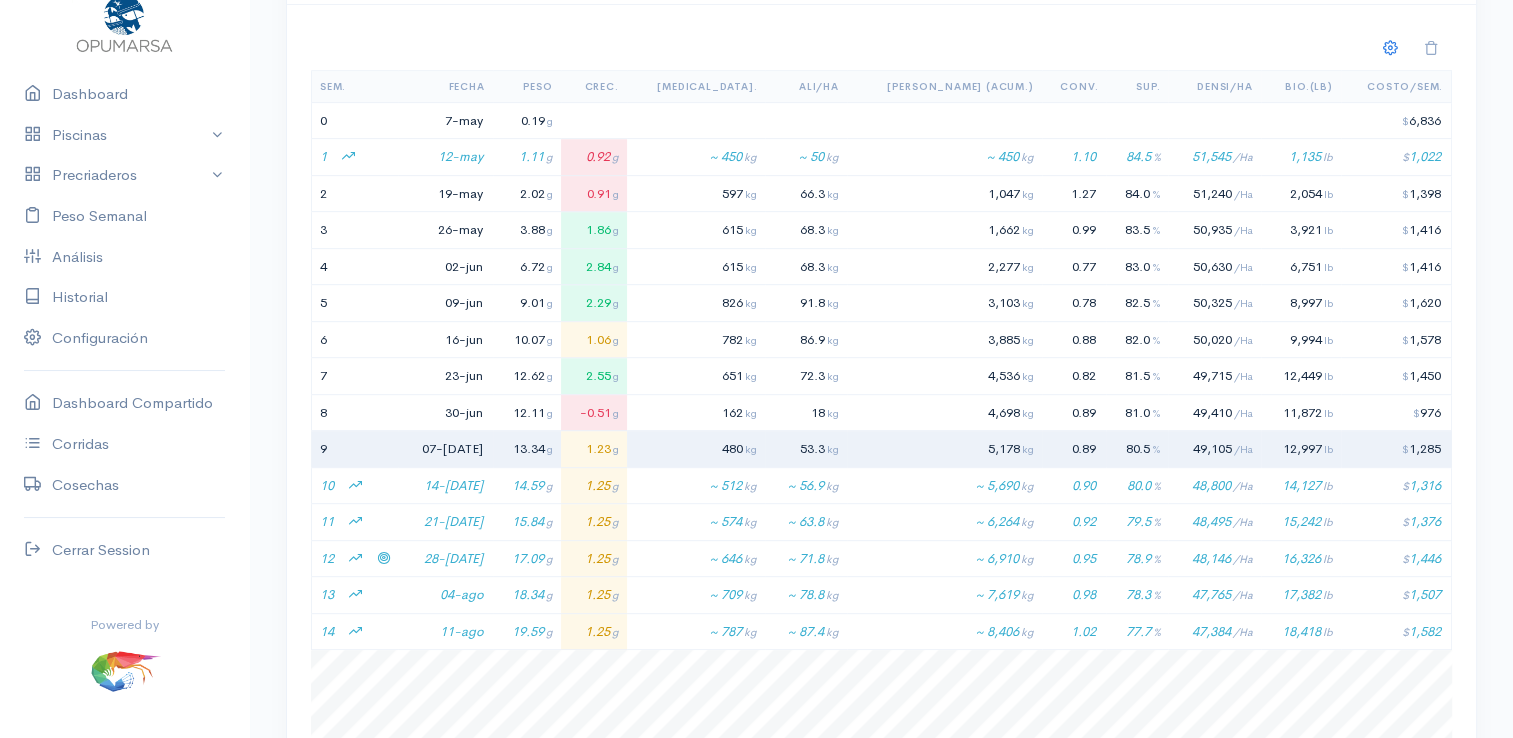 click on "49,105 /Ha" at bounding box center (1214, 449) 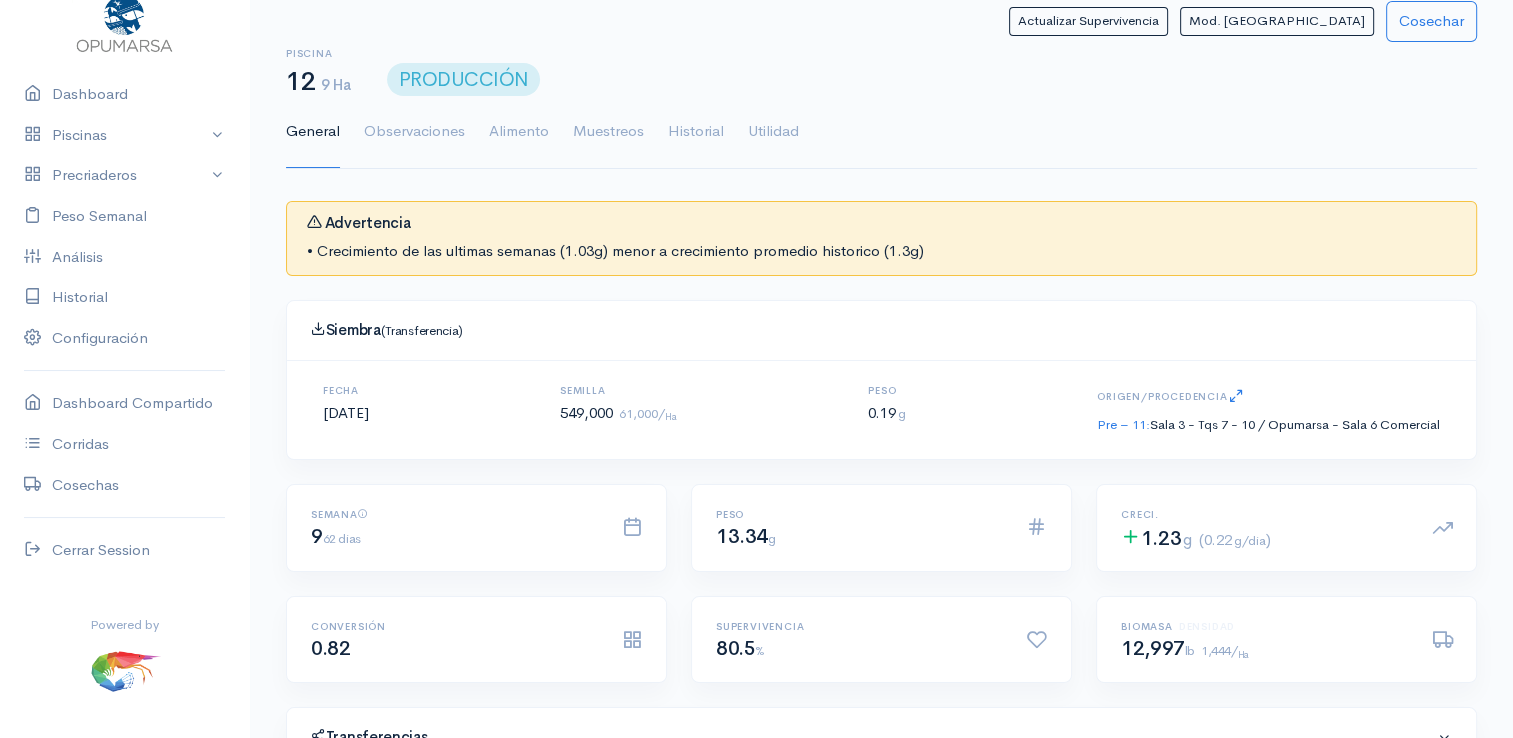 scroll, scrollTop: 0, scrollLeft: 0, axis: both 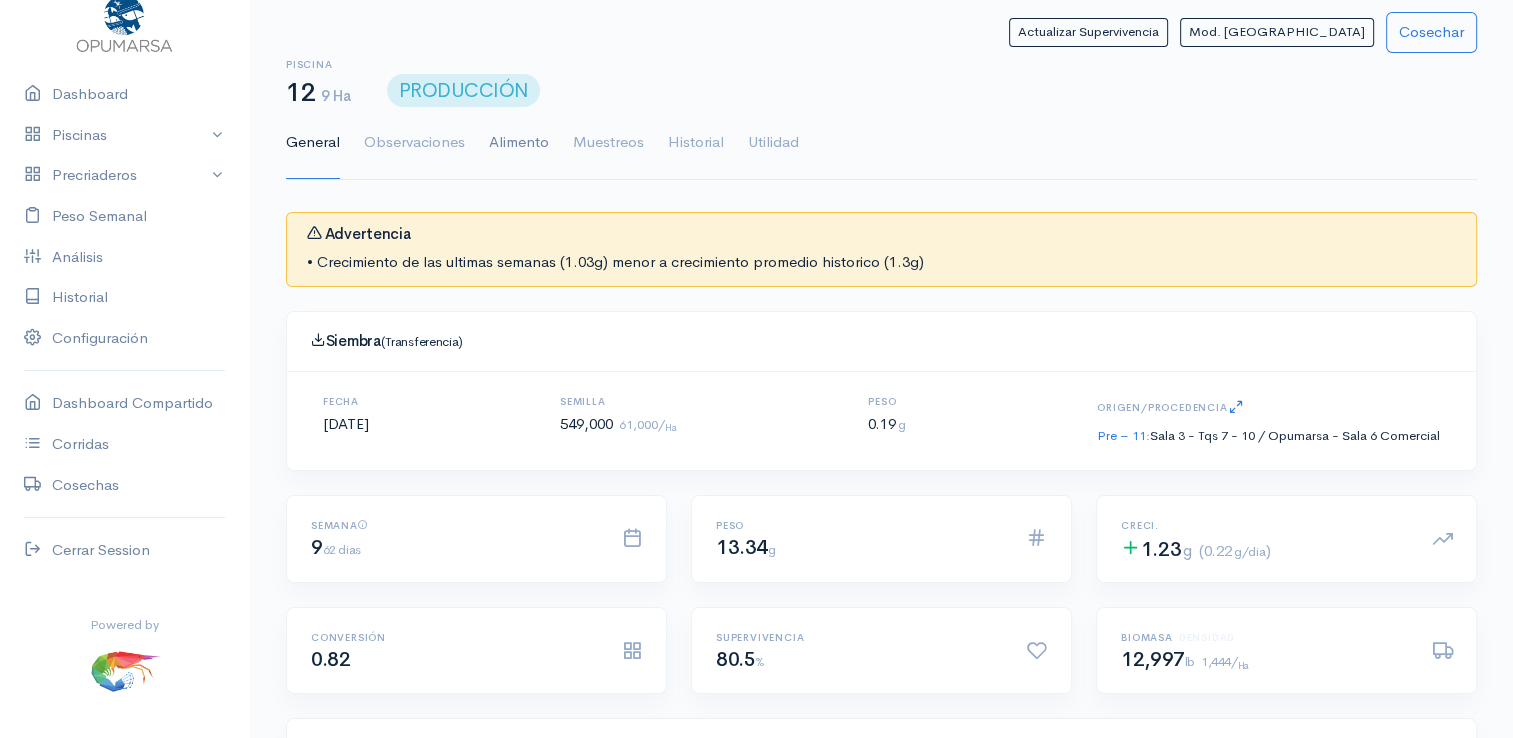 click on "Alimento" at bounding box center [519, 143] 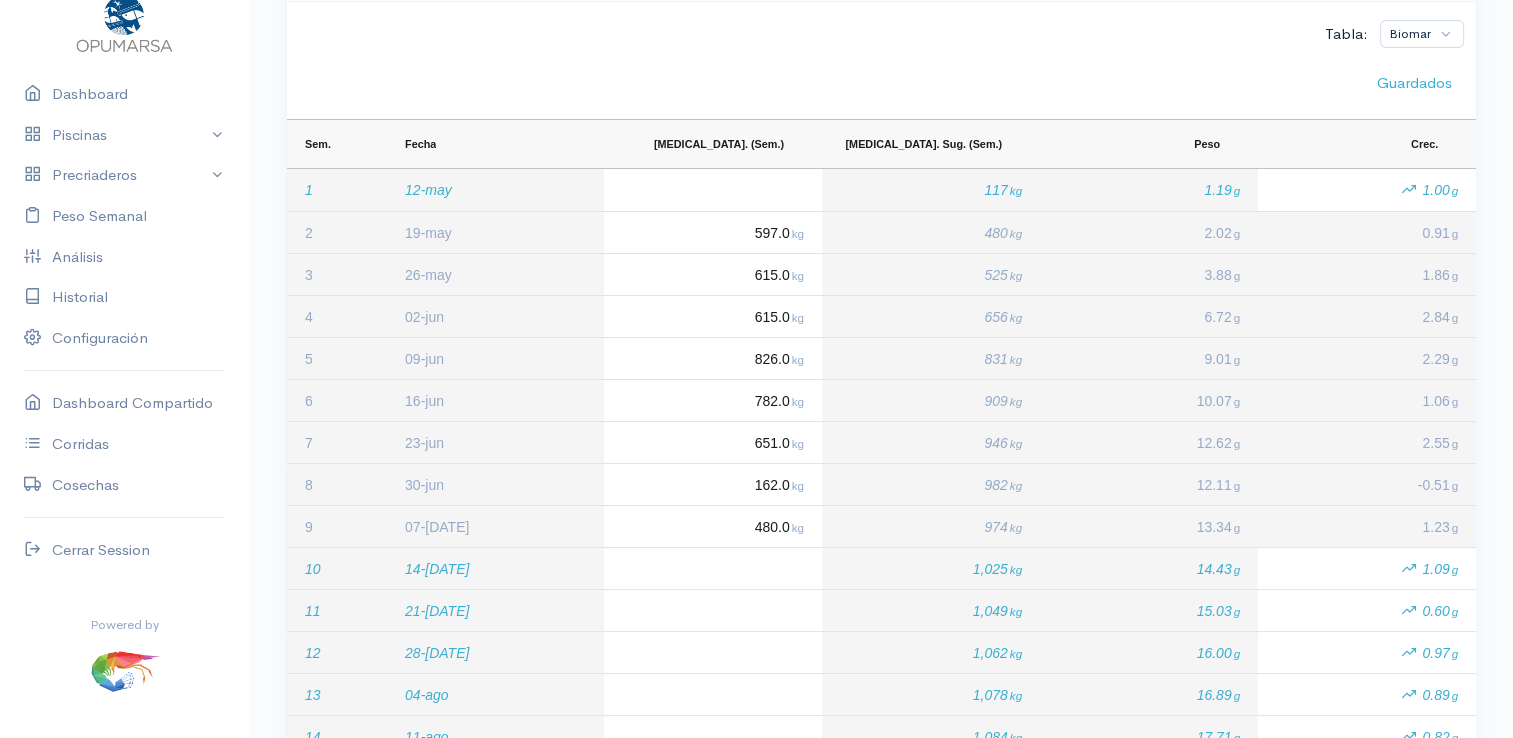 scroll, scrollTop: 300, scrollLeft: 0, axis: vertical 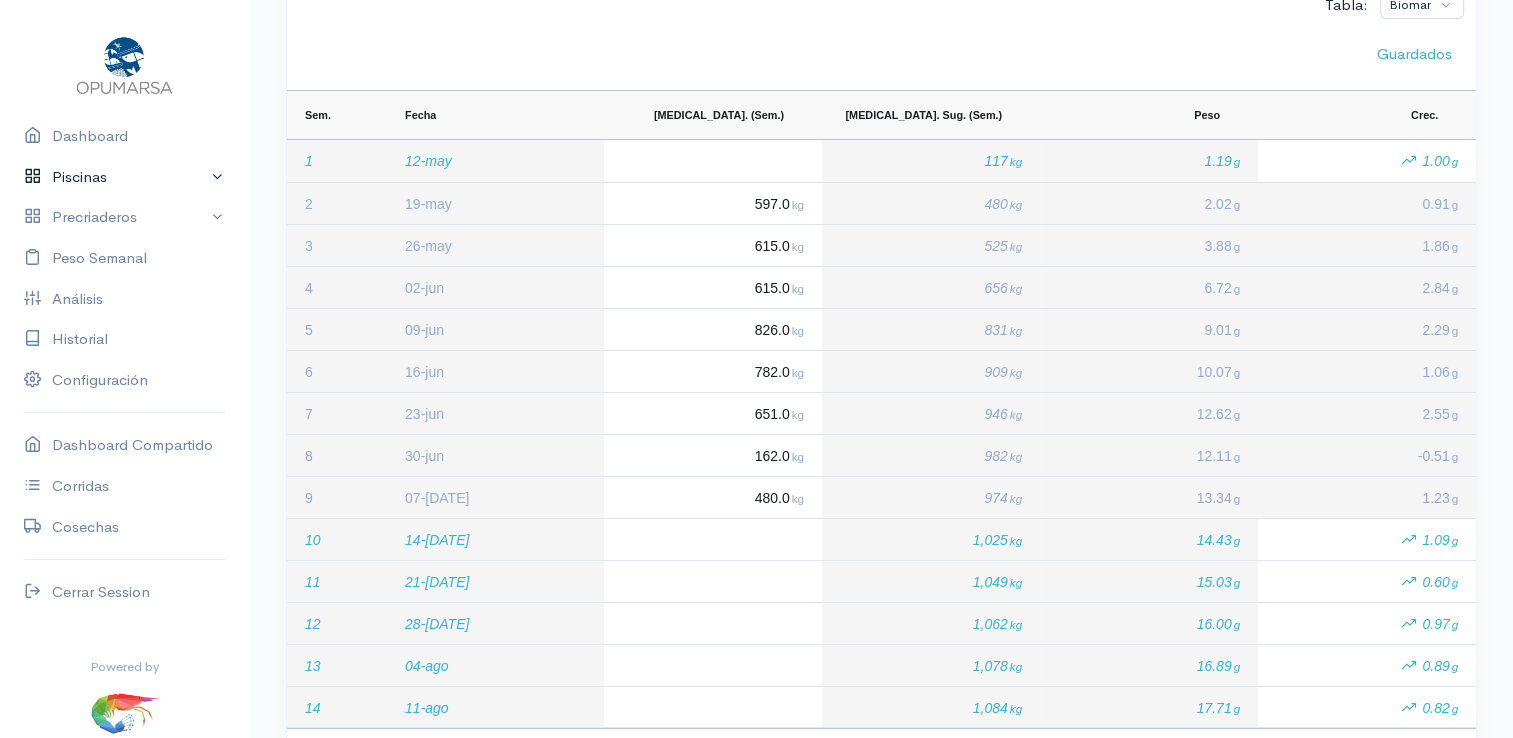 click on "Piscinas" at bounding box center [124, 177] 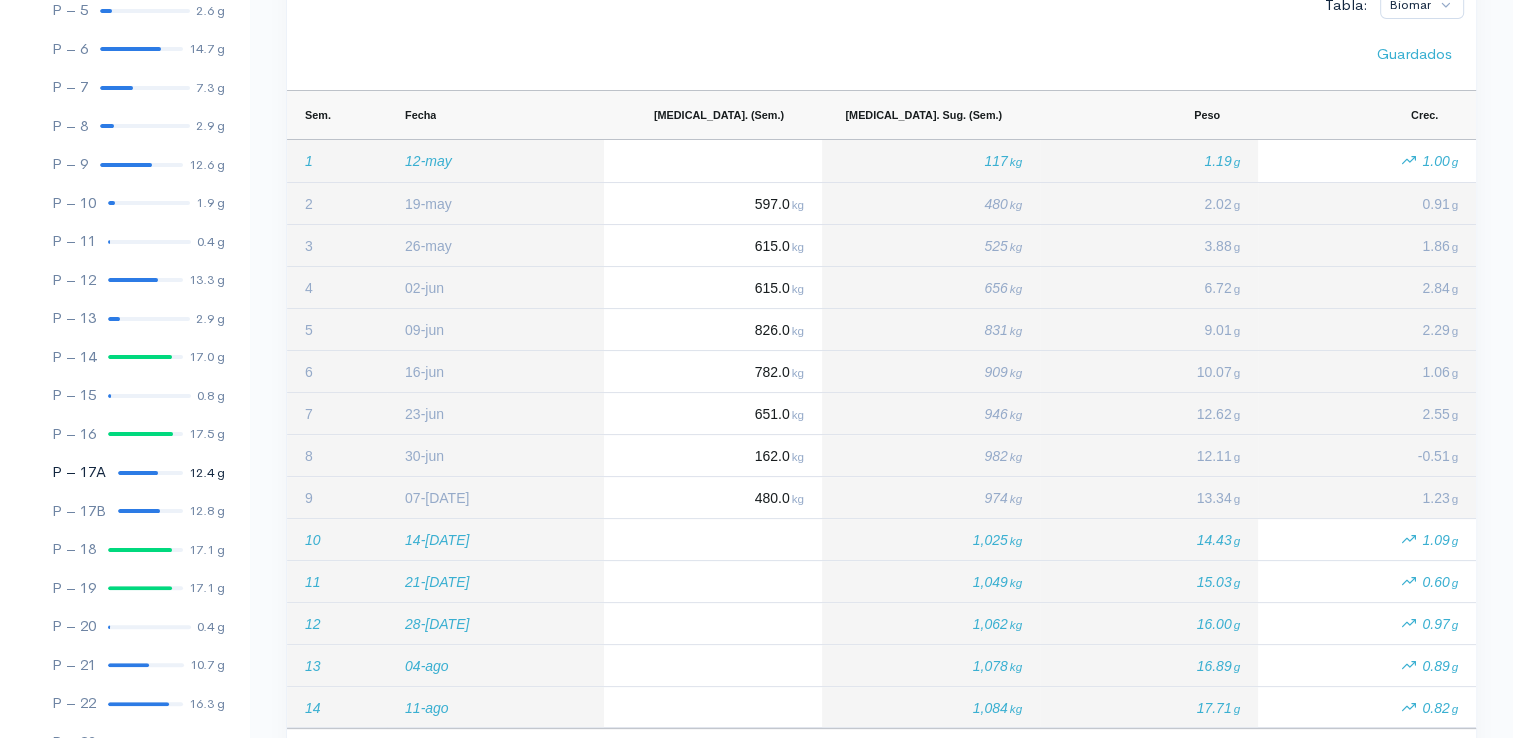 scroll, scrollTop: 400, scrollLeft: 0, axis: vertical 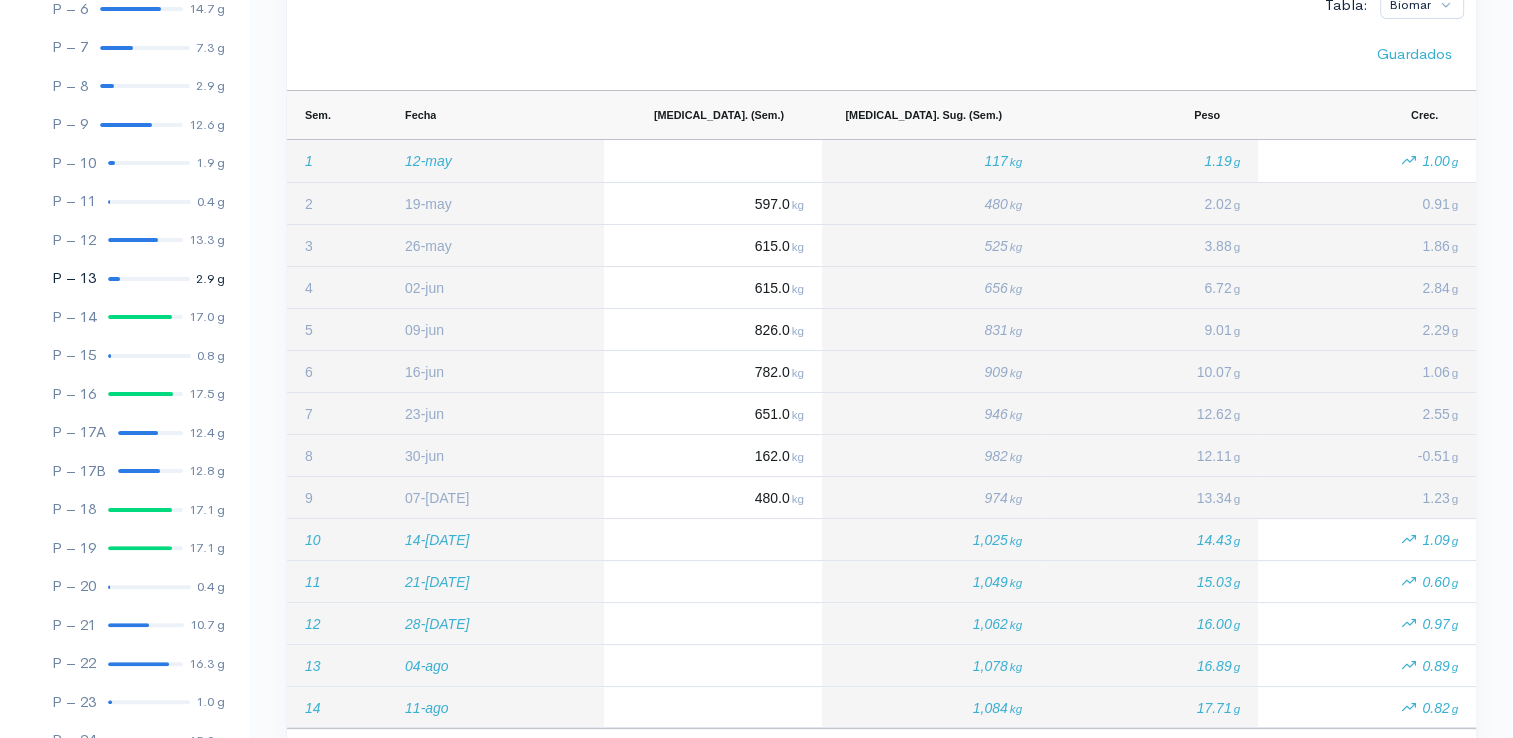 click at bounding box center (149, 279) 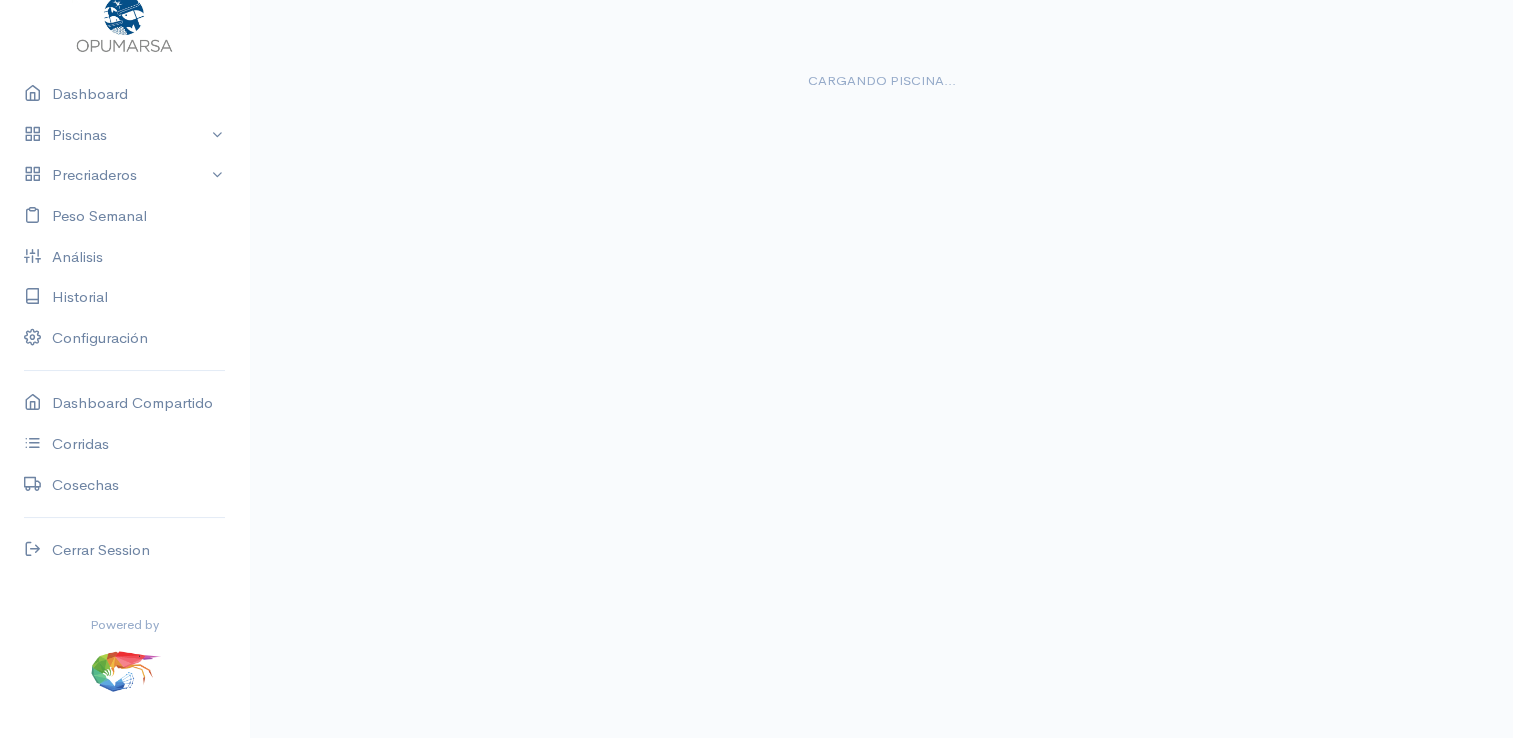 scroll, scrollTop: 36, scrollLeft: 0, axis: vertical 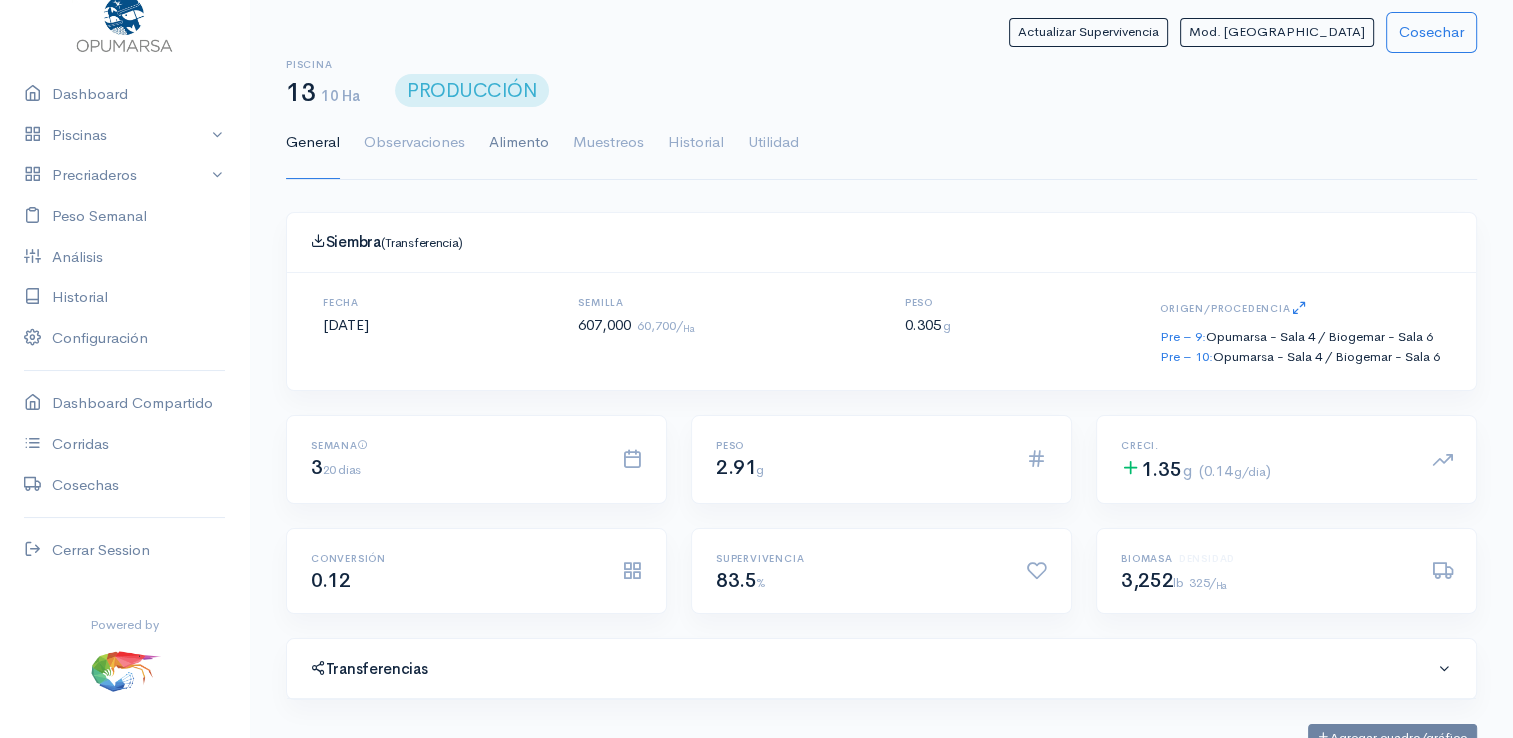 click on "Alimento" at bounding box center [519, 143] 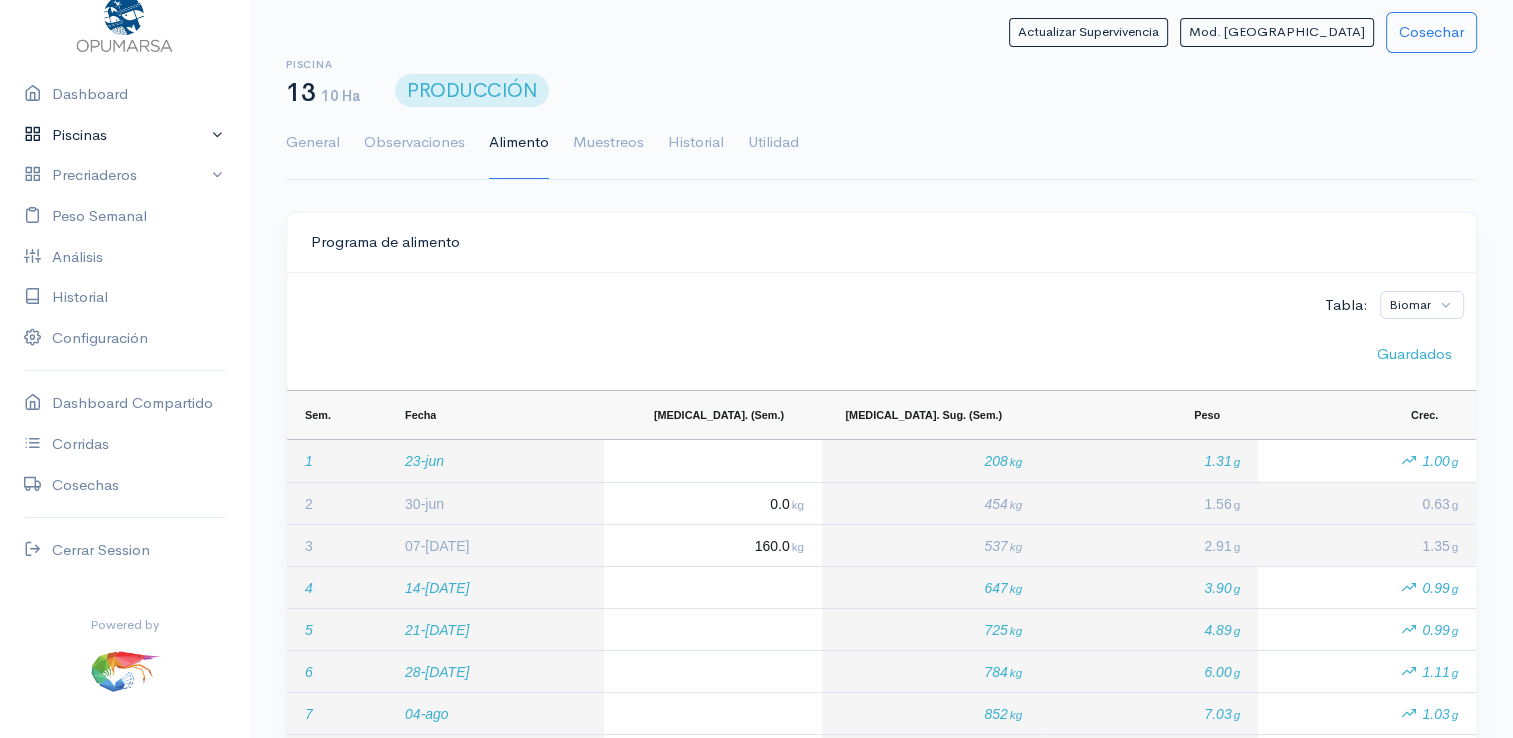 click on "Piscinas" at bounding box center [124, 135] 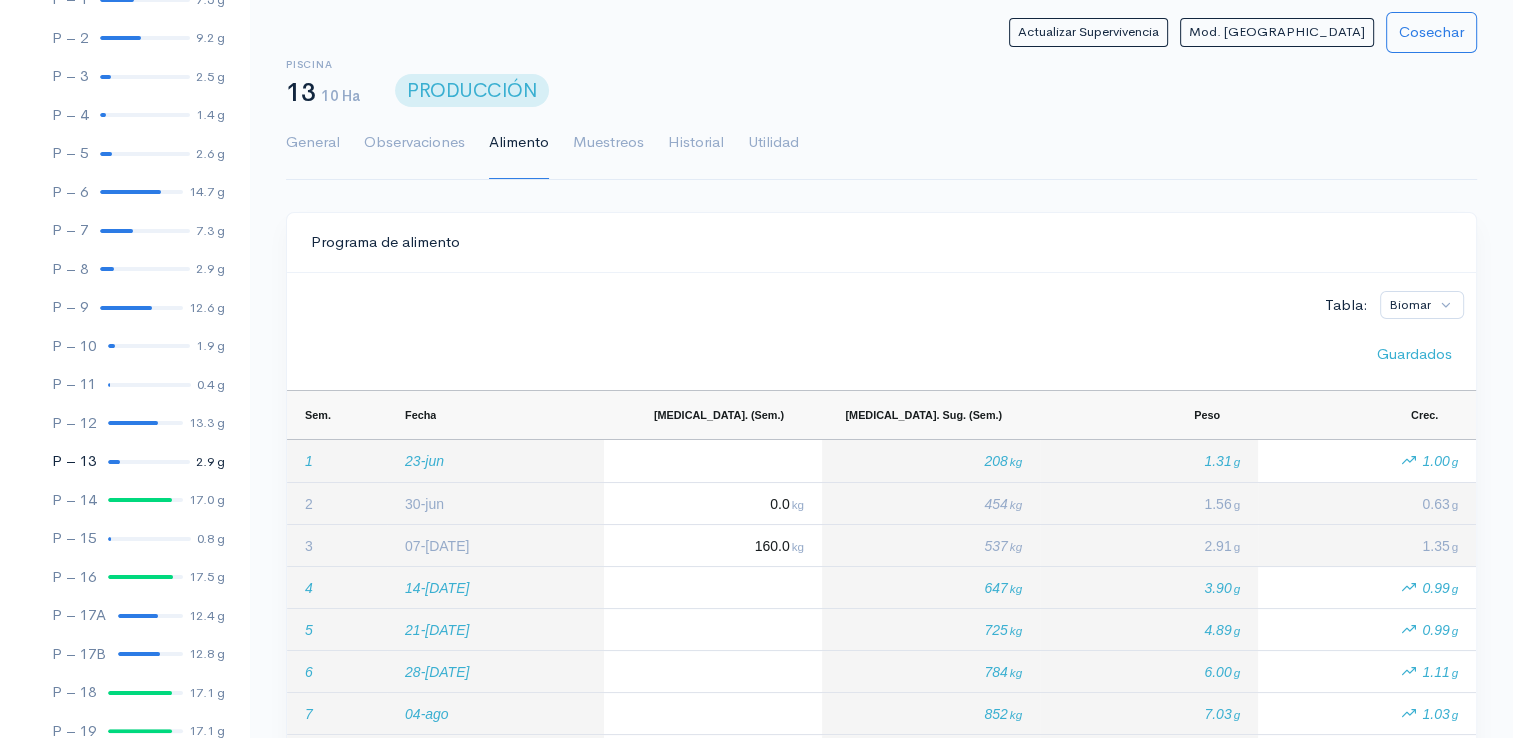 scroll, scrollTop: 261, scrollLeft: 0, axis: vertical 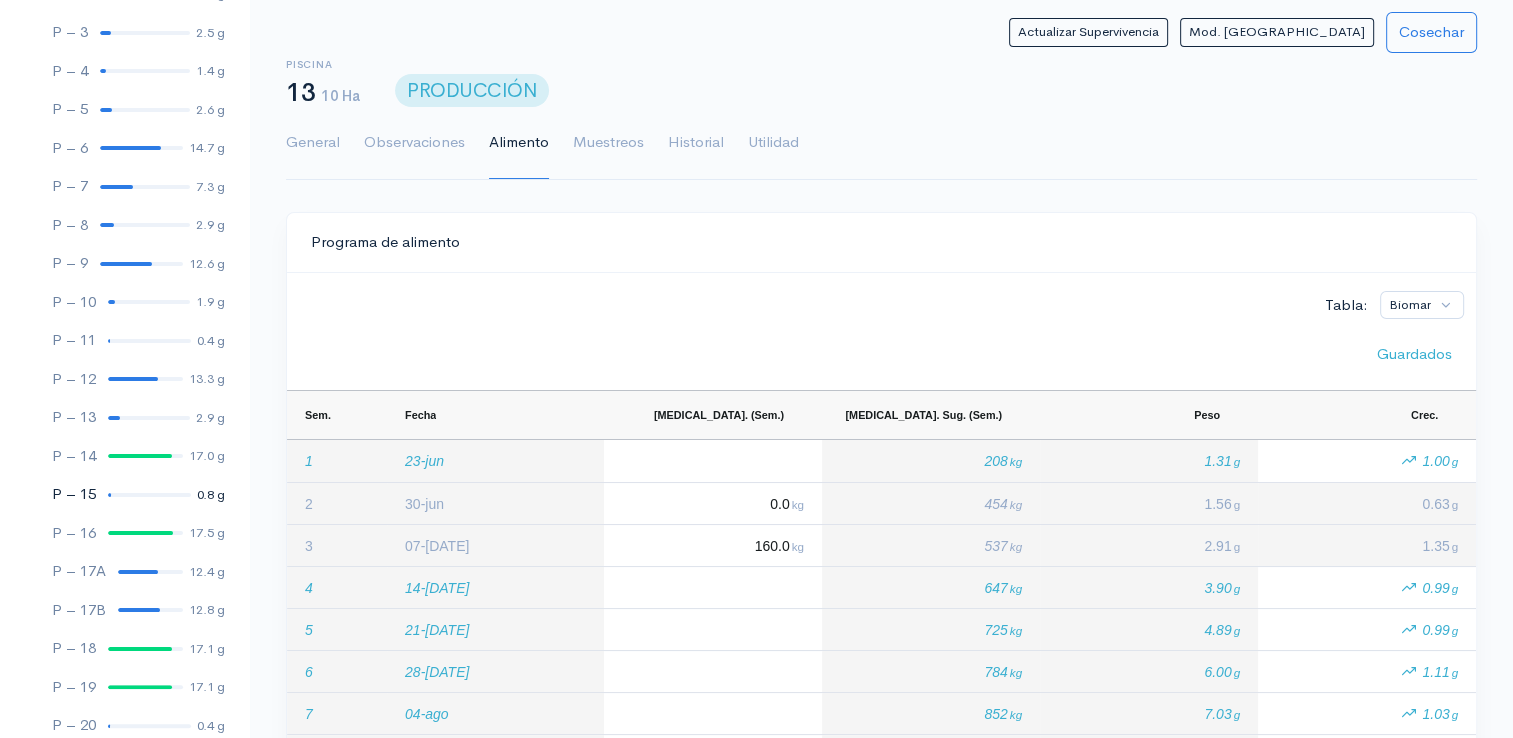 click at bounding box center (149, 495) 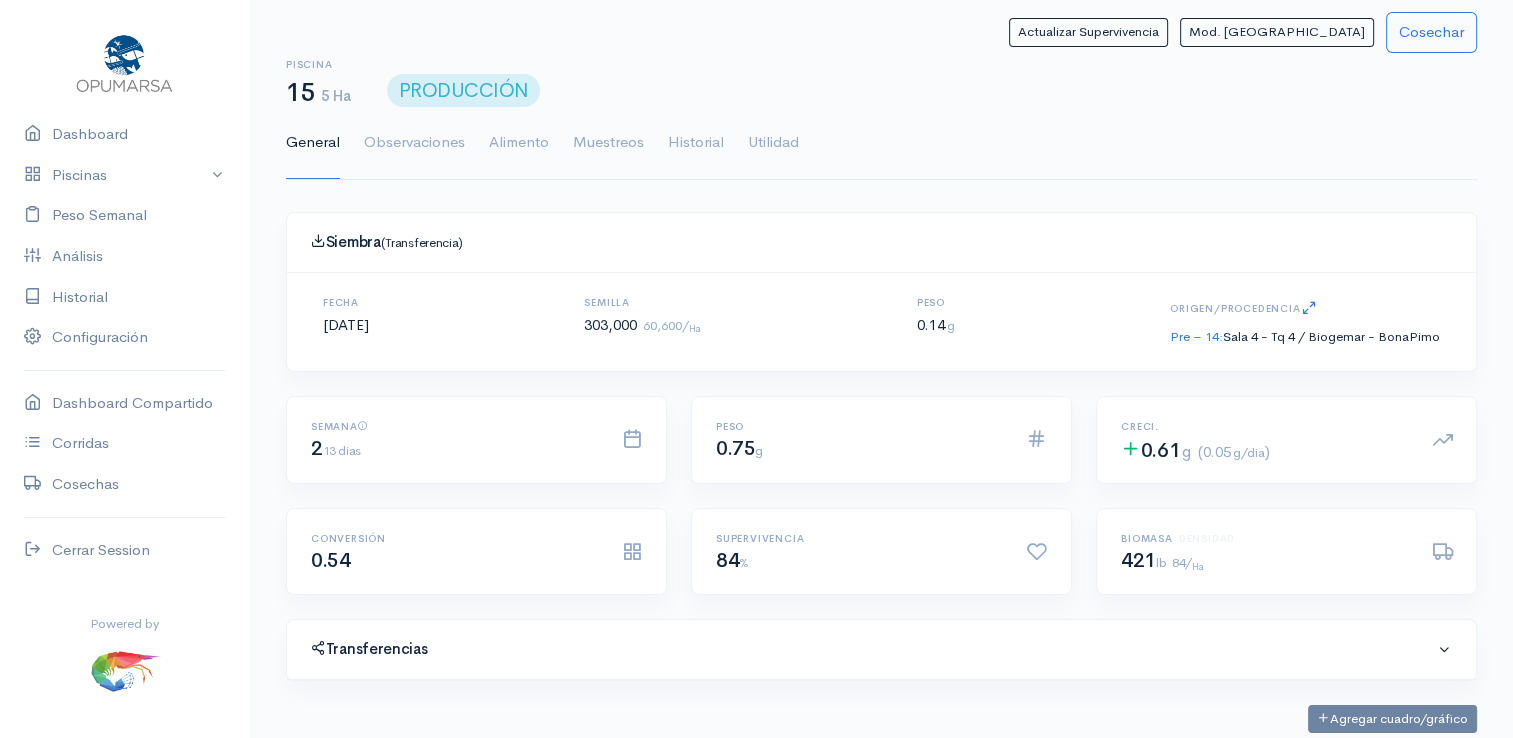 scroll, scrollTop: 61, scrollLeft: 0, axis: vertical 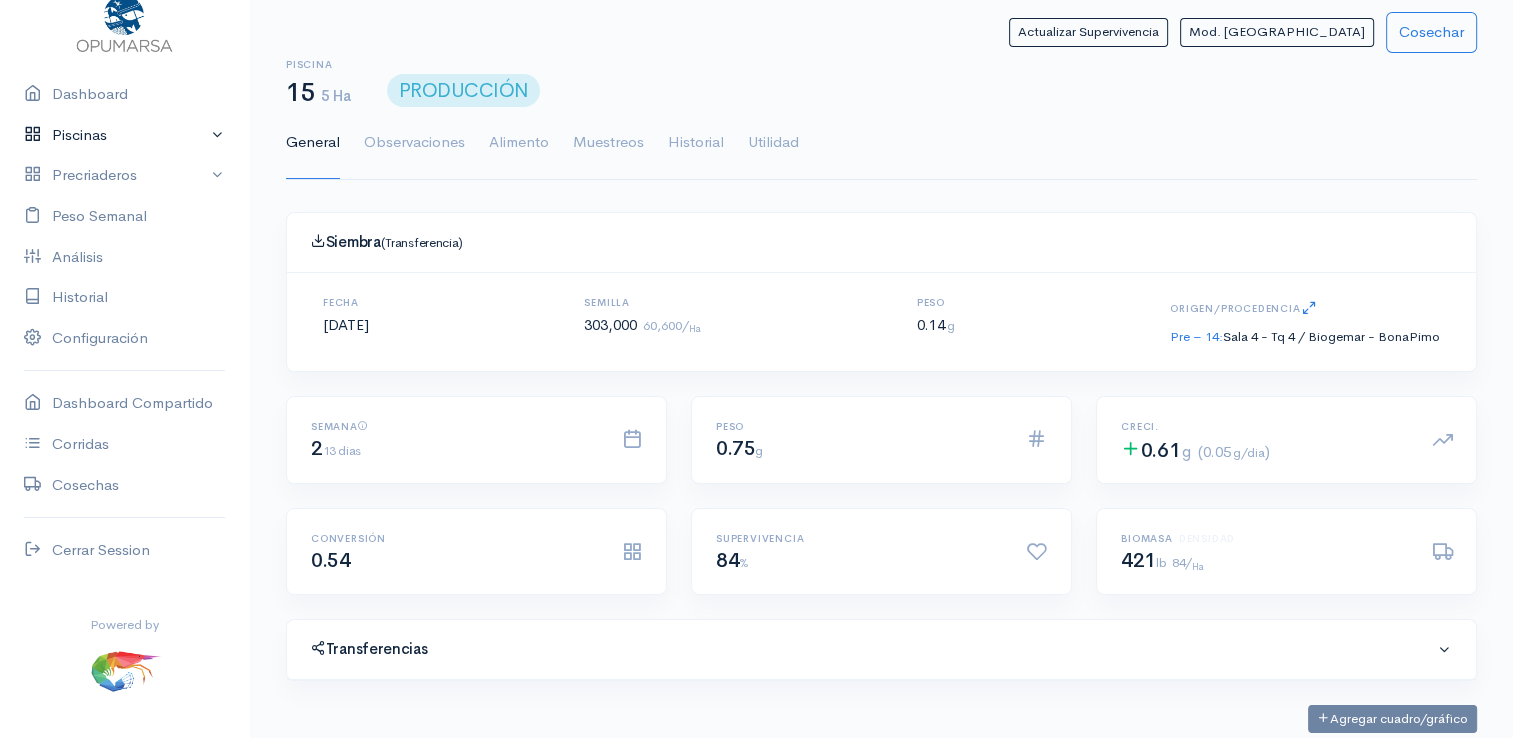 click on "Piscinas" at bounding box center (124, 135) 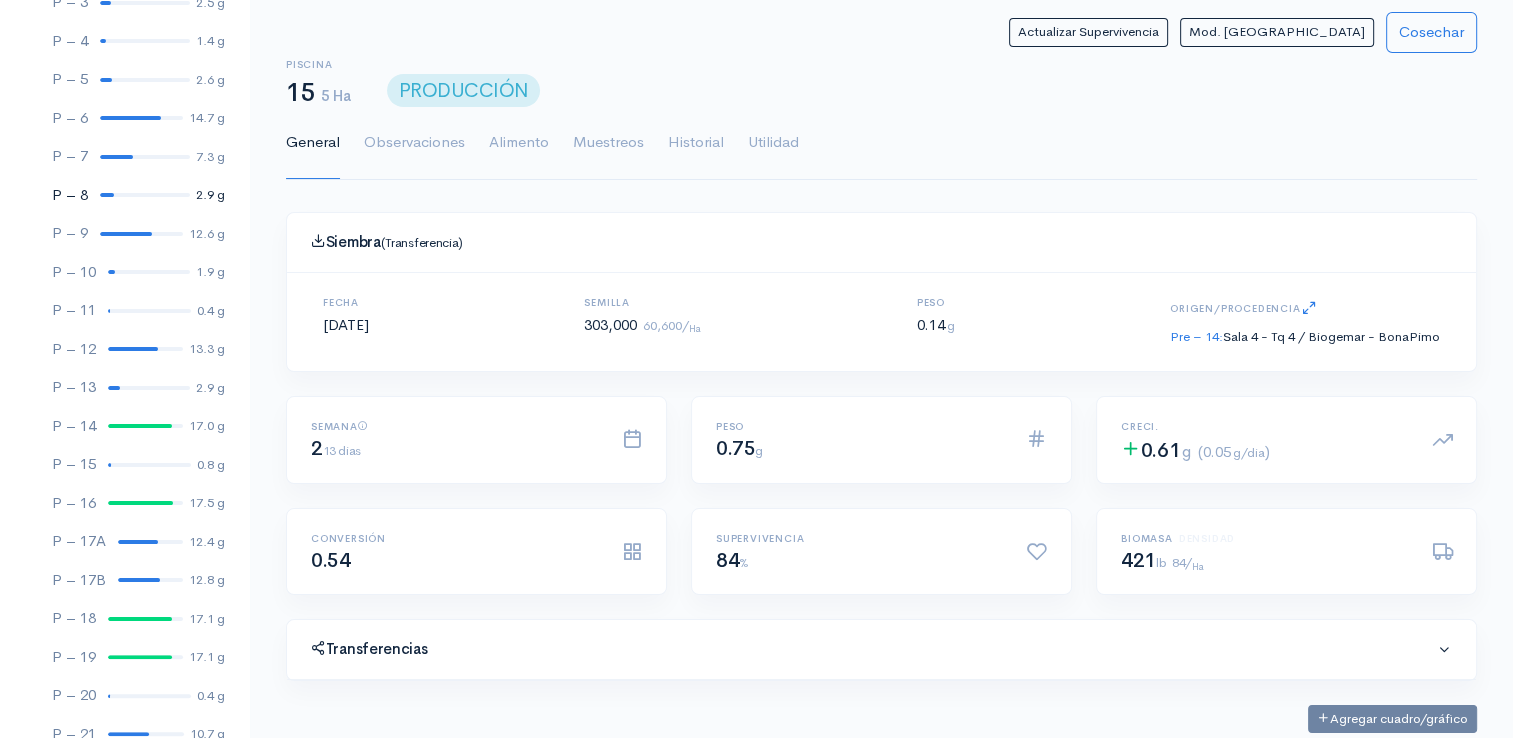 scroll, scrollTop: 361, scrollLeft: 0, axis: vertical 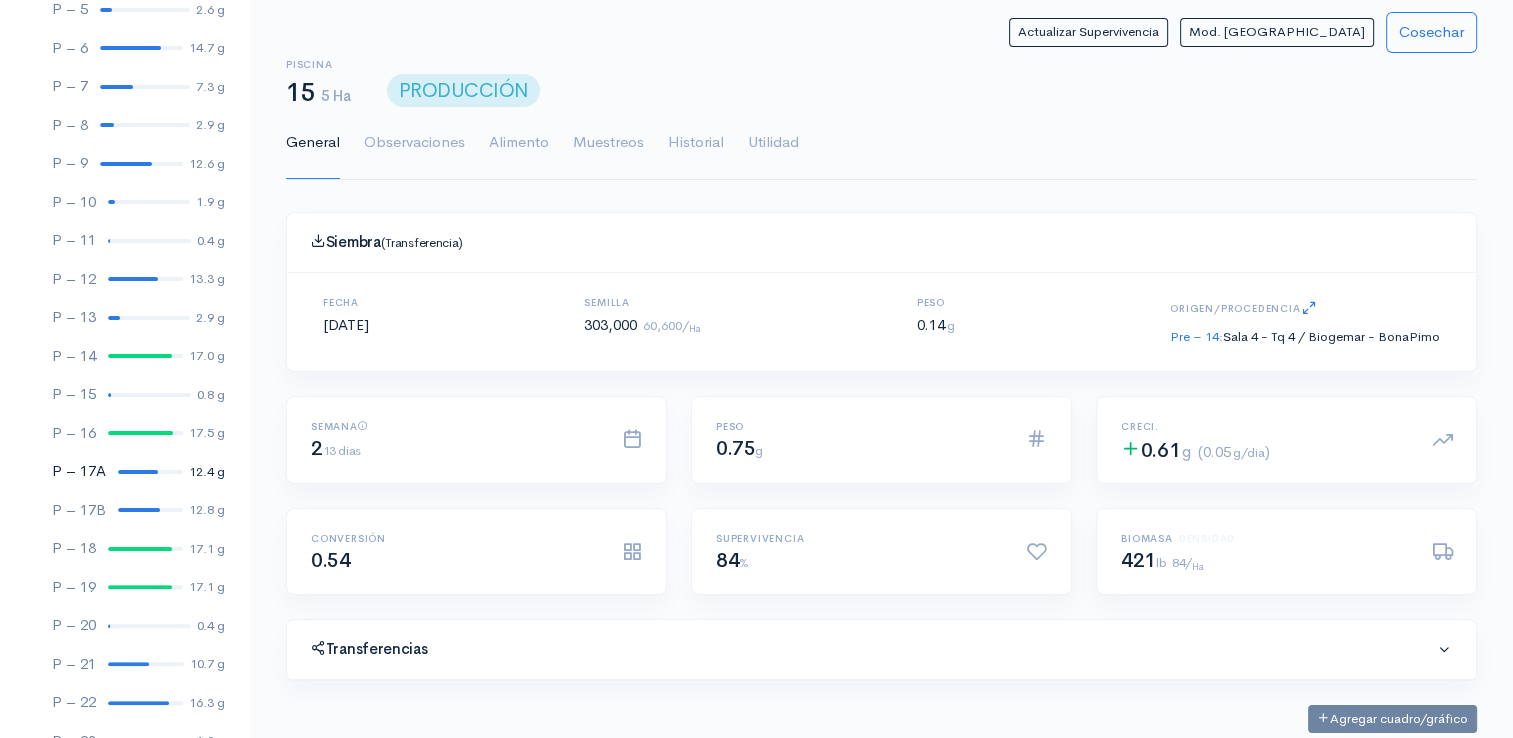 click on "P – 17A 12.4 g" at bounding box center [124, 471] 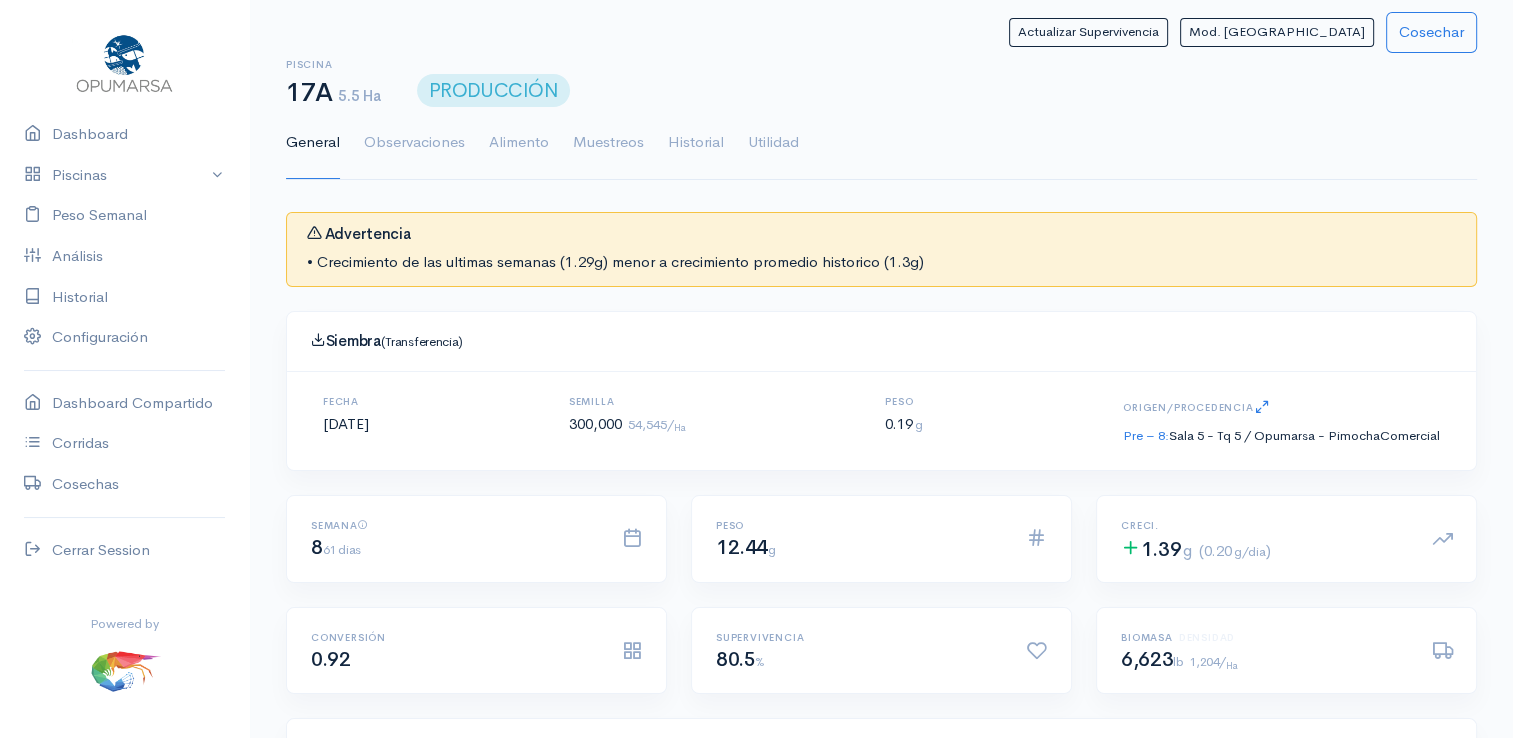 scroll, scrollTop: 61, scrollLeft: 0, axis: vertical 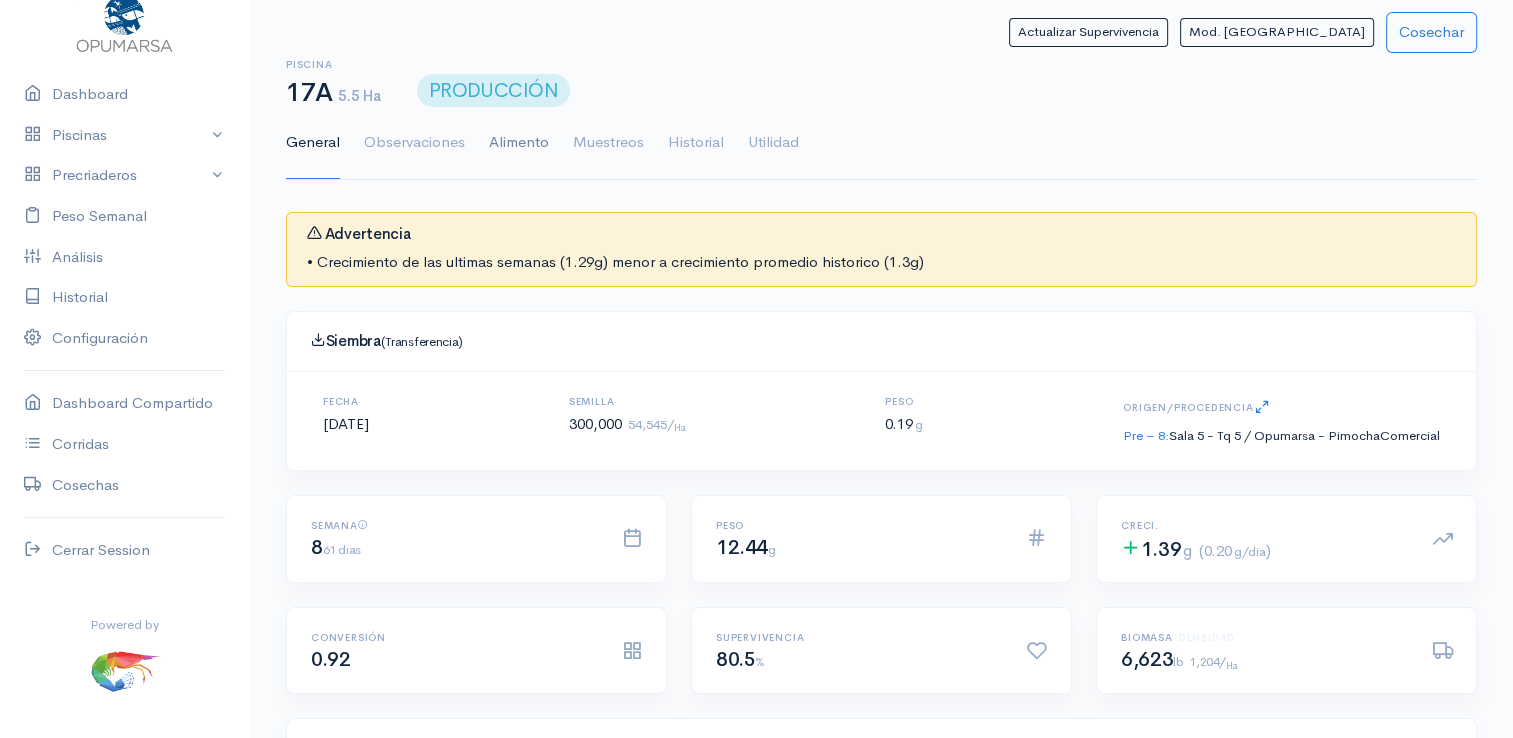 click on "Alimento" at bounding box center [519, 143] 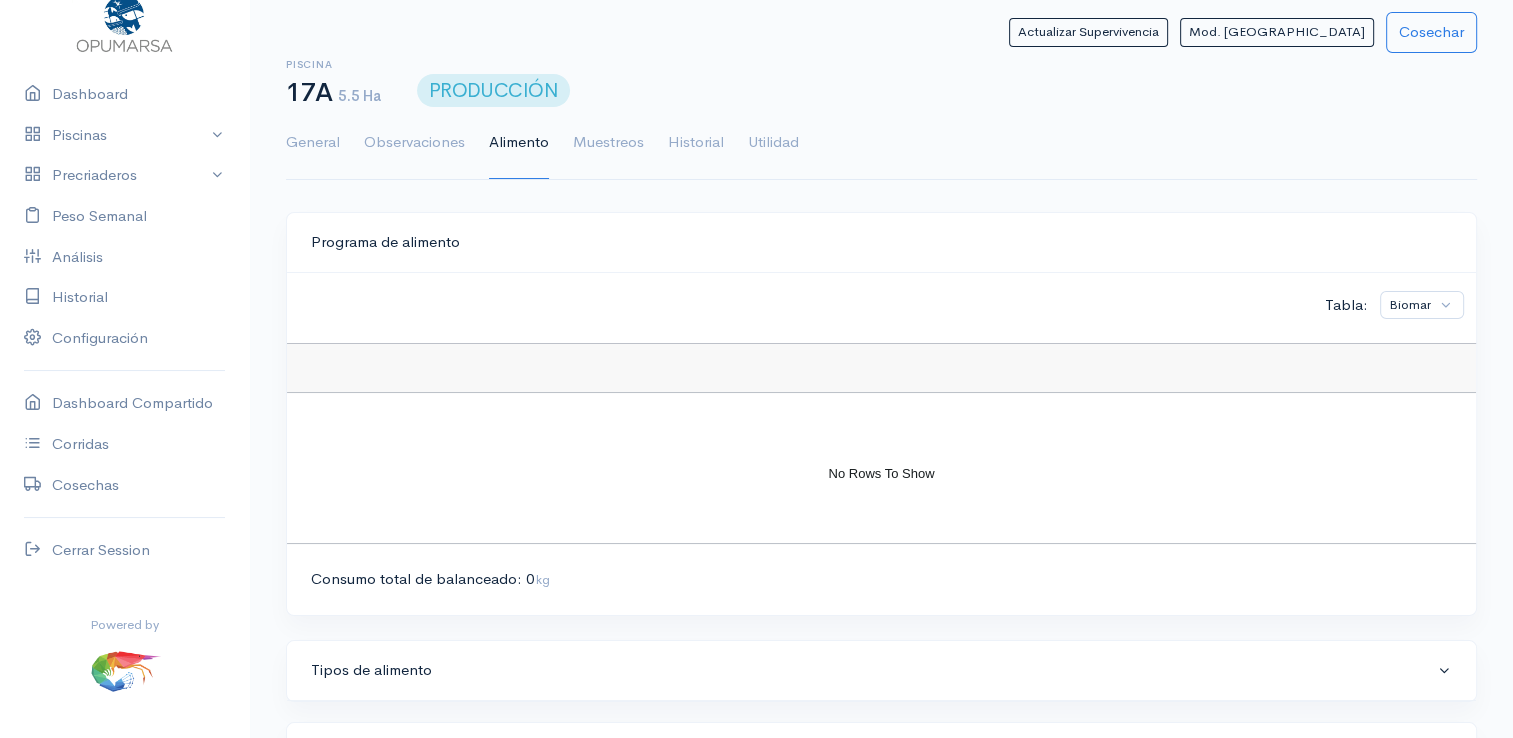 click on "Alimento" at bounding box center (519, 143) 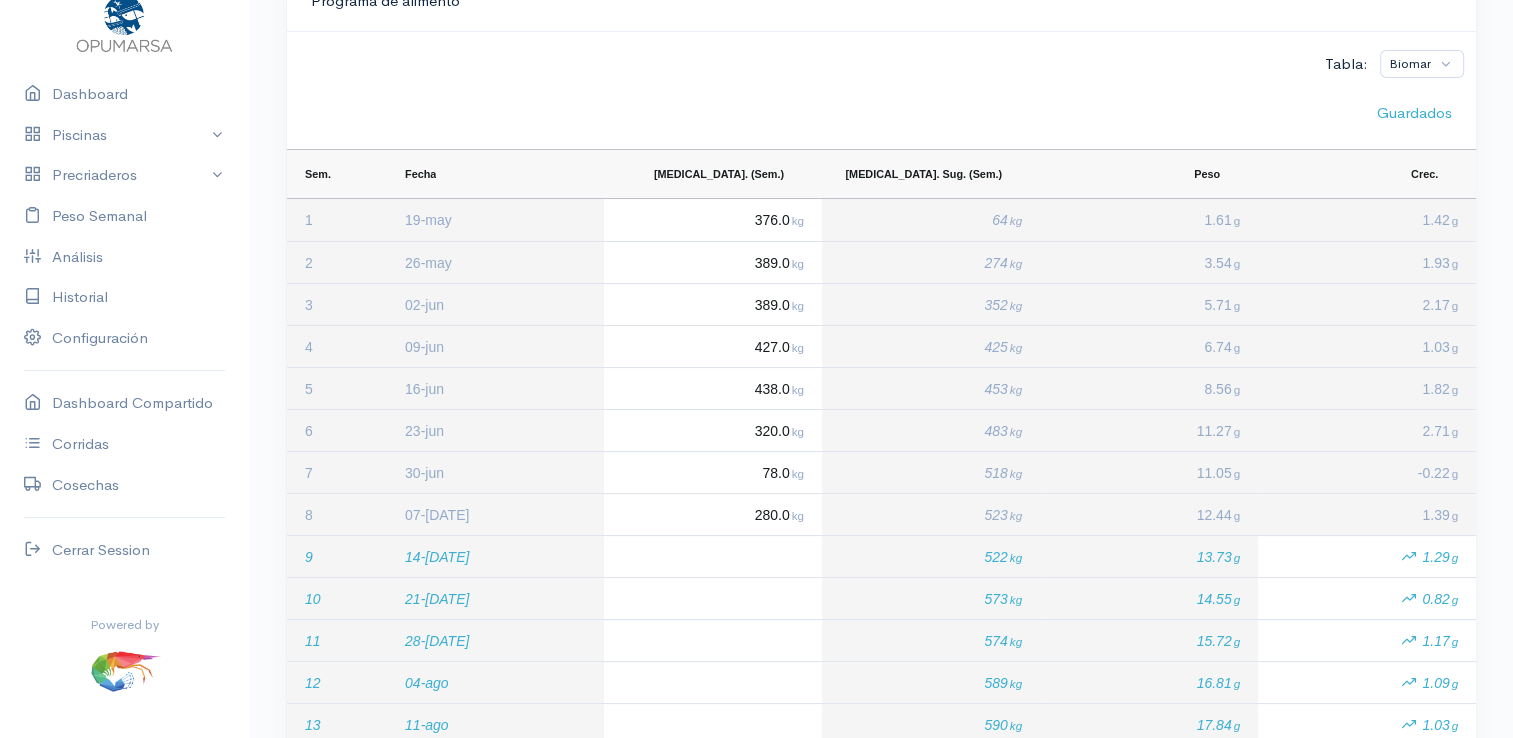 scroll, scrollTop: 300, scrollLeft: 0, axis: vertical 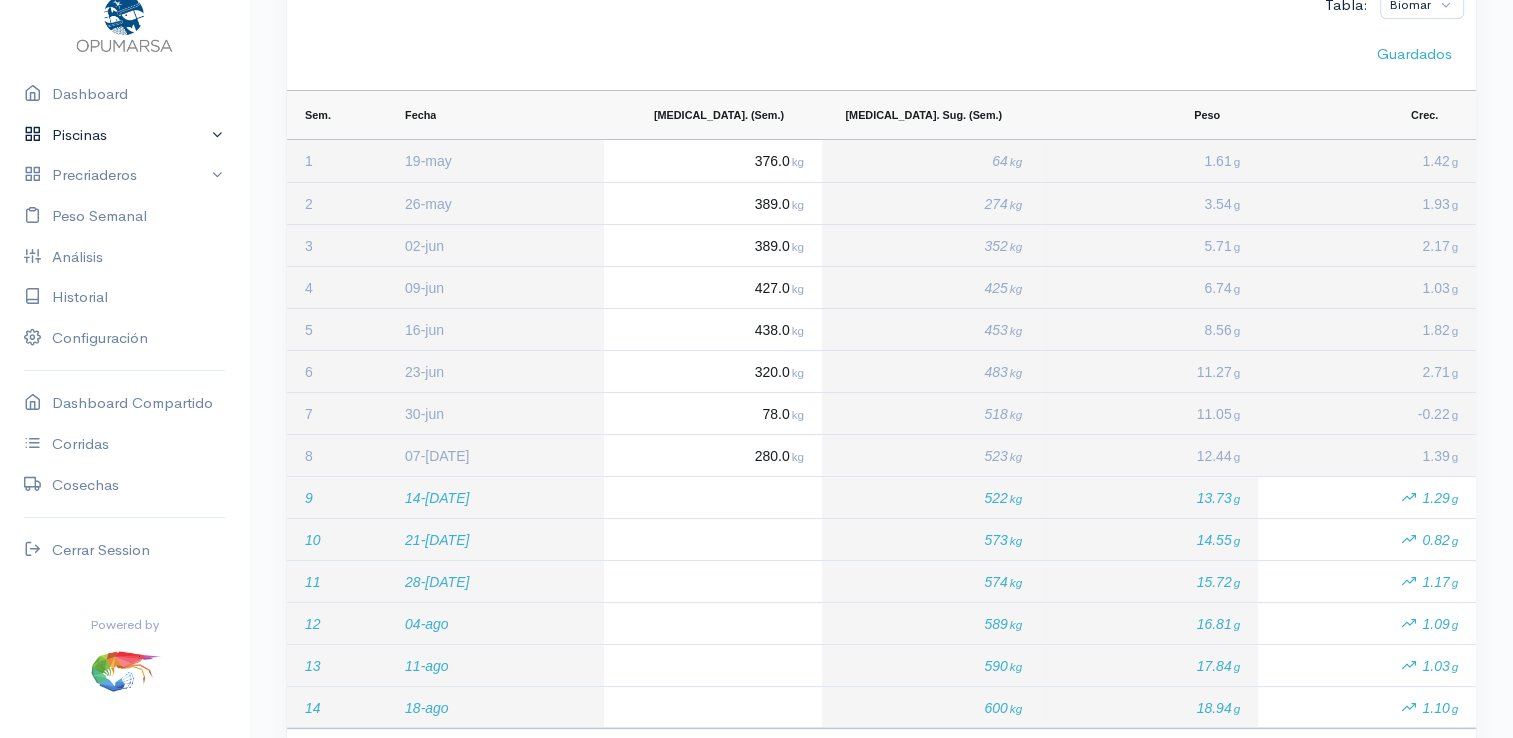 click on "Piscinas" at bounding box center [124, 135] 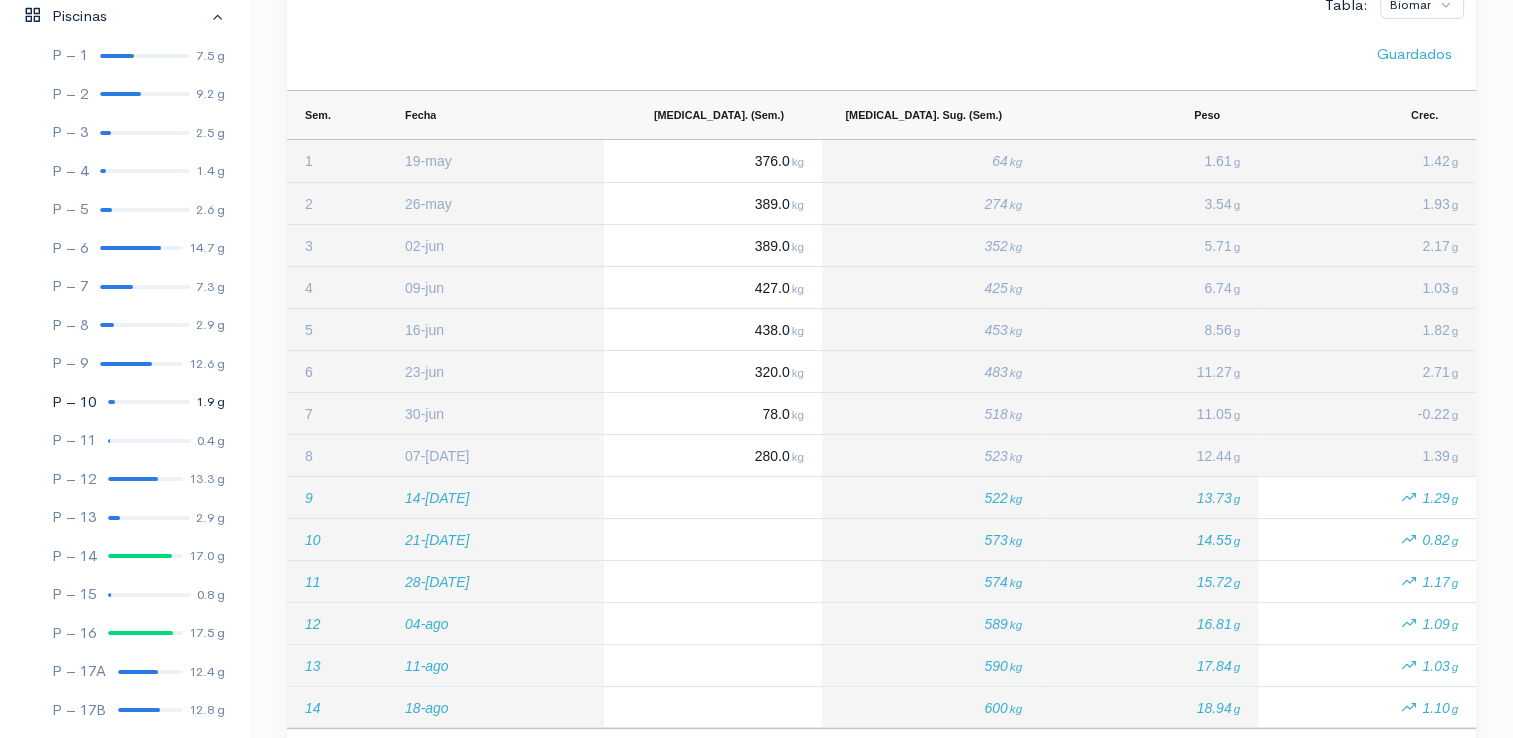 scroll, scrollTop: 261, scrollLeft: 0, axis: vertical 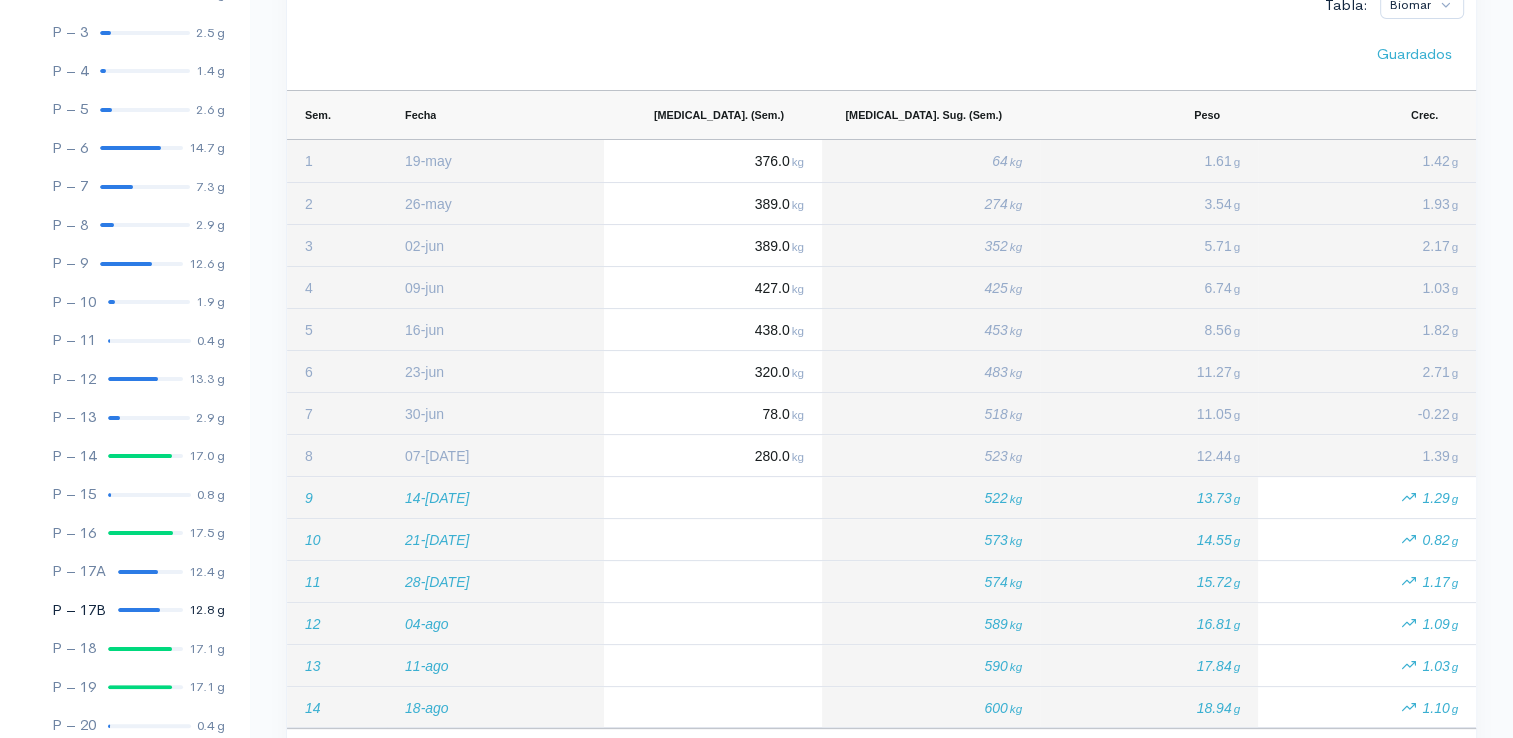 click at bounding box center [139, 610] 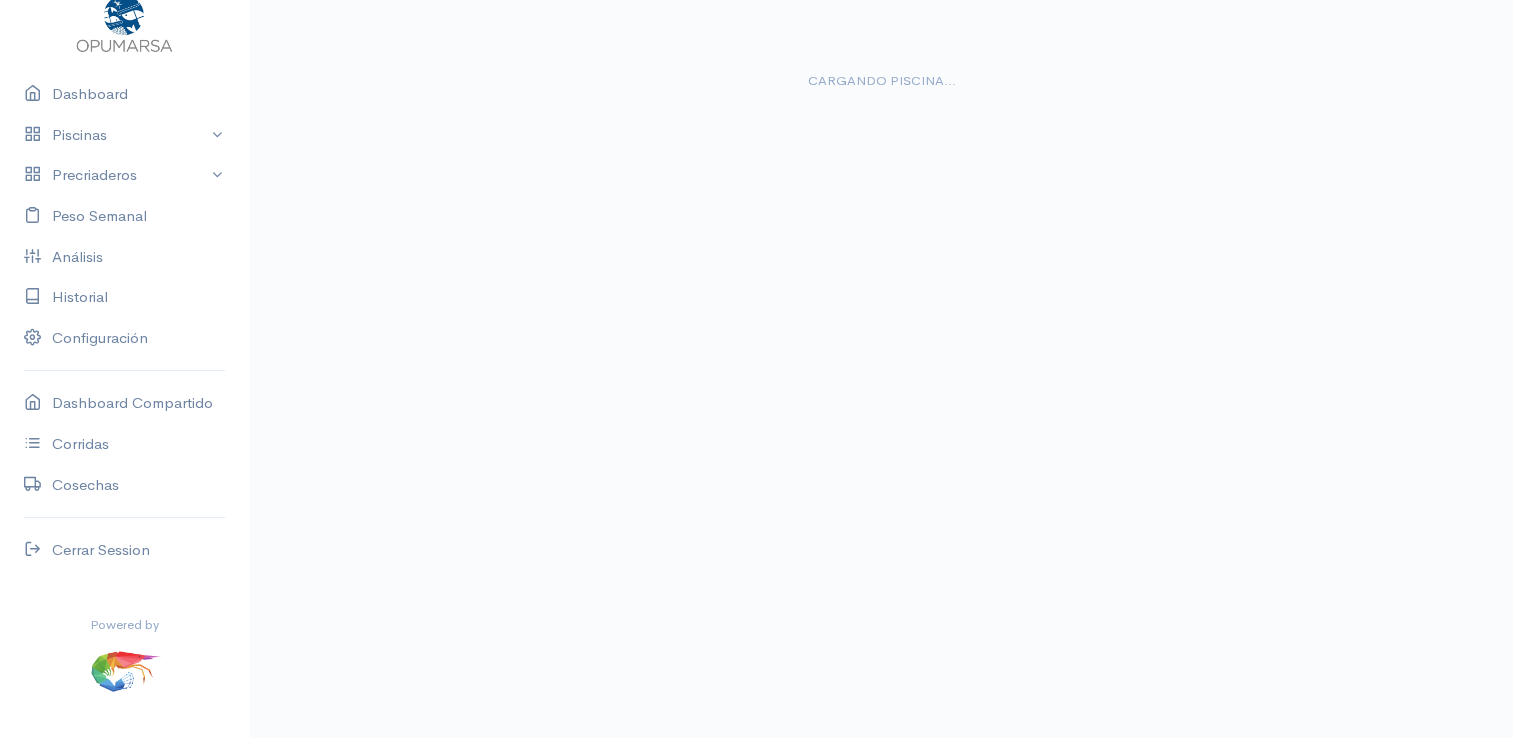 scroll, scrollTop: 0, scrollLeft: 0, axis: both 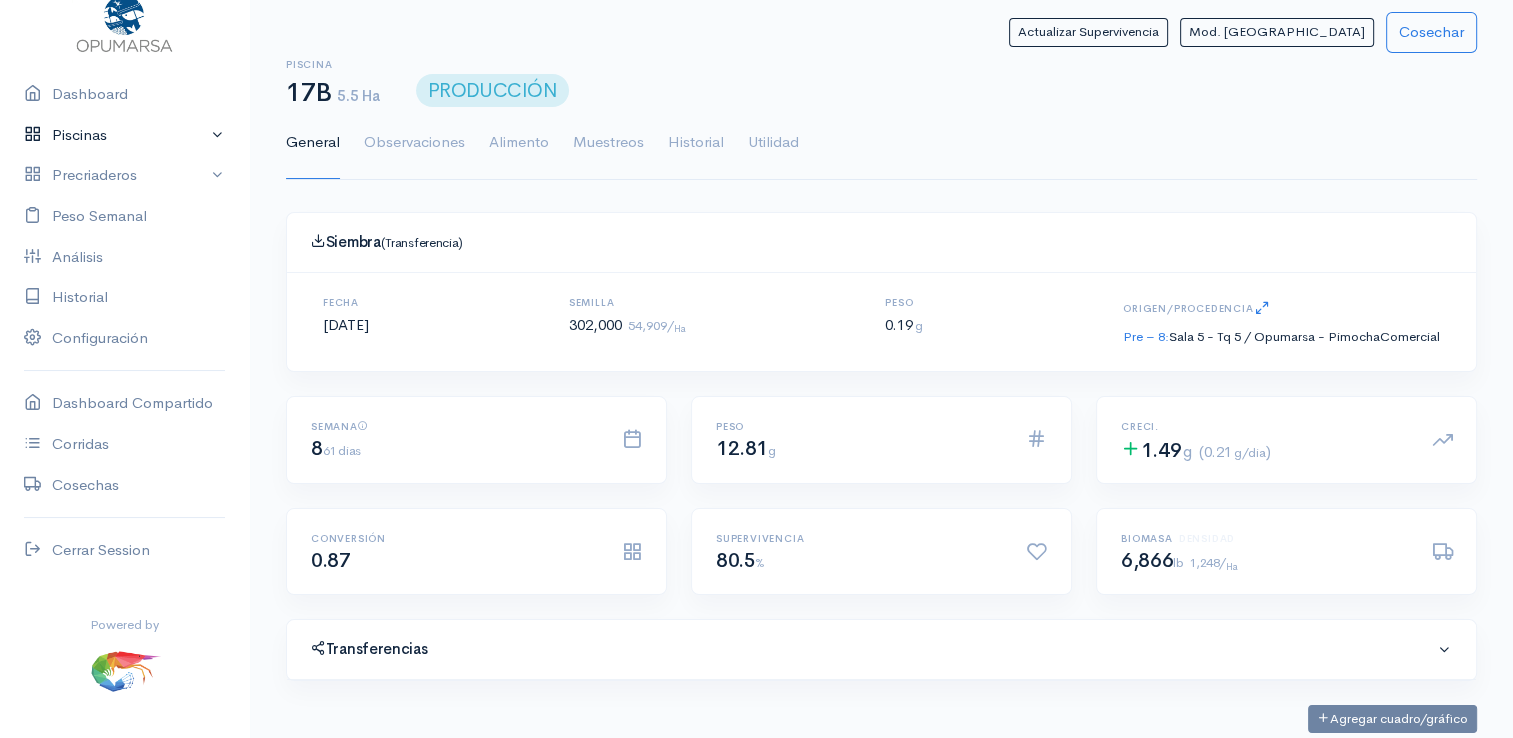 click on "Piscinas" at bounding box center (124, 135) 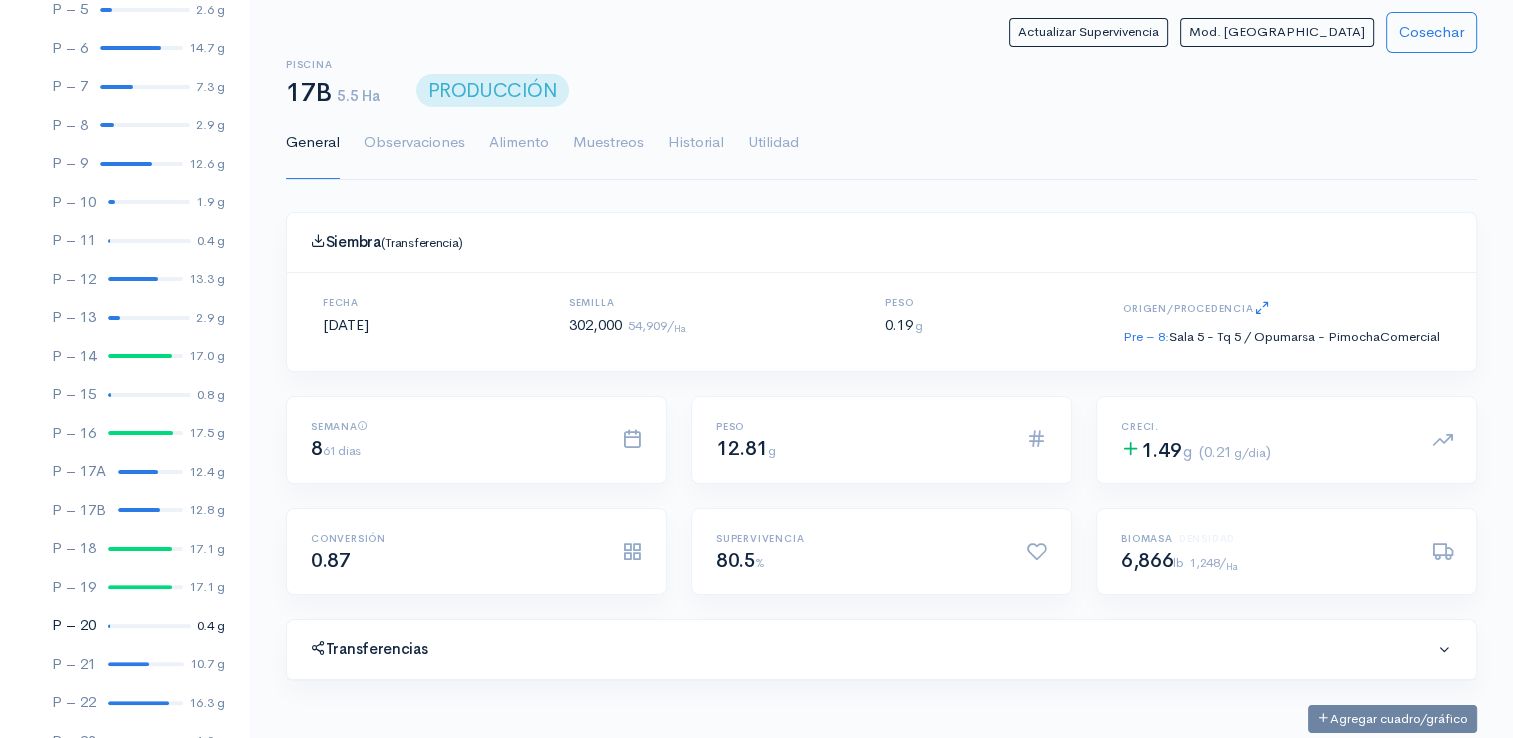 scroll, scrollTop: 461, scrollLeft: 0, axis: vertical 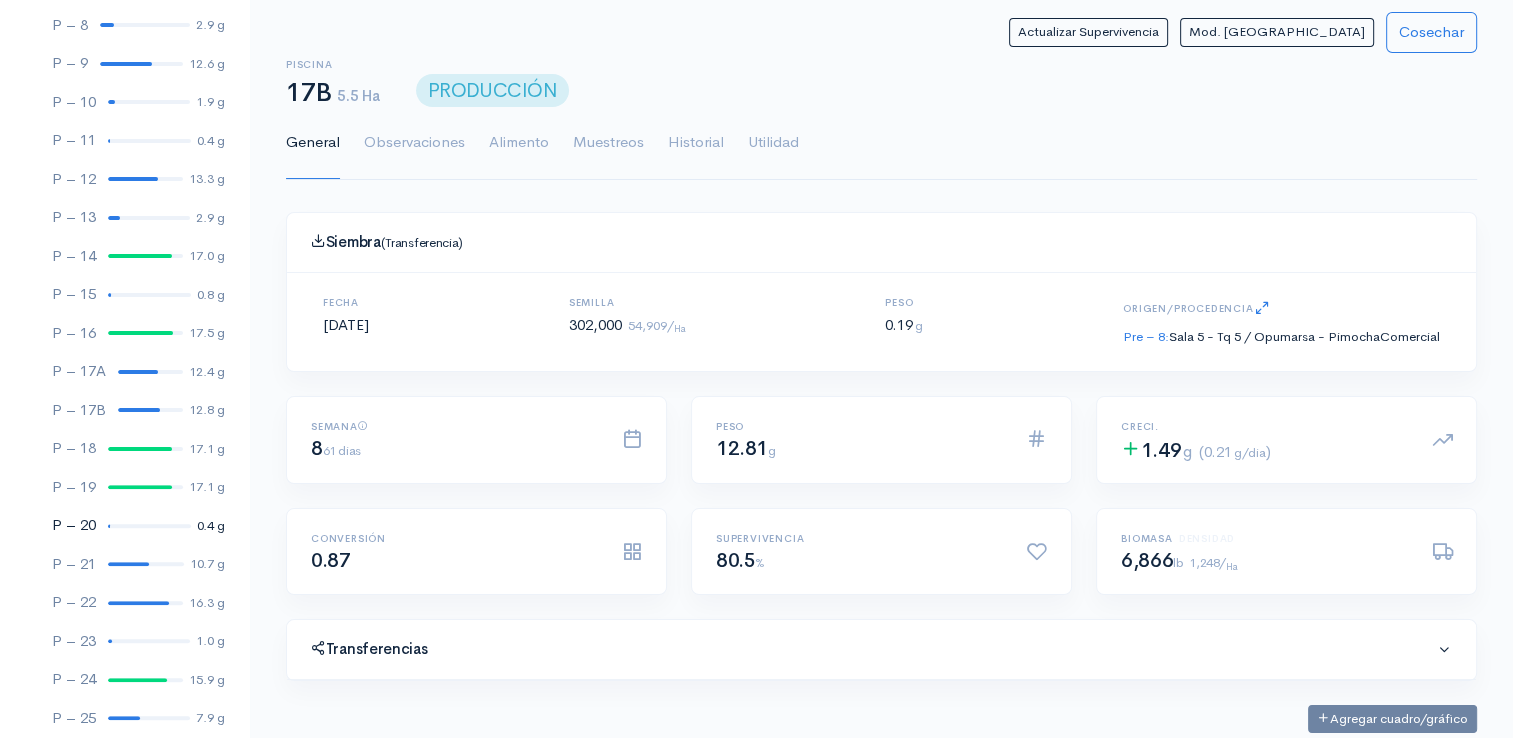 click at bounding box center [149, 526] 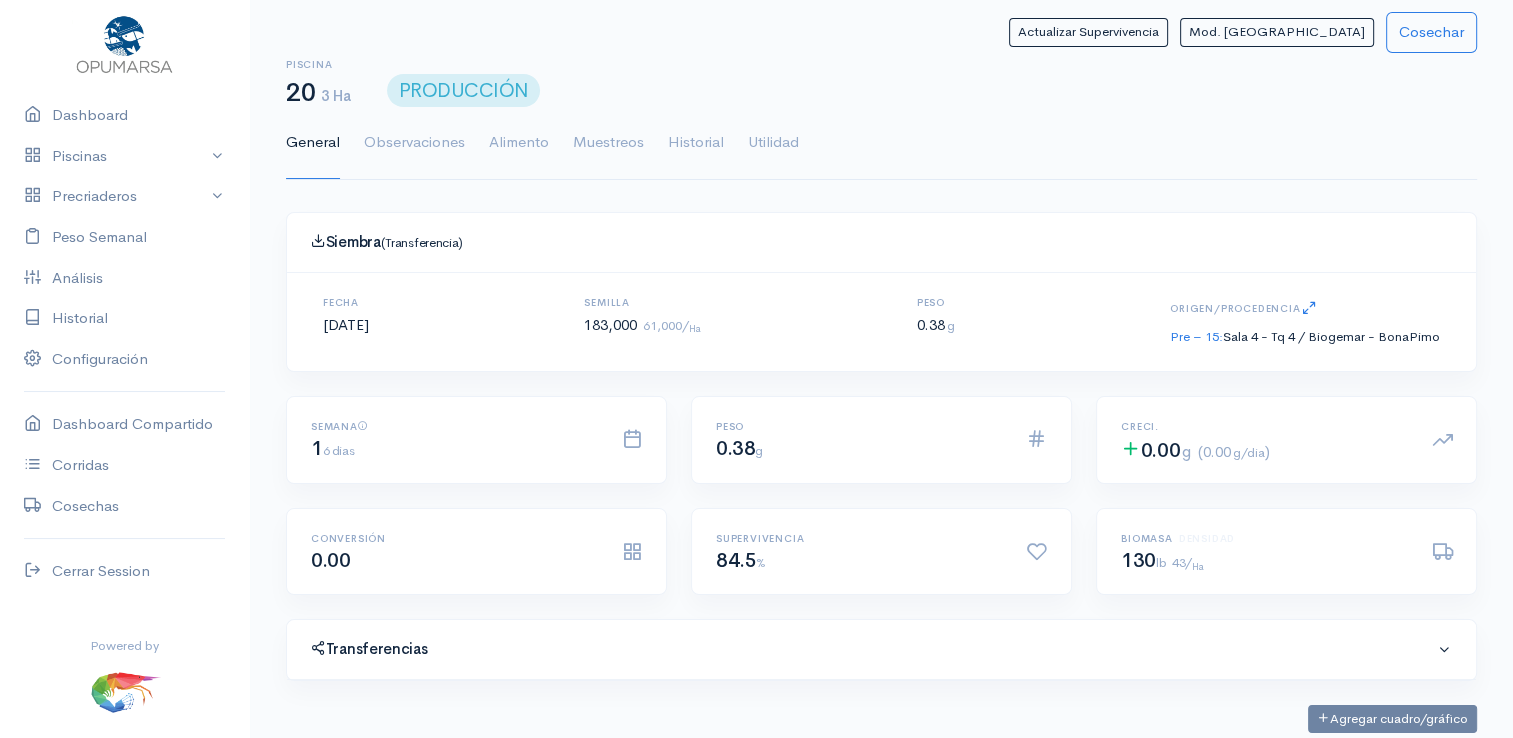 scroll, scrollTop: 61, scrollLeft: 0, axis: vertical 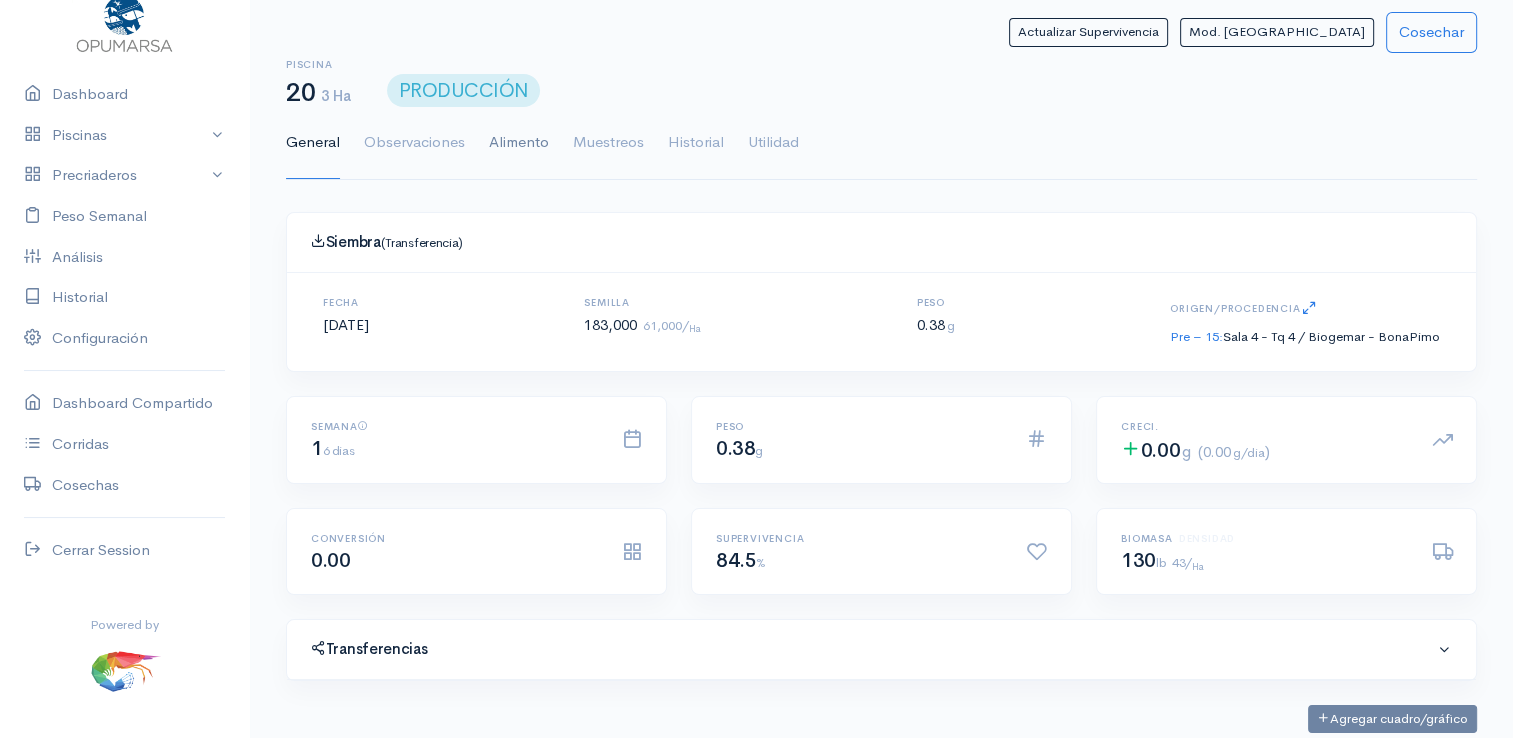 click on "Alimento" at bounding box center [519, 143] 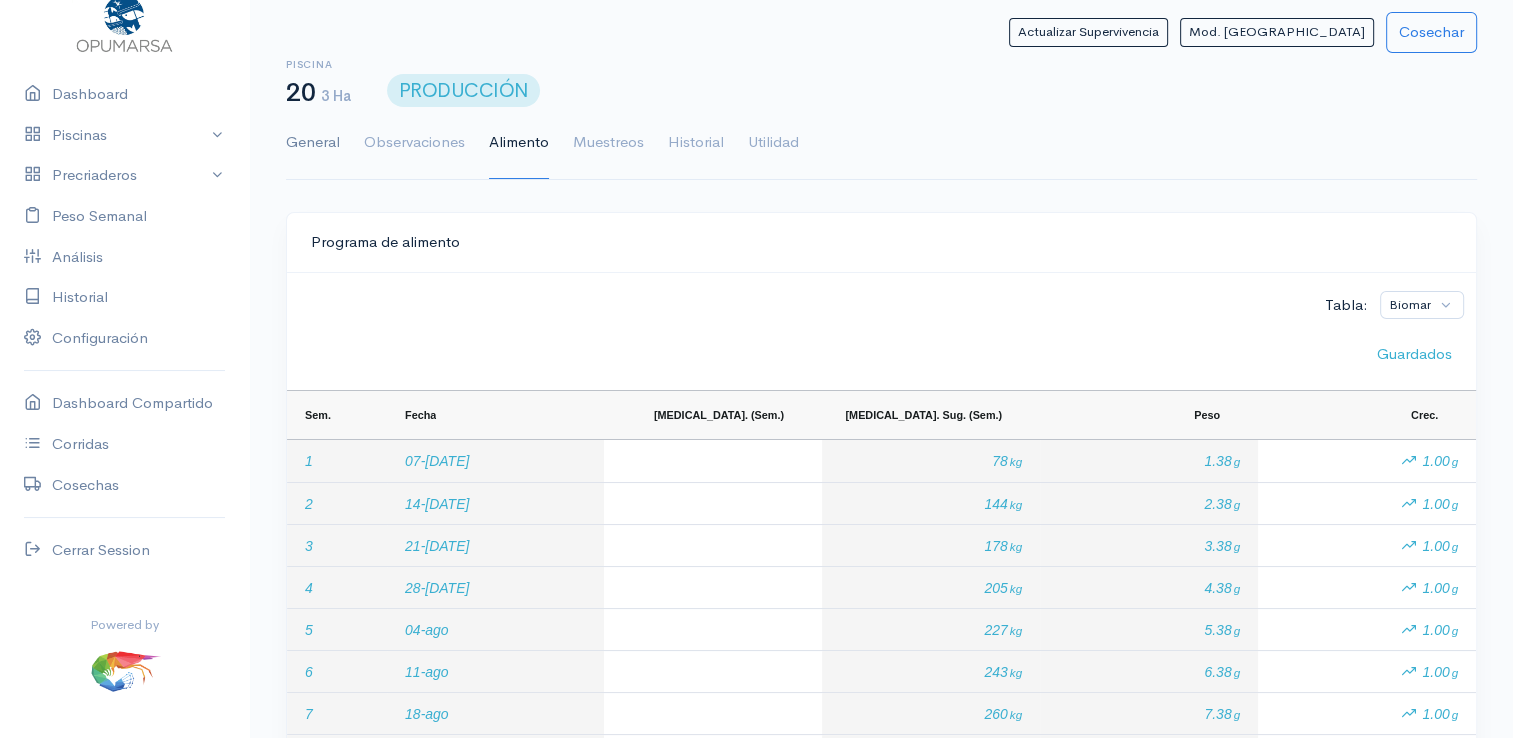 click on "General" at bounding box center (313, 143) 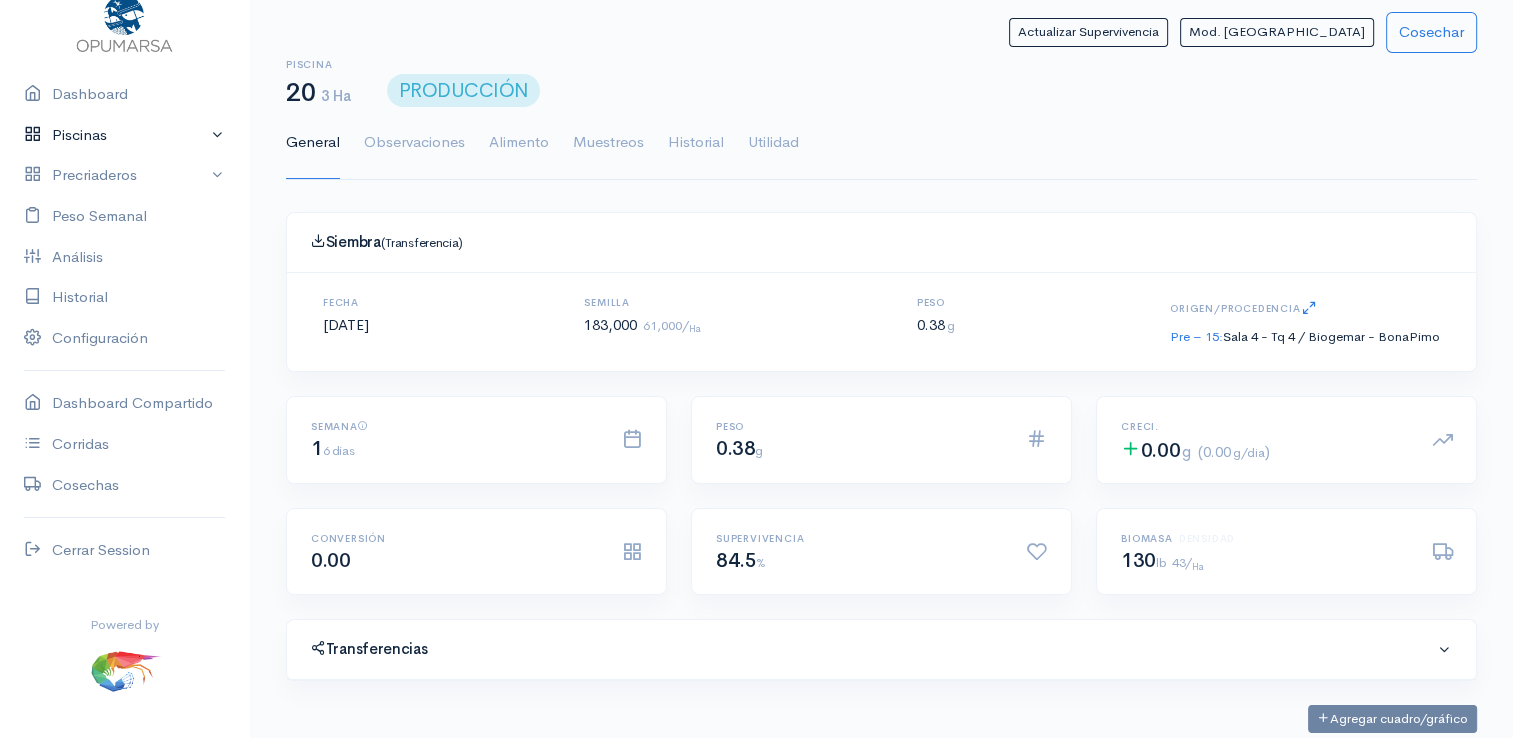click on "Piscinas" at bounding box center [124, 135] 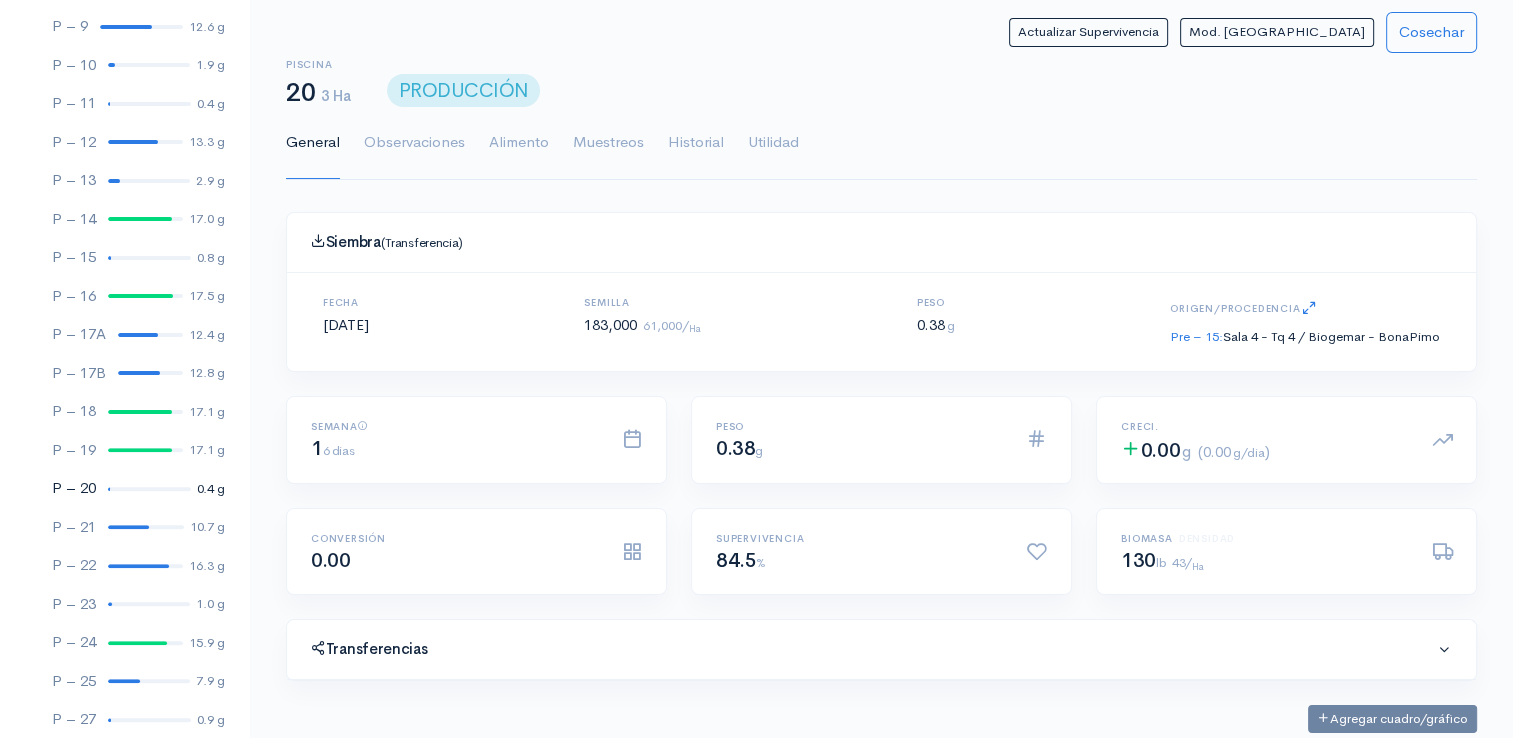 scroll, scrollTop: 561, scrollLeft: 0, axis: vertical 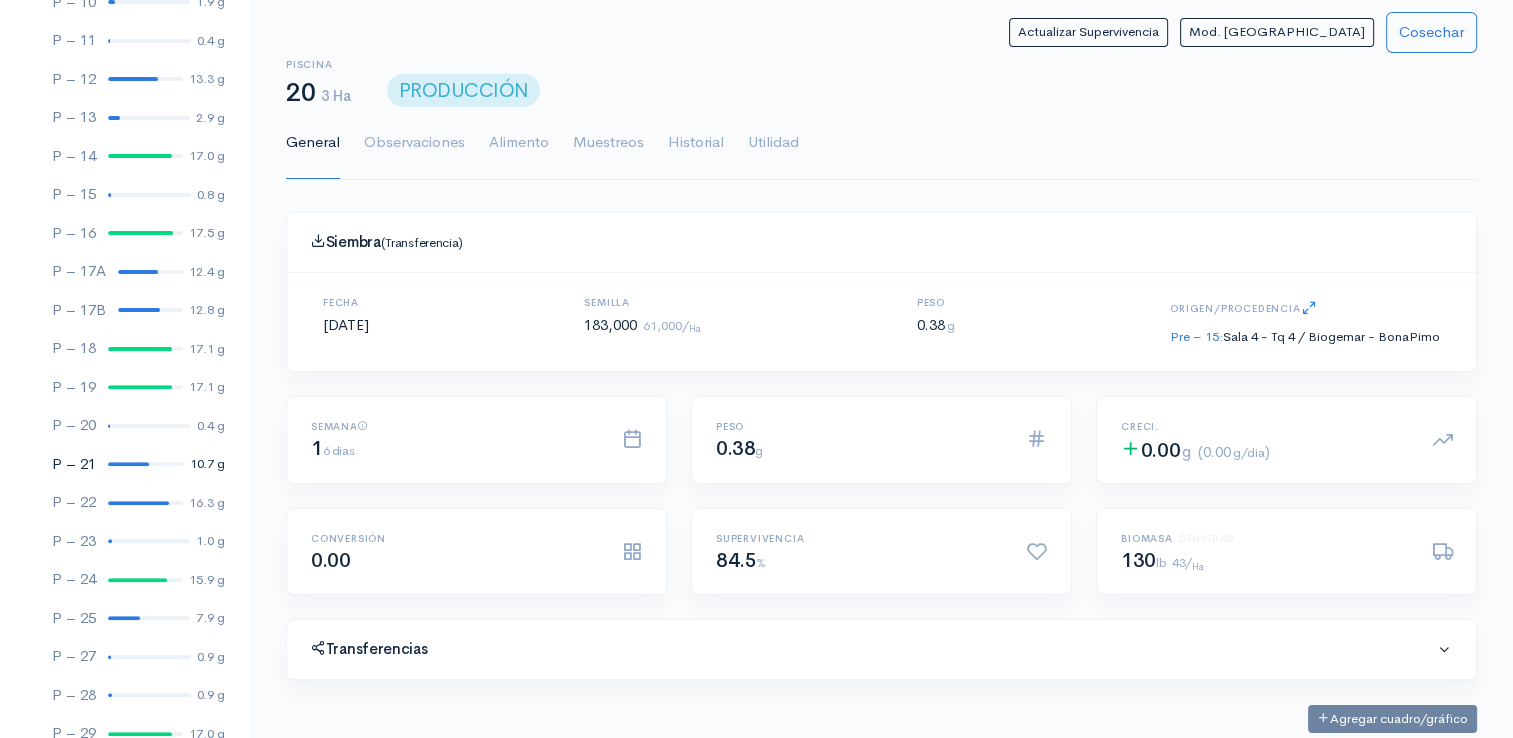 click on "P – 21 10.7 g" at bounding box center [124, 464] 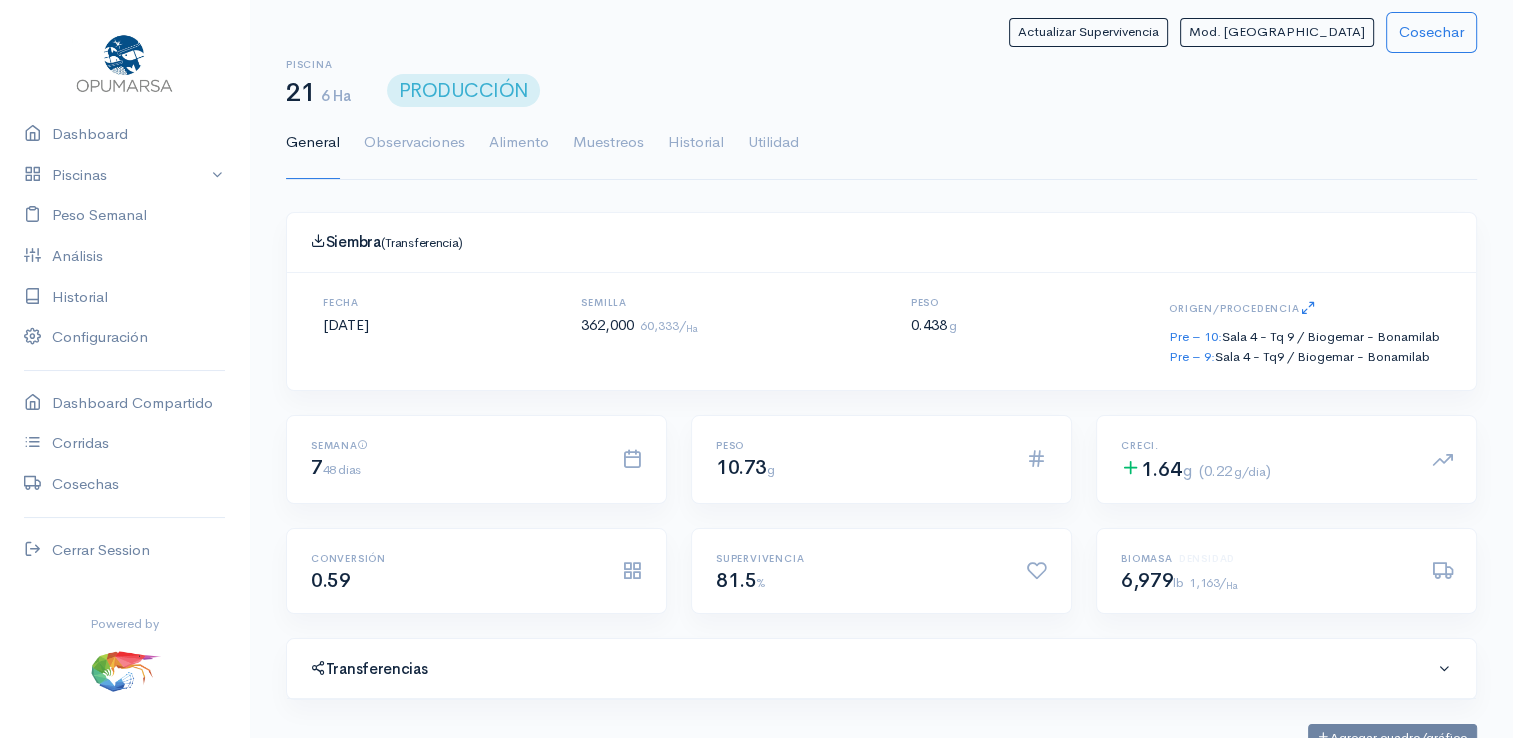 scroll, scrollTop: 61, scrollLeft: 0, axis: vertical 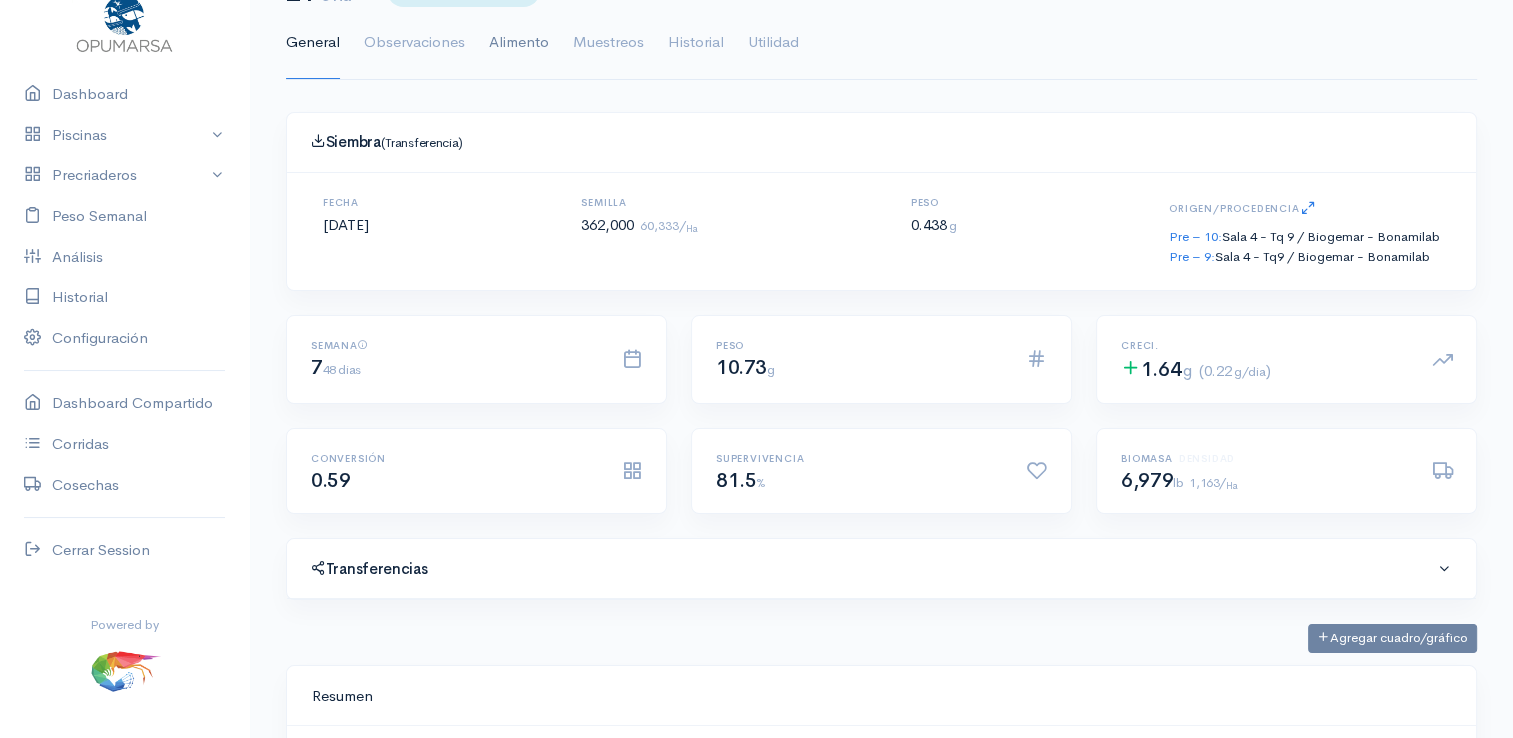 click on "Alimento" at bounding box center (519, 43) 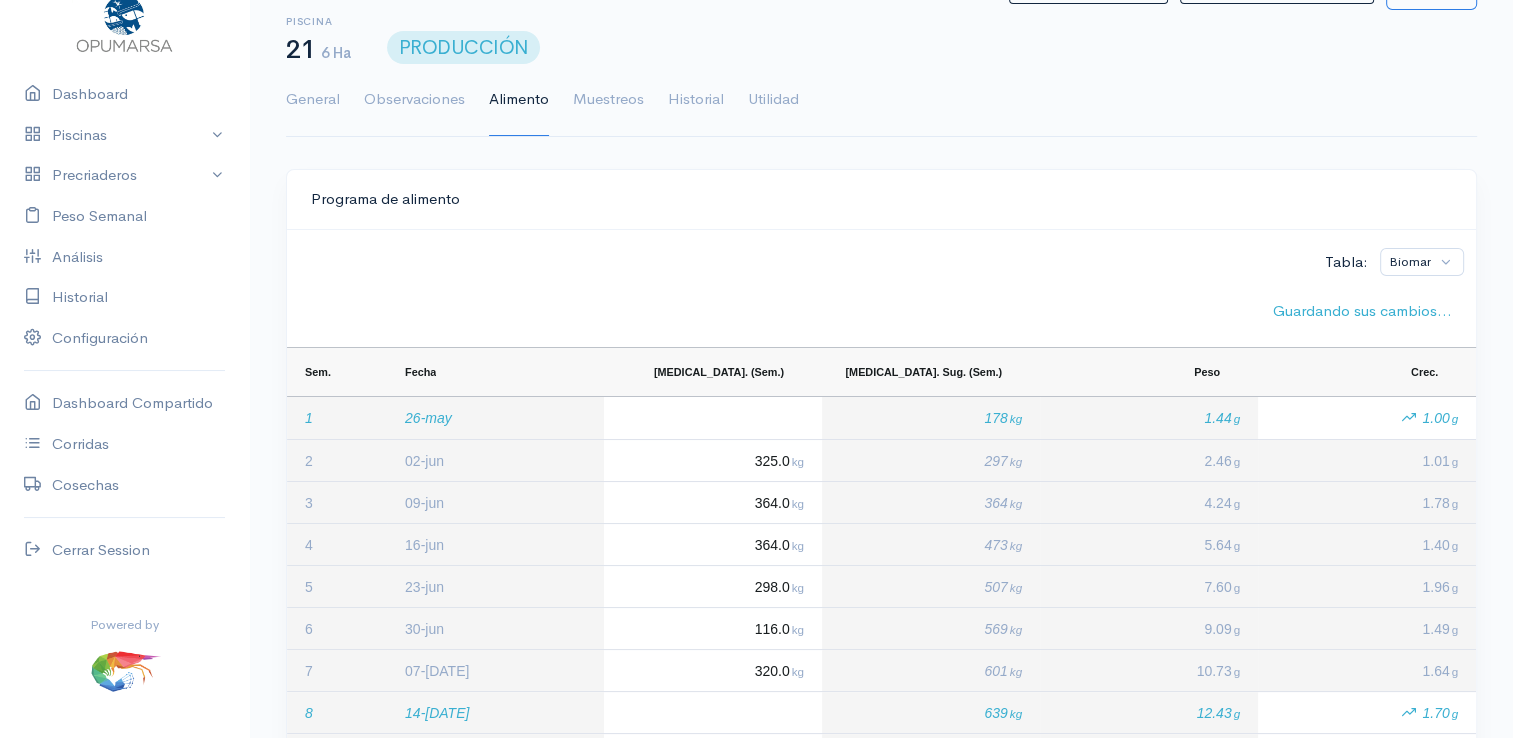 scroll, scrollTop: 100, scrollLeft: 0, axis: vertical 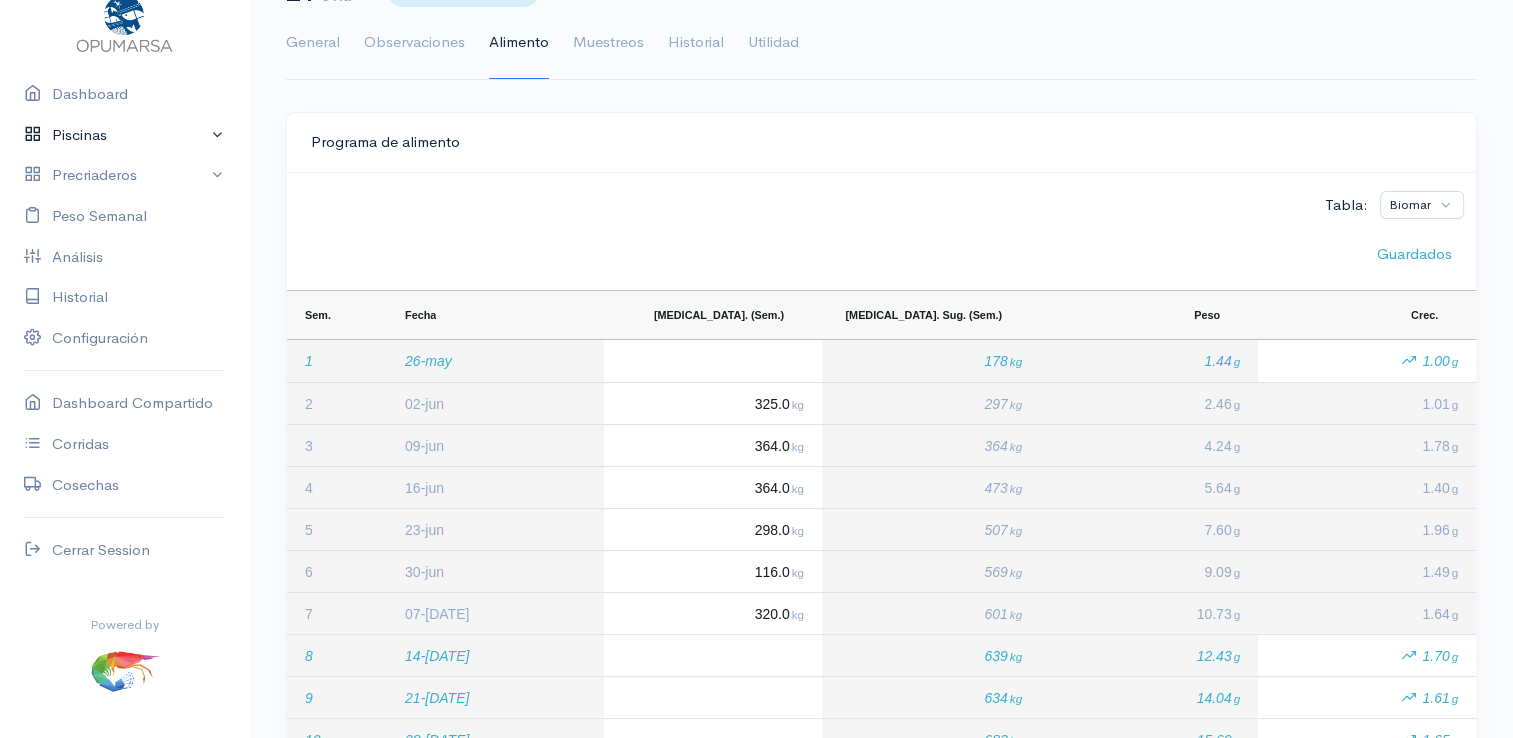 click on "Piscinas" at bounding box center (124, 135) 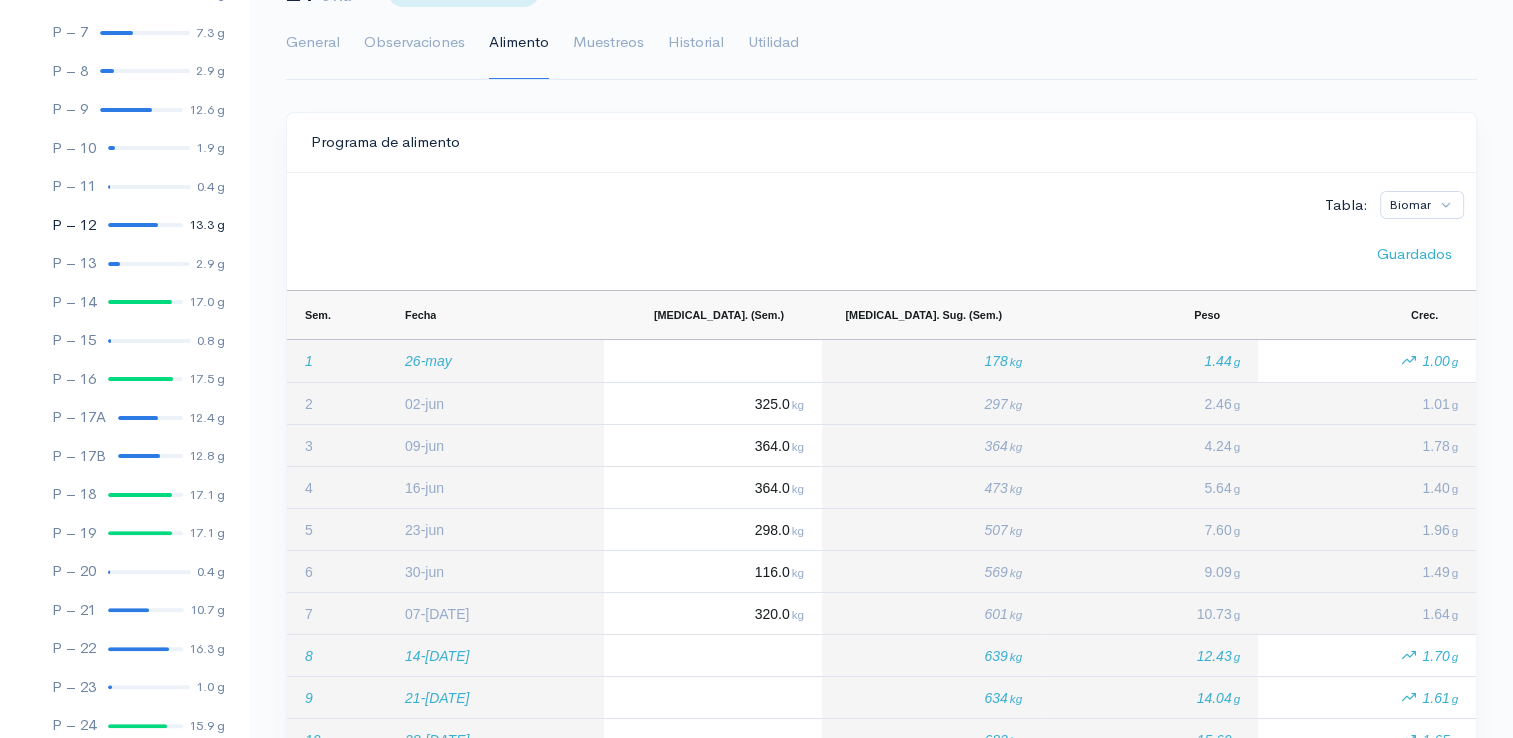 scroll, scrollTop: 461, scrollLeft: 0, axis: vertical 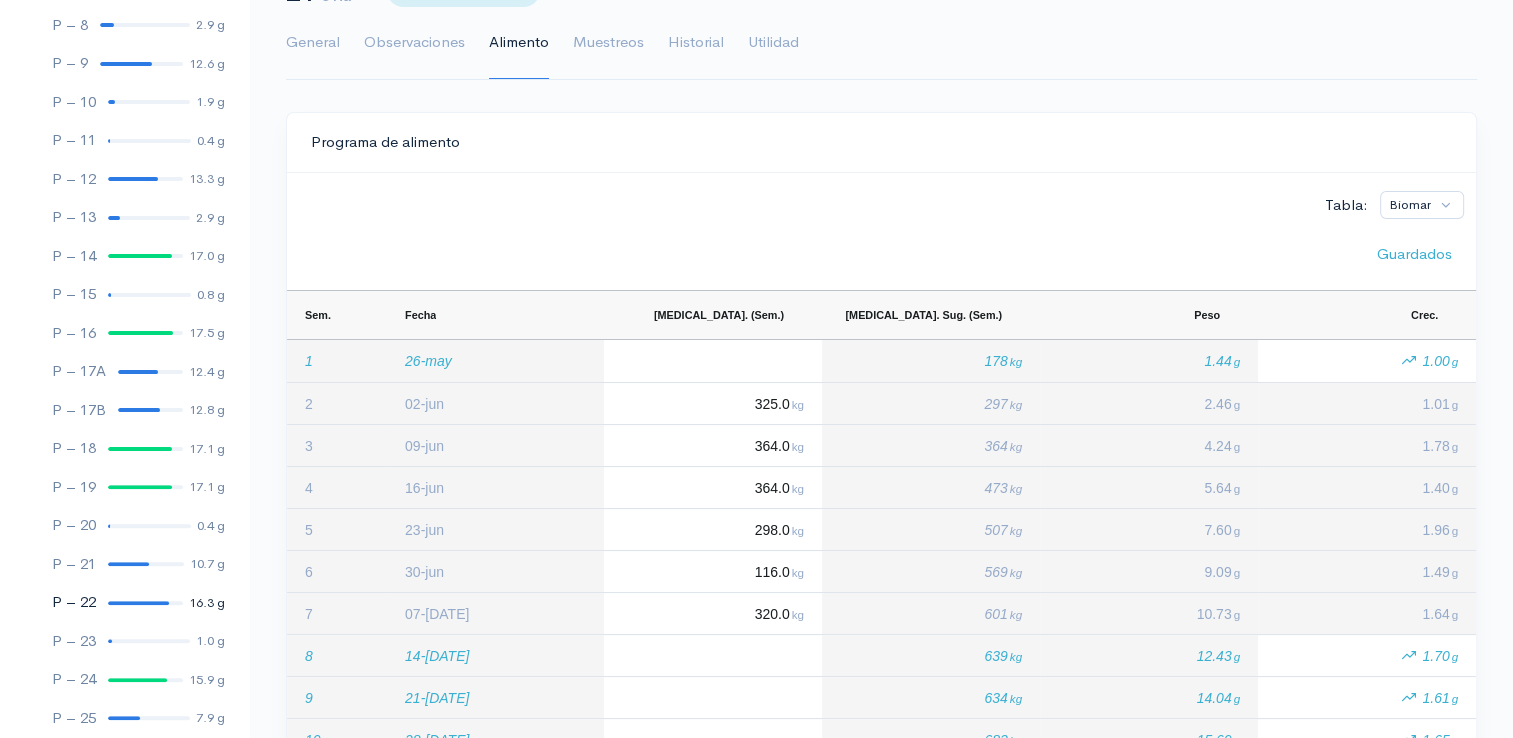 click on "P – 22 16.3 g" at bounding box center (124, 602) 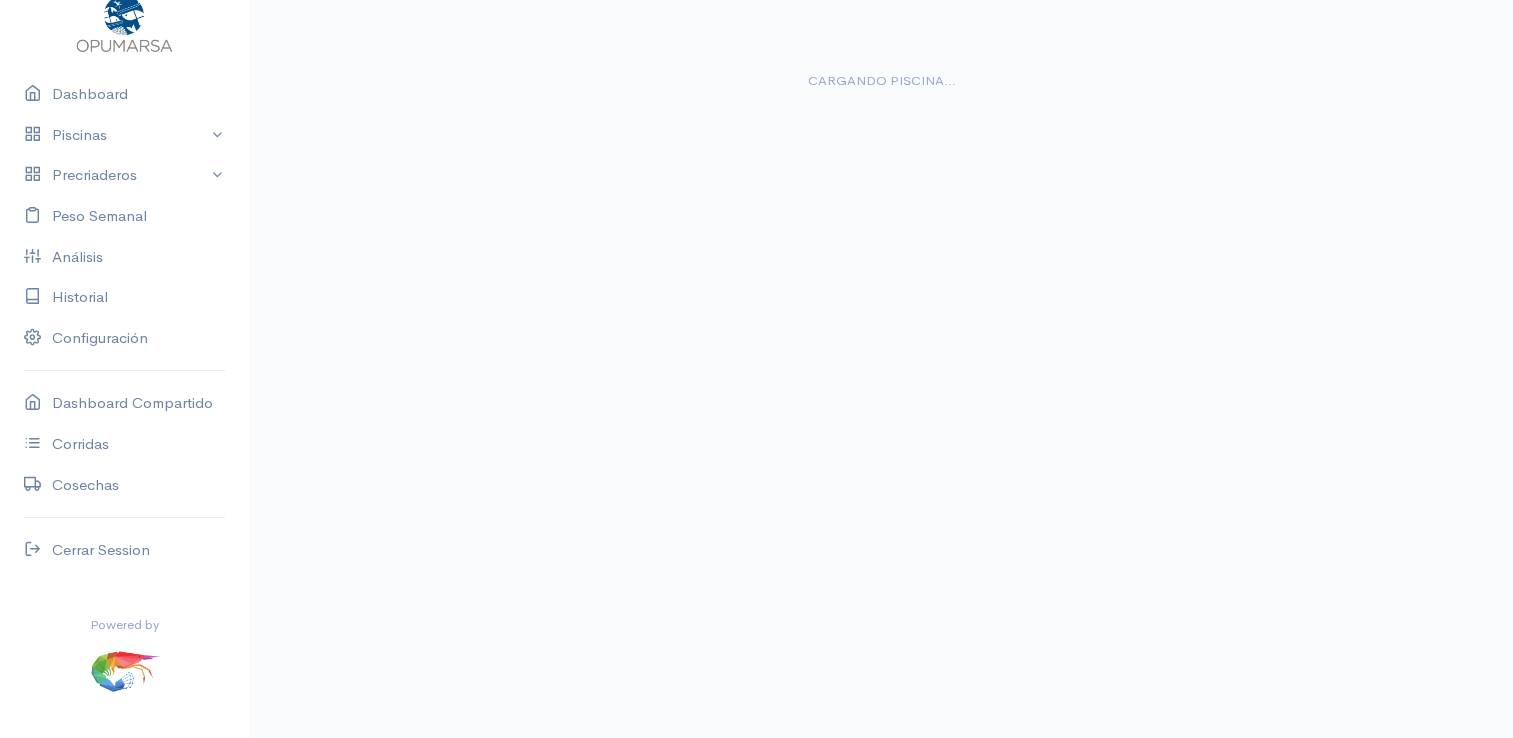 scroll, scrollTop: 0, scrollLeft: 0, axis: both 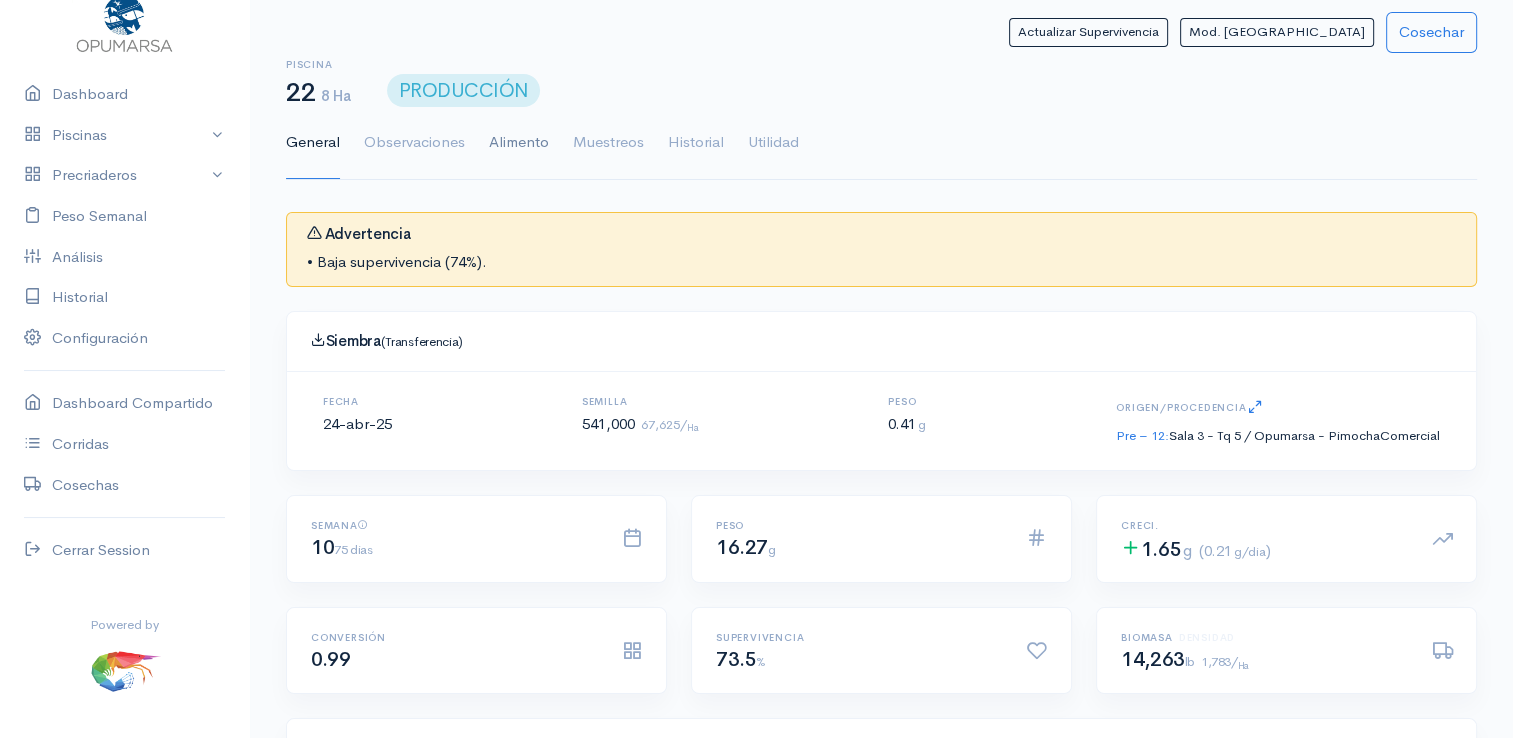 click on "Alimento" at bounding box center (519, 143) 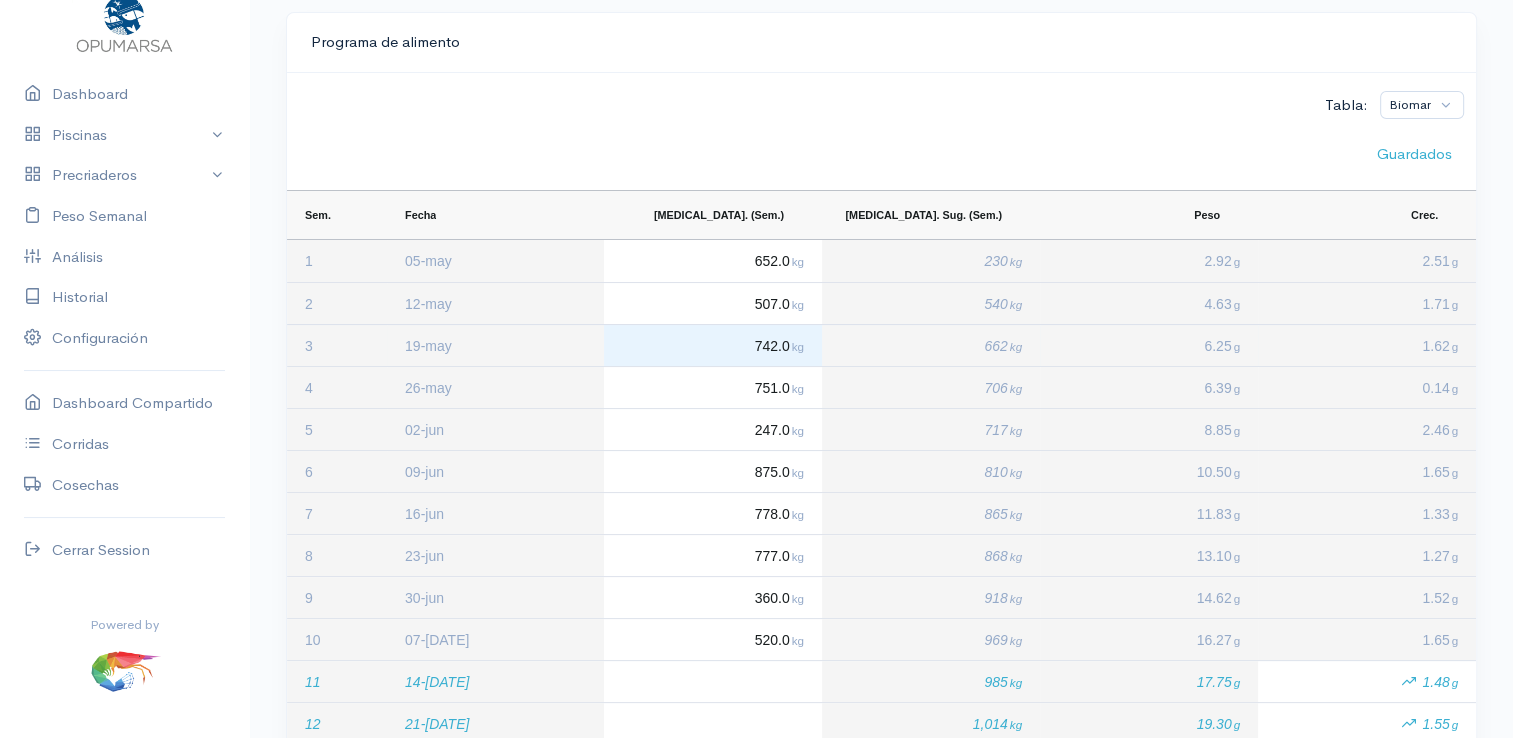 scroll, scrollTop: 300, scrollLeft: 0, axis: vertical 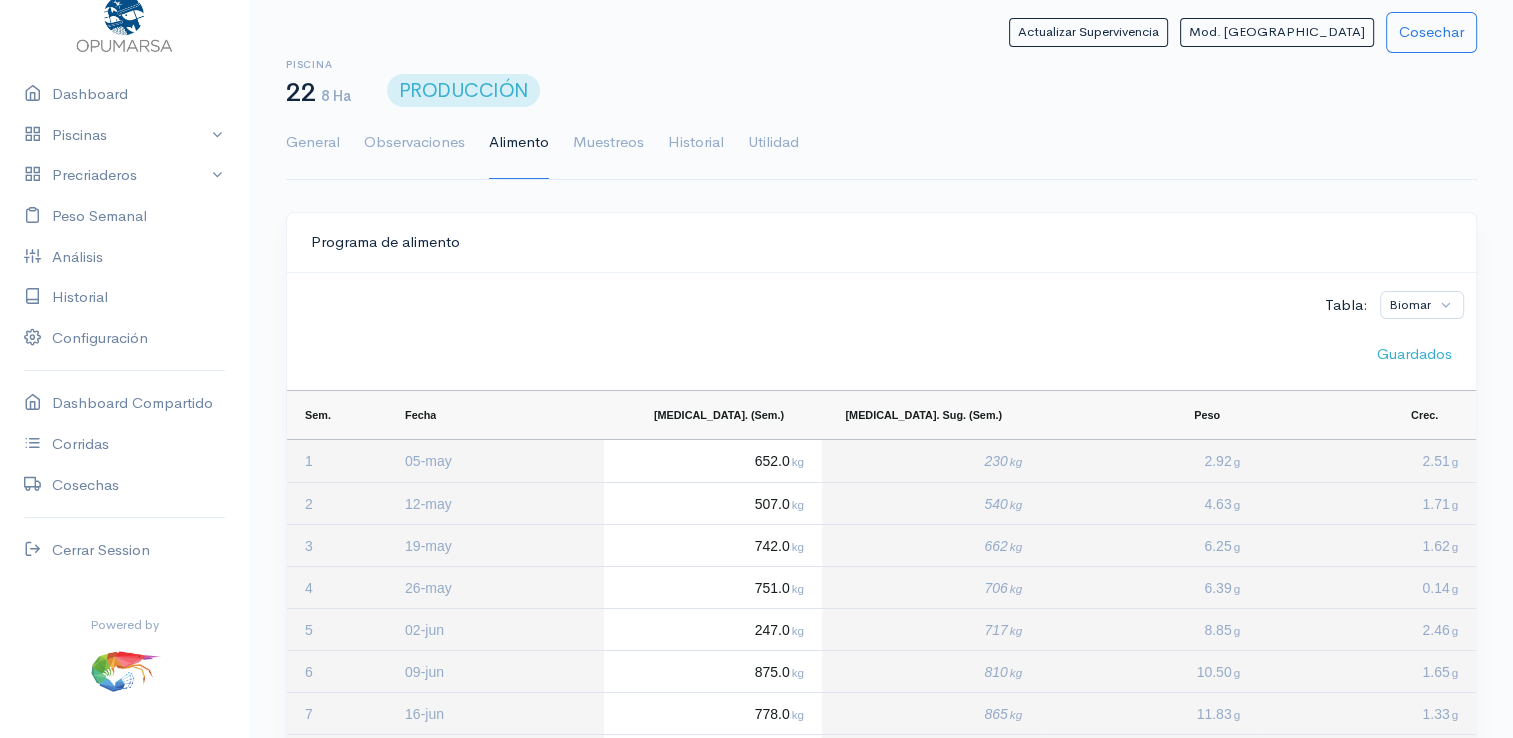 drag, startPoint x: 300, startPoint y: 138, endPoint x: 597, endPoint y: 206, distance: 304.6851 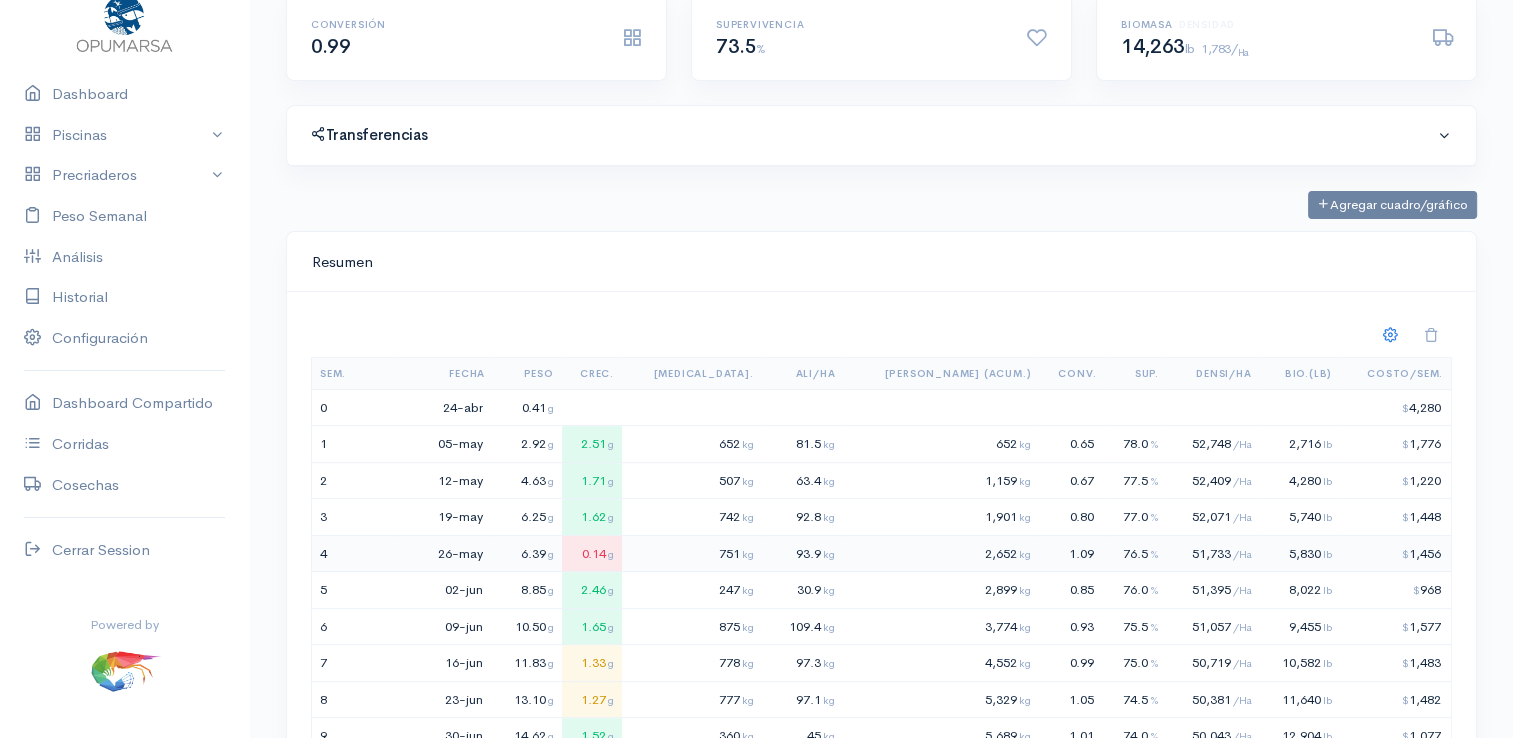 scroll, scrollTop: 700, scrollLeft: 0, axis: vertical 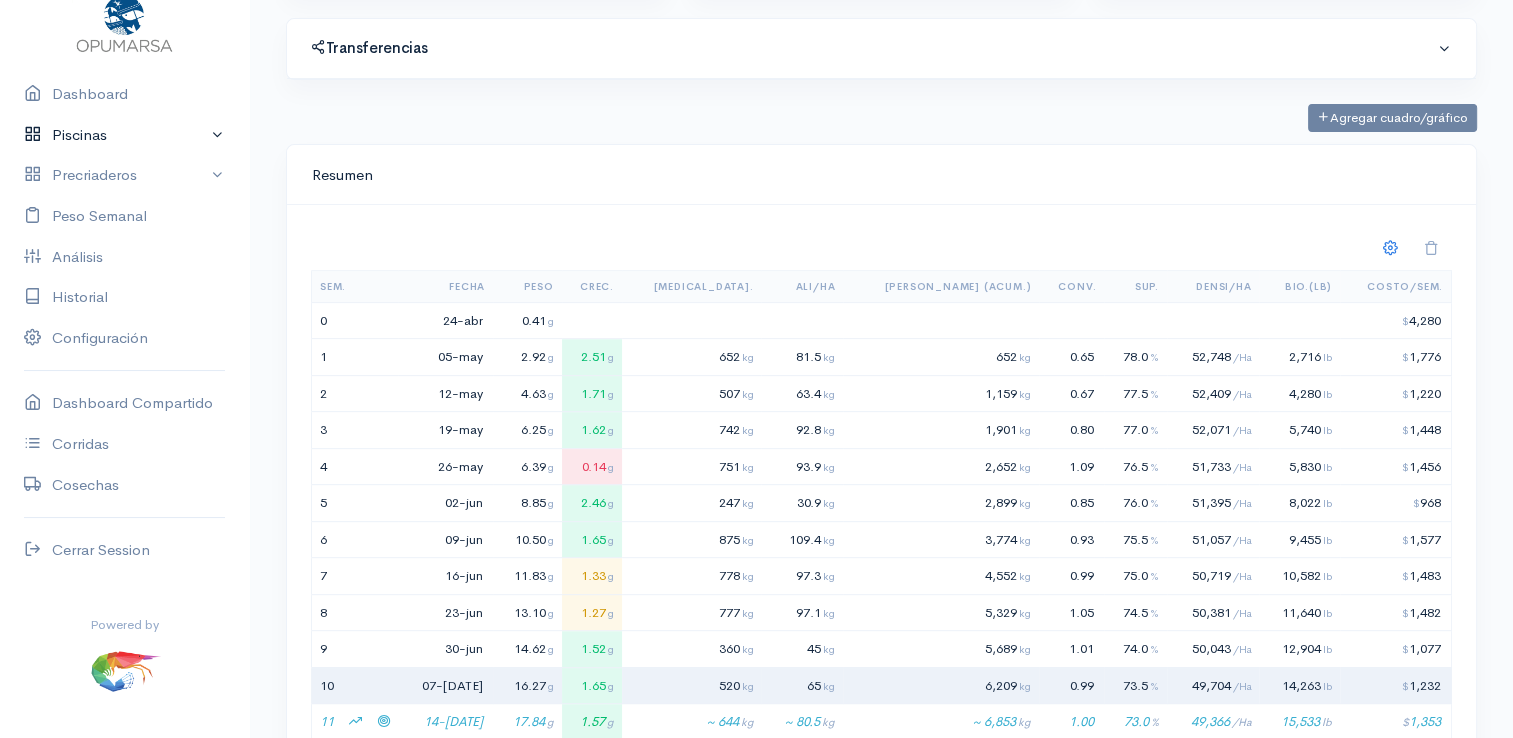 click on "Piscinas" at bounding box center [124, 135] 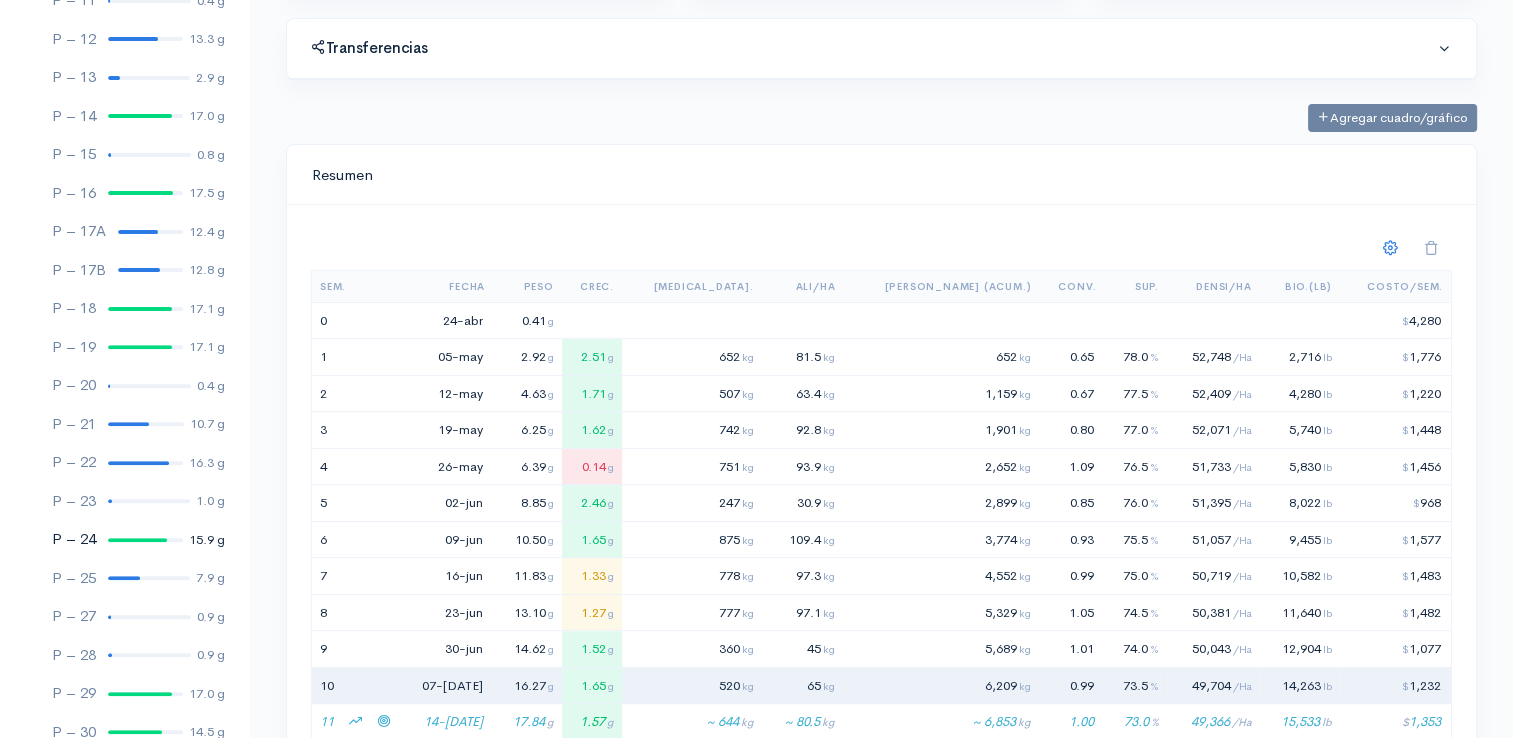 scroll, scrollTop: 661, scrollLeft: 0, axis: vertical 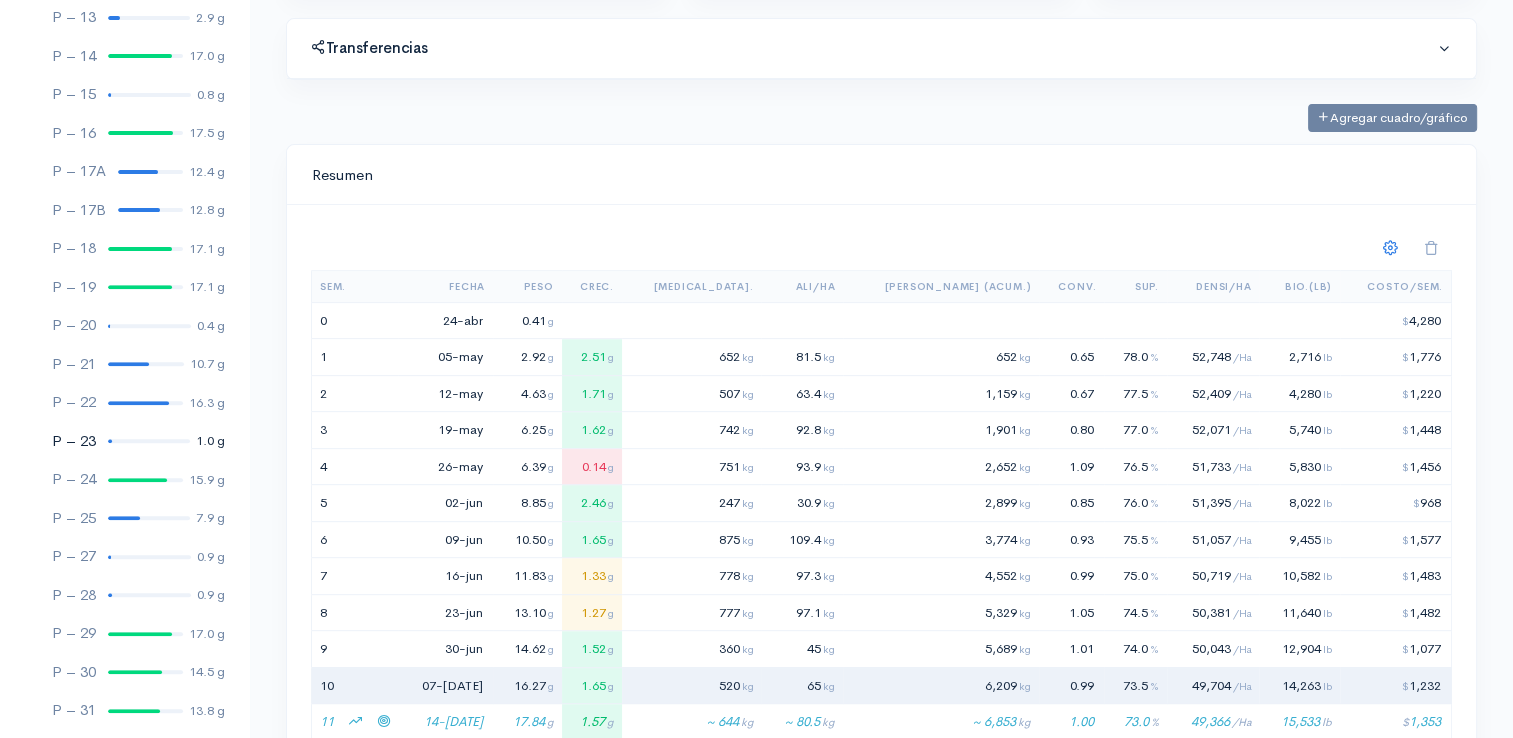 click at bounding box center (149, 441) 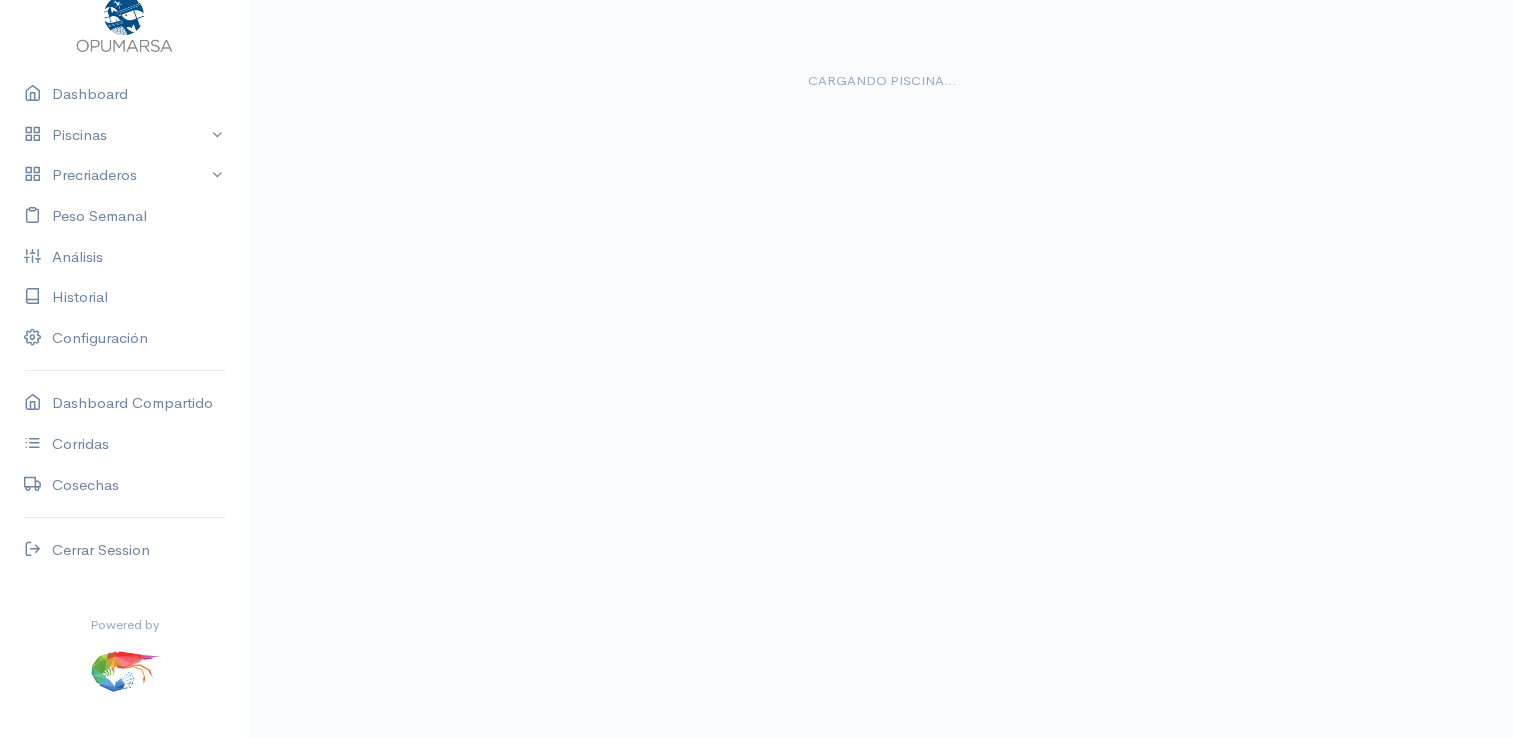 scroll, scrollTop: 36, scrollLeft: 0, axis: vertical 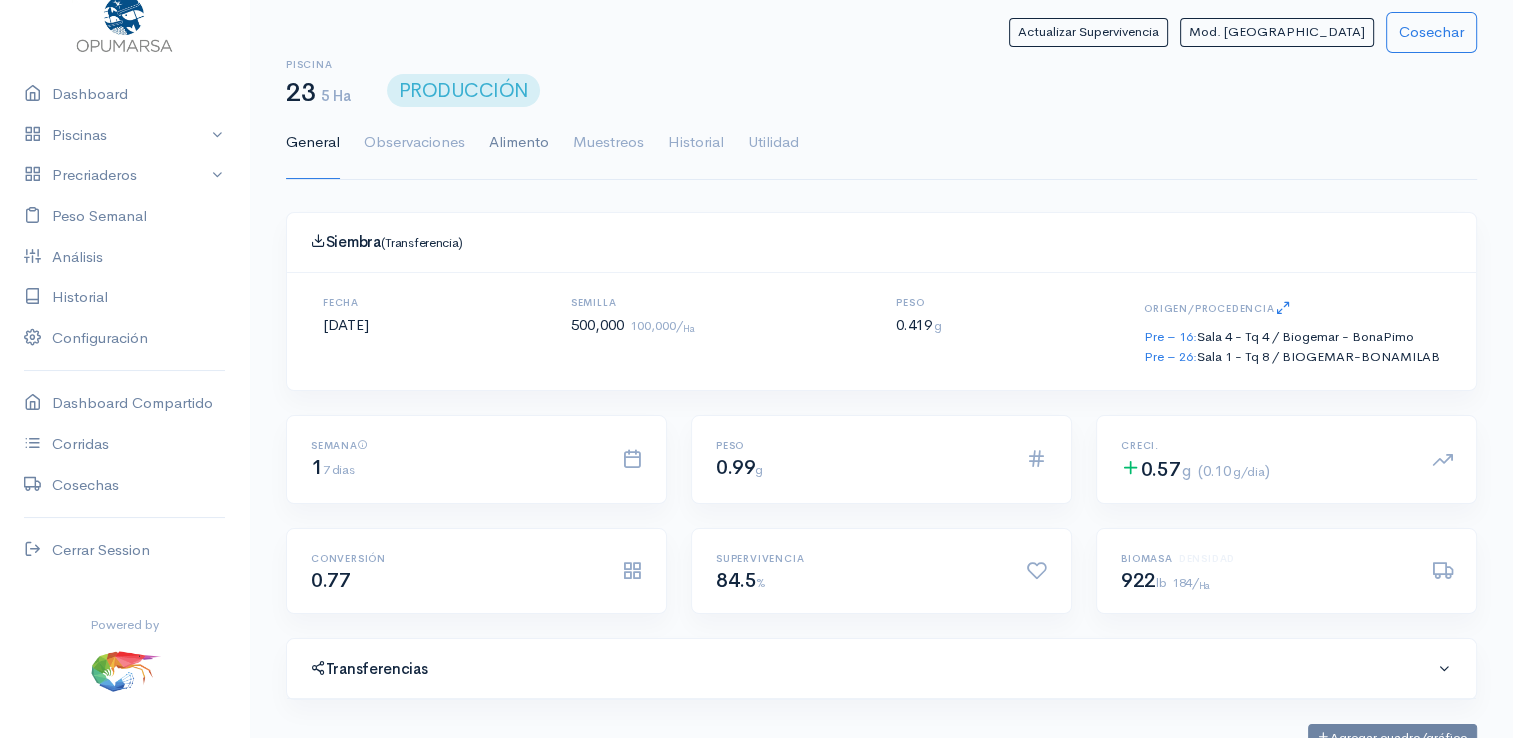 click on "Alimento" at bounding box center [519, 143] 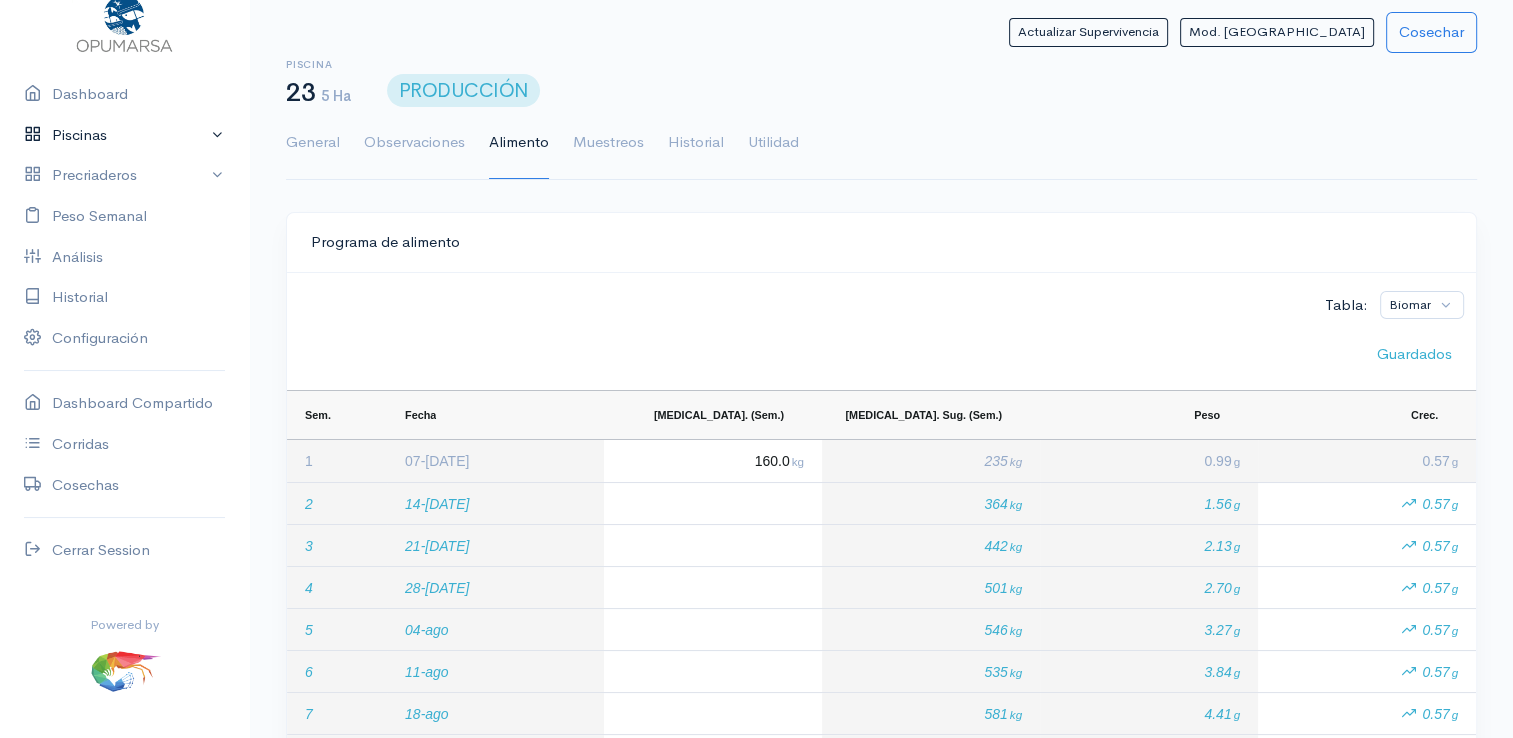 click on "Piscinas" at bounding box center (124, 135) 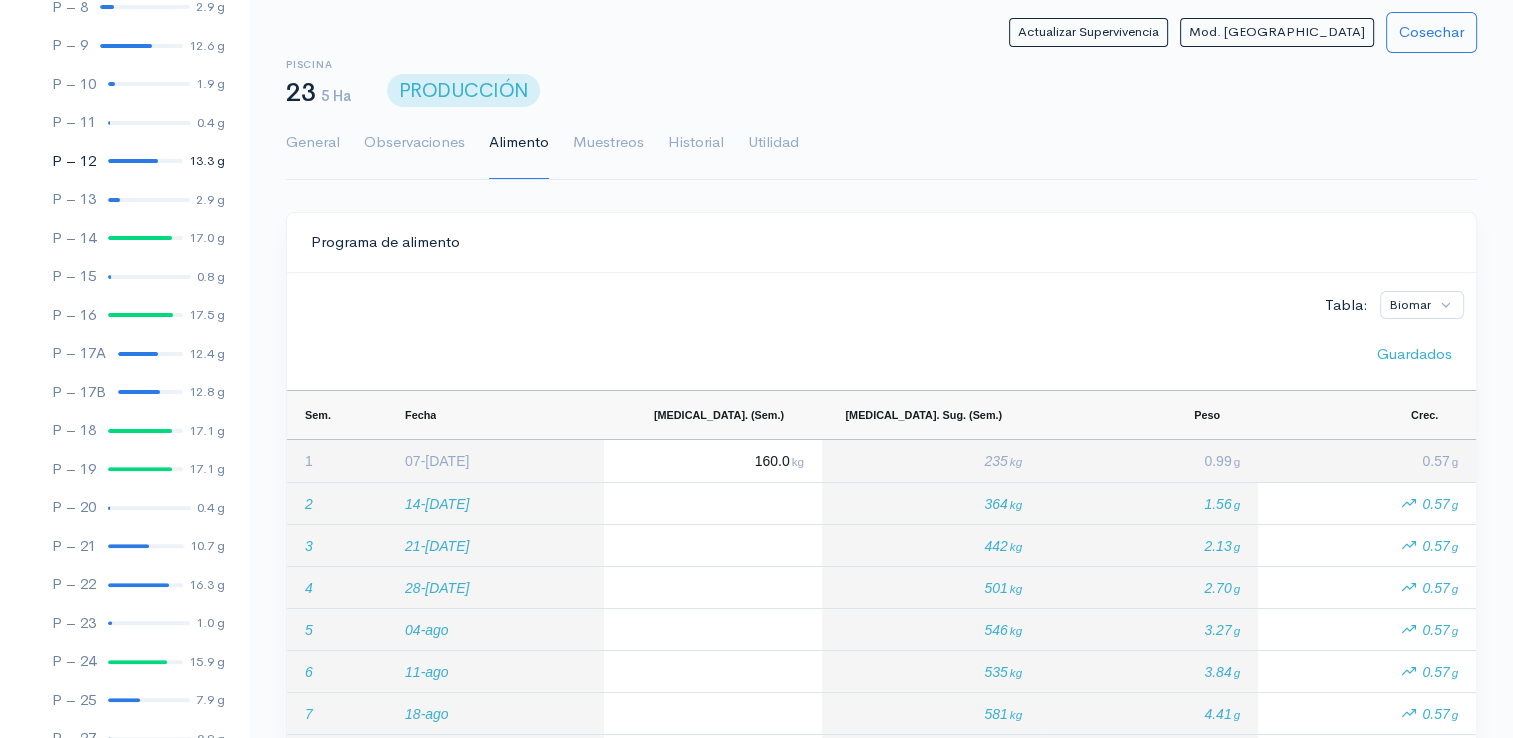 scroll, scrollTop: 561, scrollLeft: 0, axis: vertical 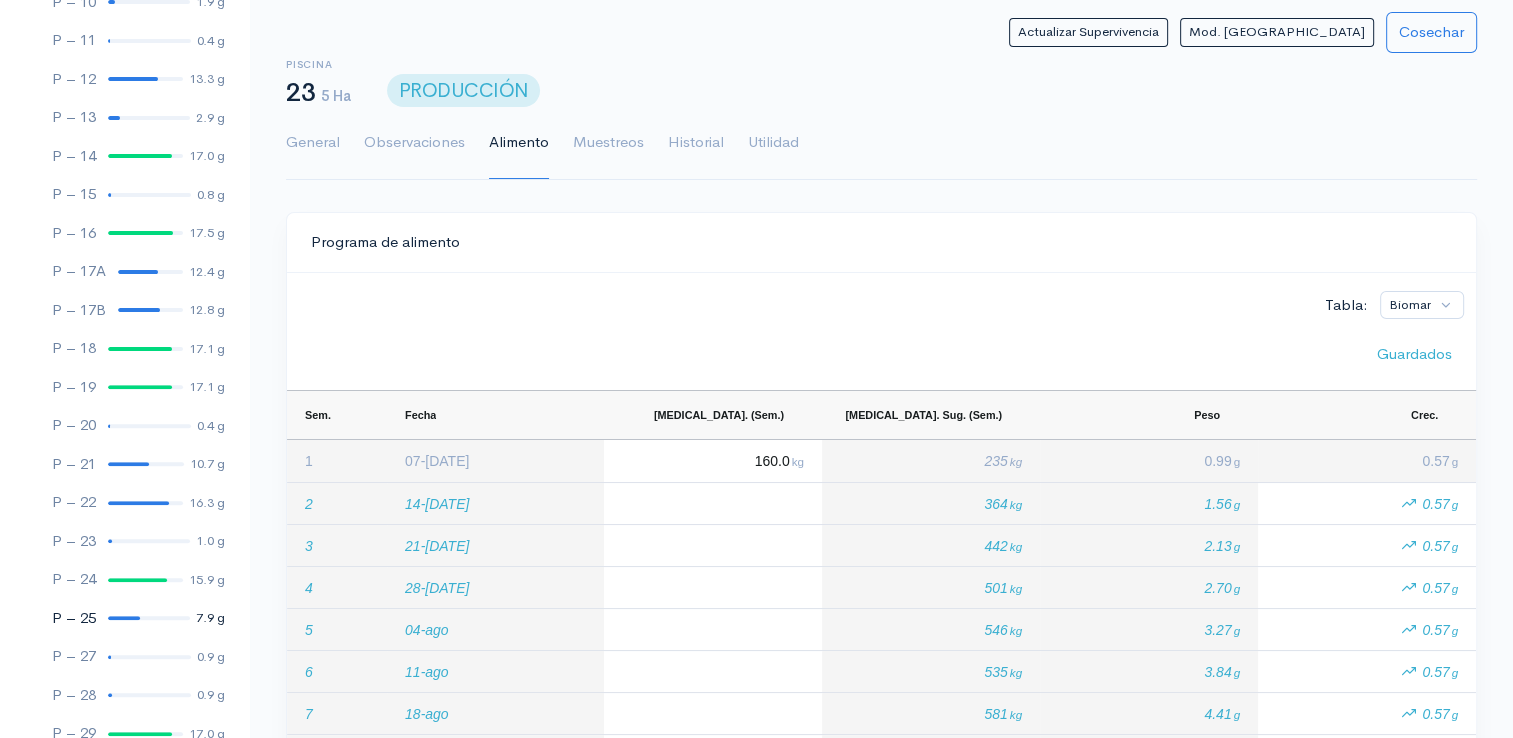 click at bounding box center [124, 618] 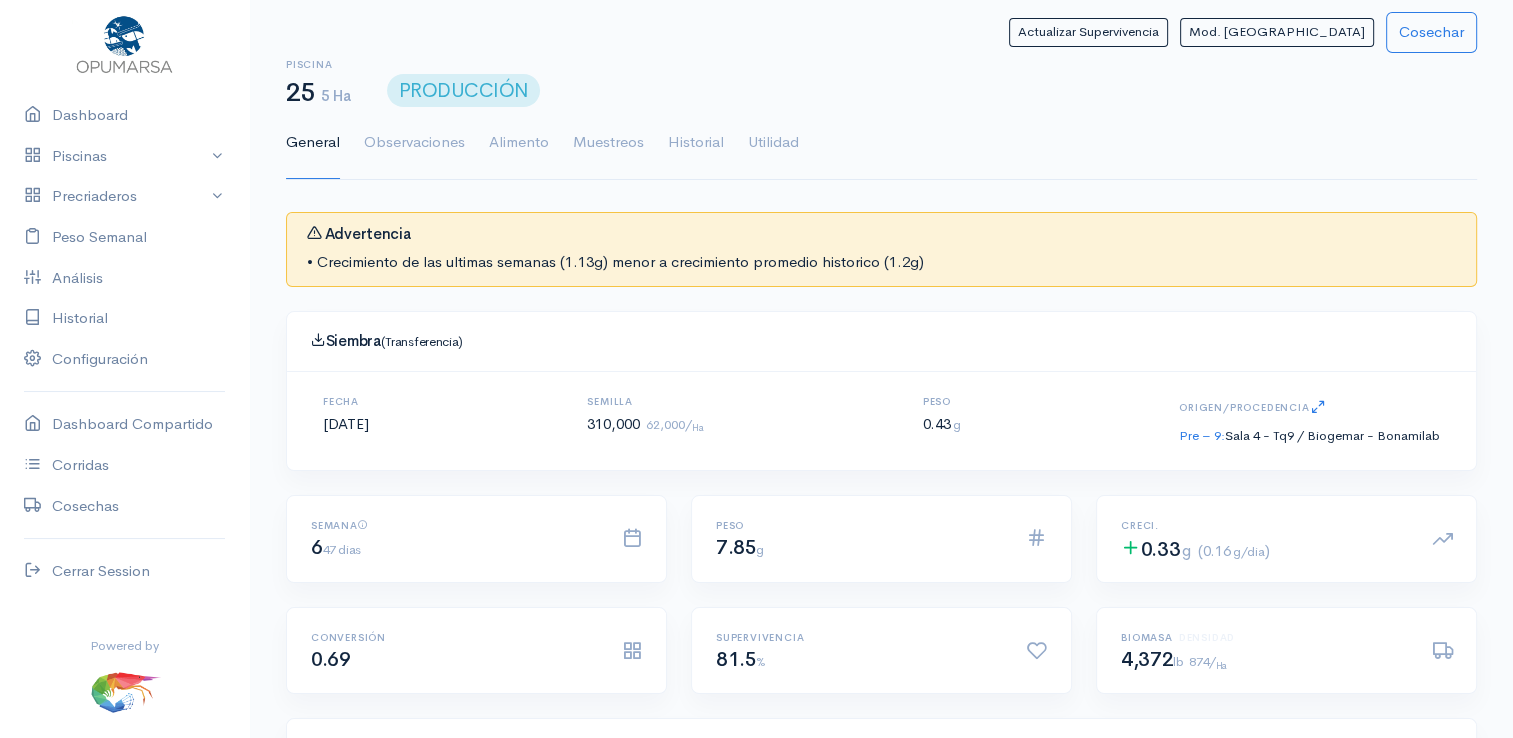 scroll, scrollTop: 61, scrollLeft: 0, axis: vertical 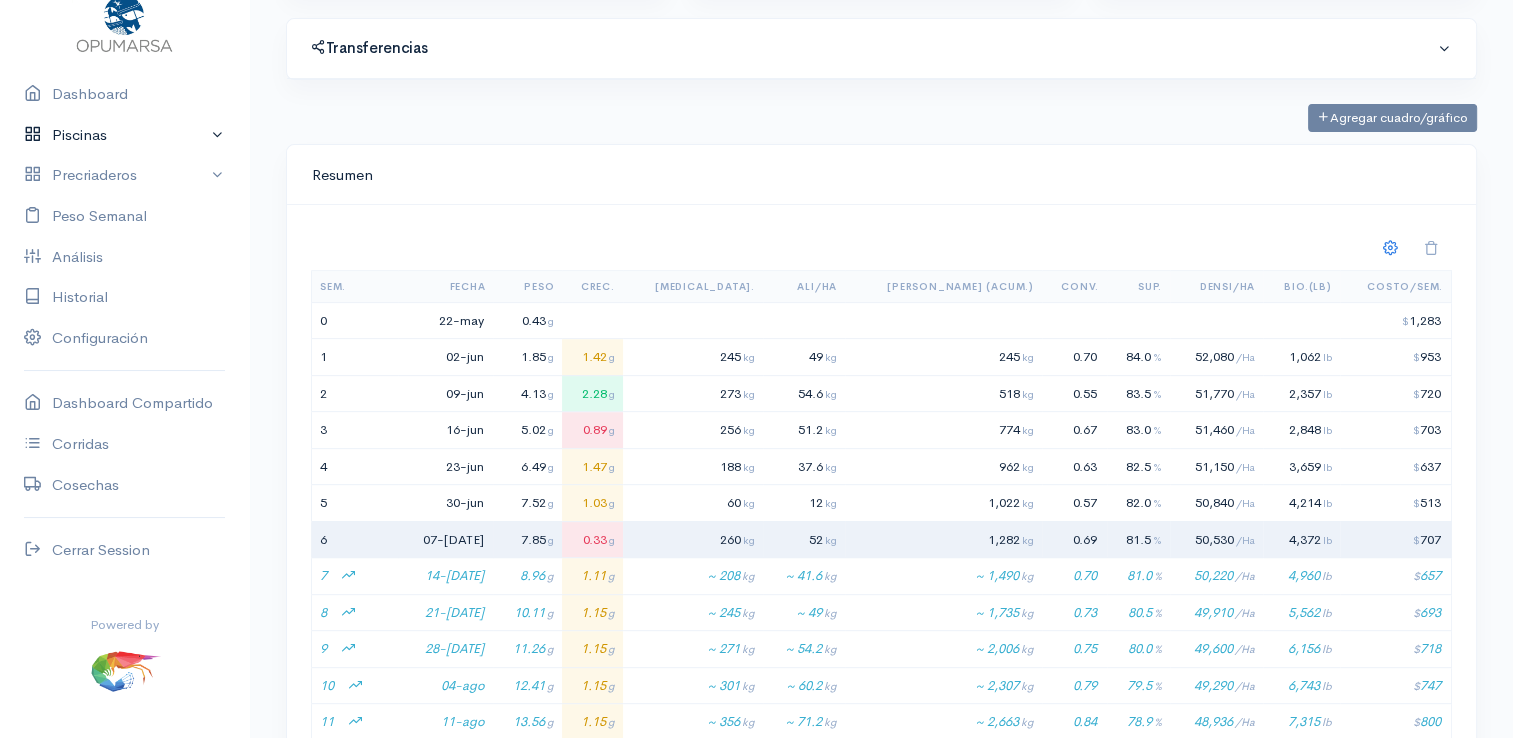 click on "Piscinas" at bounding box center [124, 135] 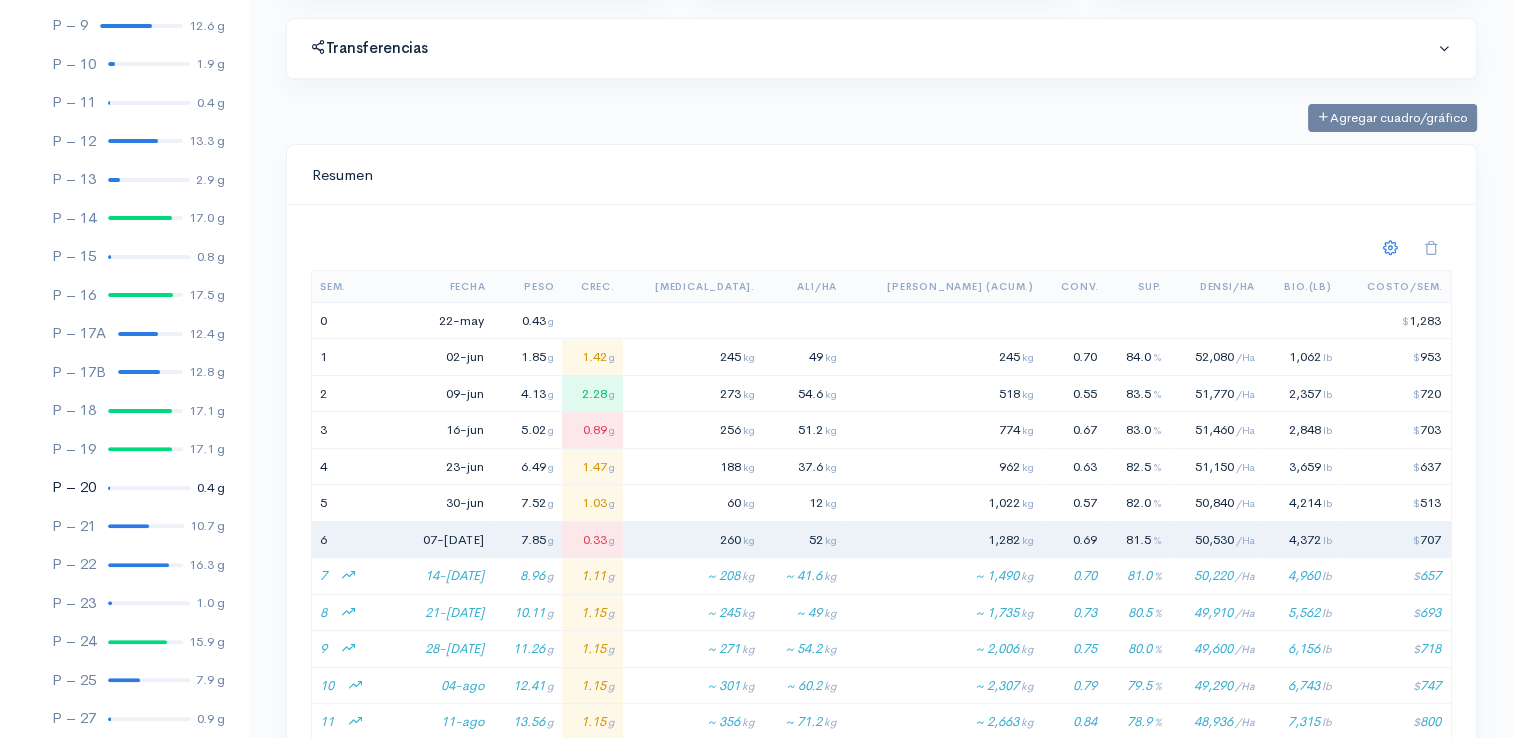 scroll, scrollTop: 561, scrollLeft: 0, axis: vertical 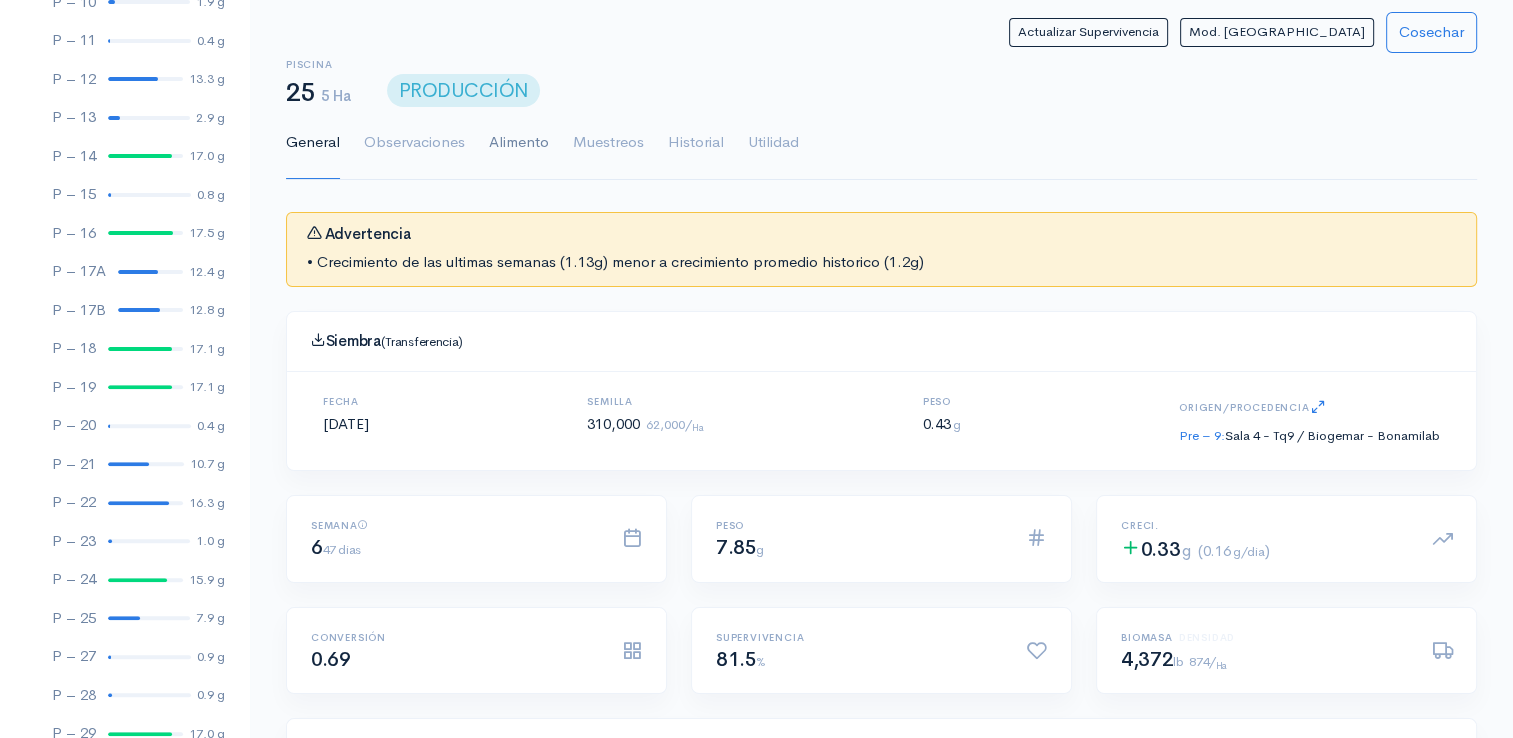 click on "Alimento" at bounding box center [519, 143] 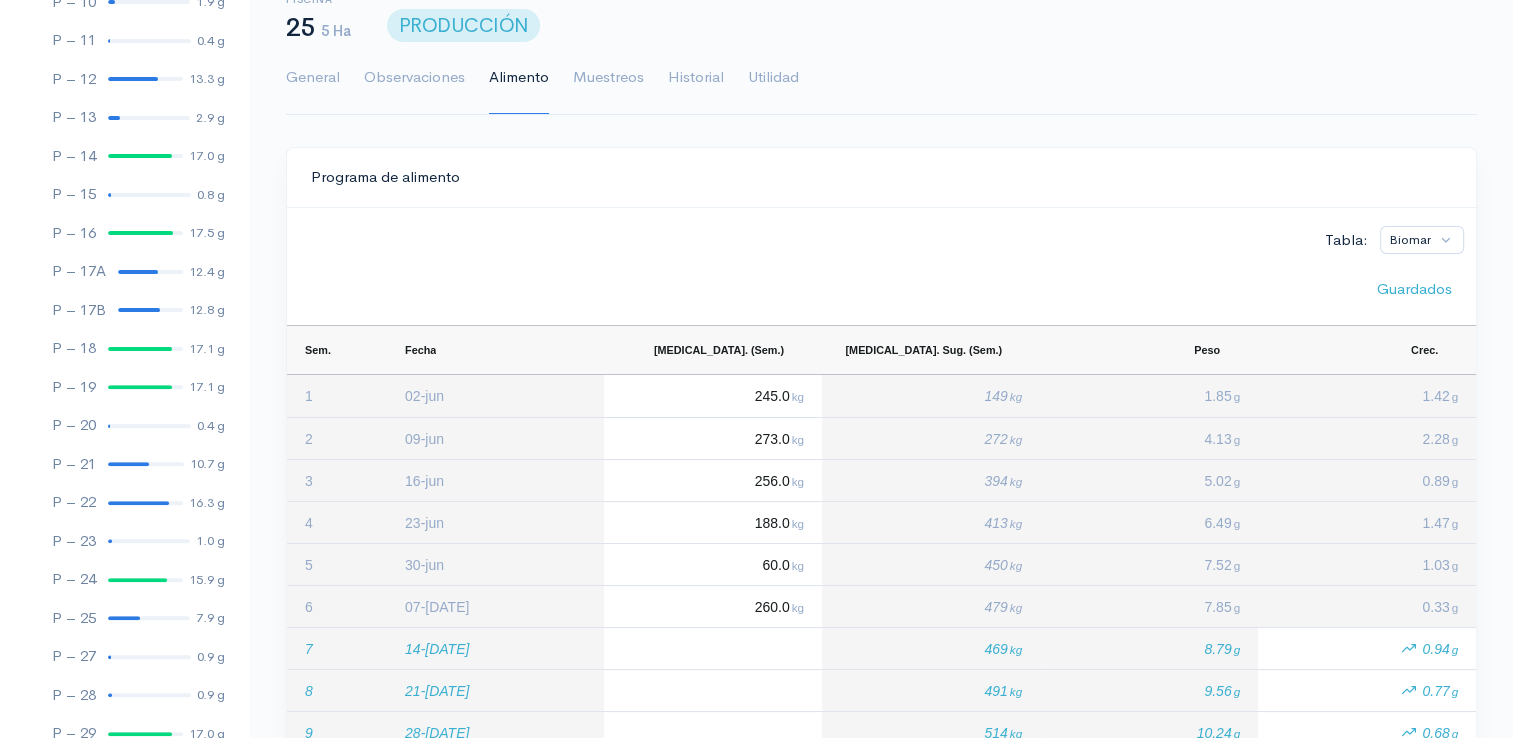 scroll, scrollTop: 100, scrollLeft: 0, axis: vertical 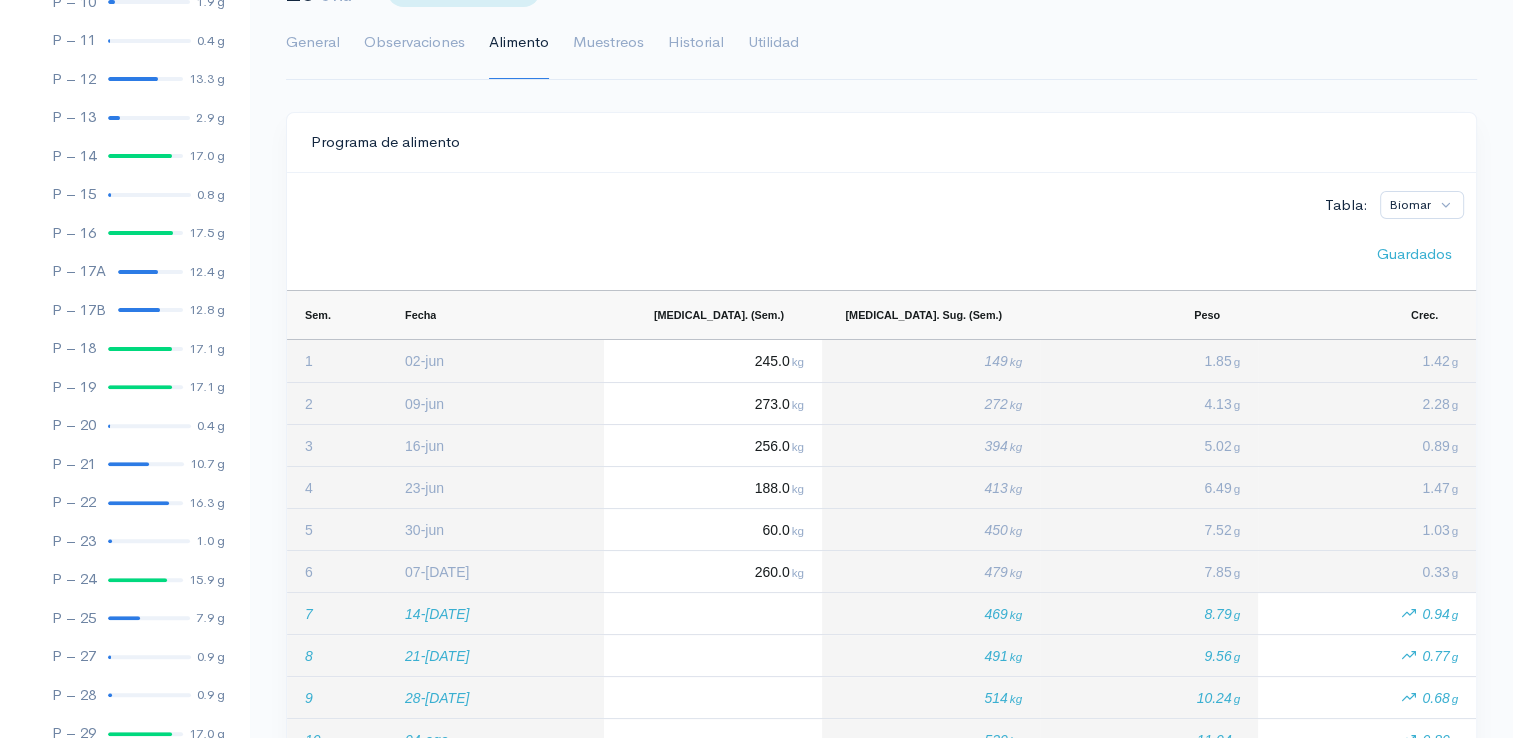 click on "General   Observaciones   Alimento   Muestreos   Historial   Utilidad" 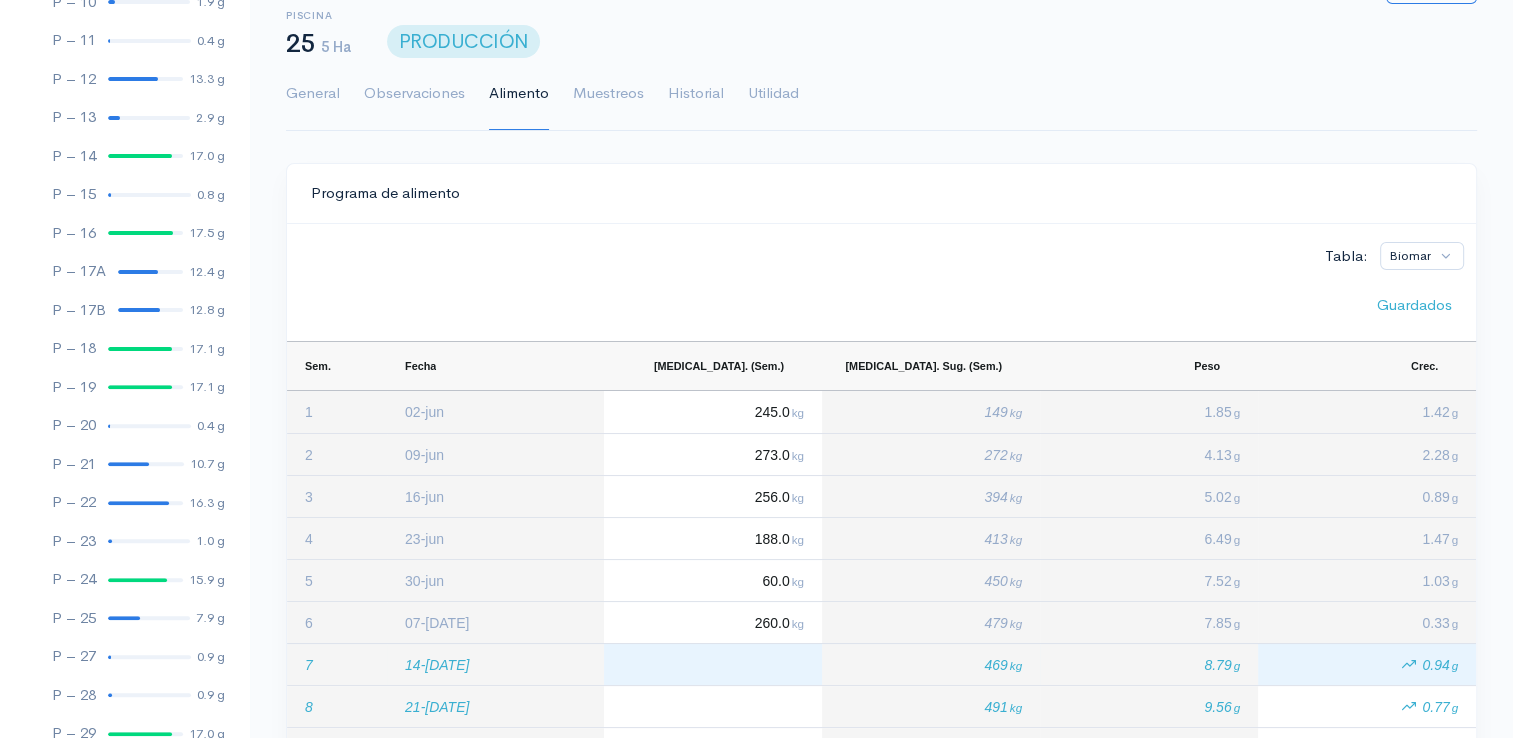scroll, scrollTop: 0, scrollLeft: 0, axis: both 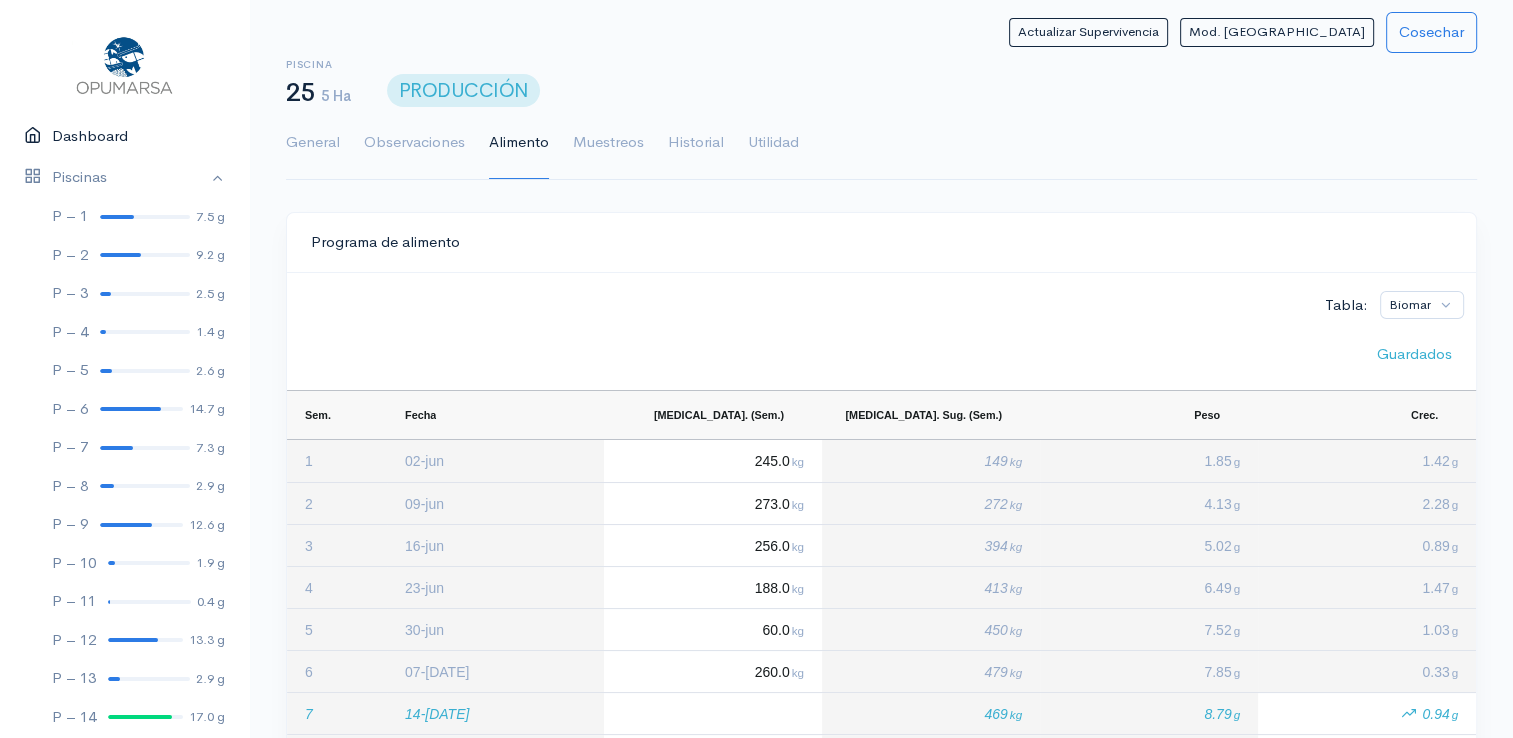 click on "Dashboard" at bounding box center [124, 136] 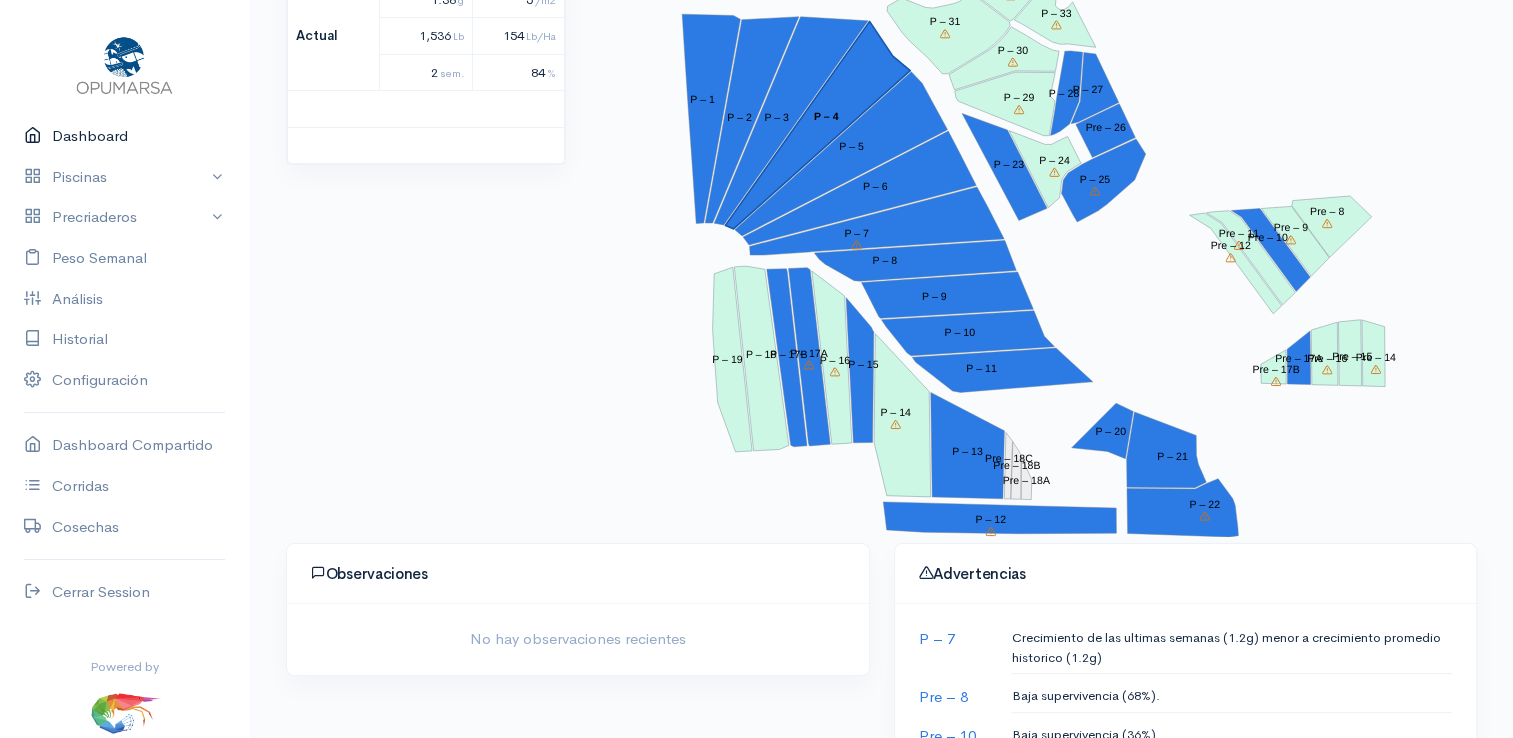 scroll, scrollTop: 300, scrollLeft: 0, axis: vertical 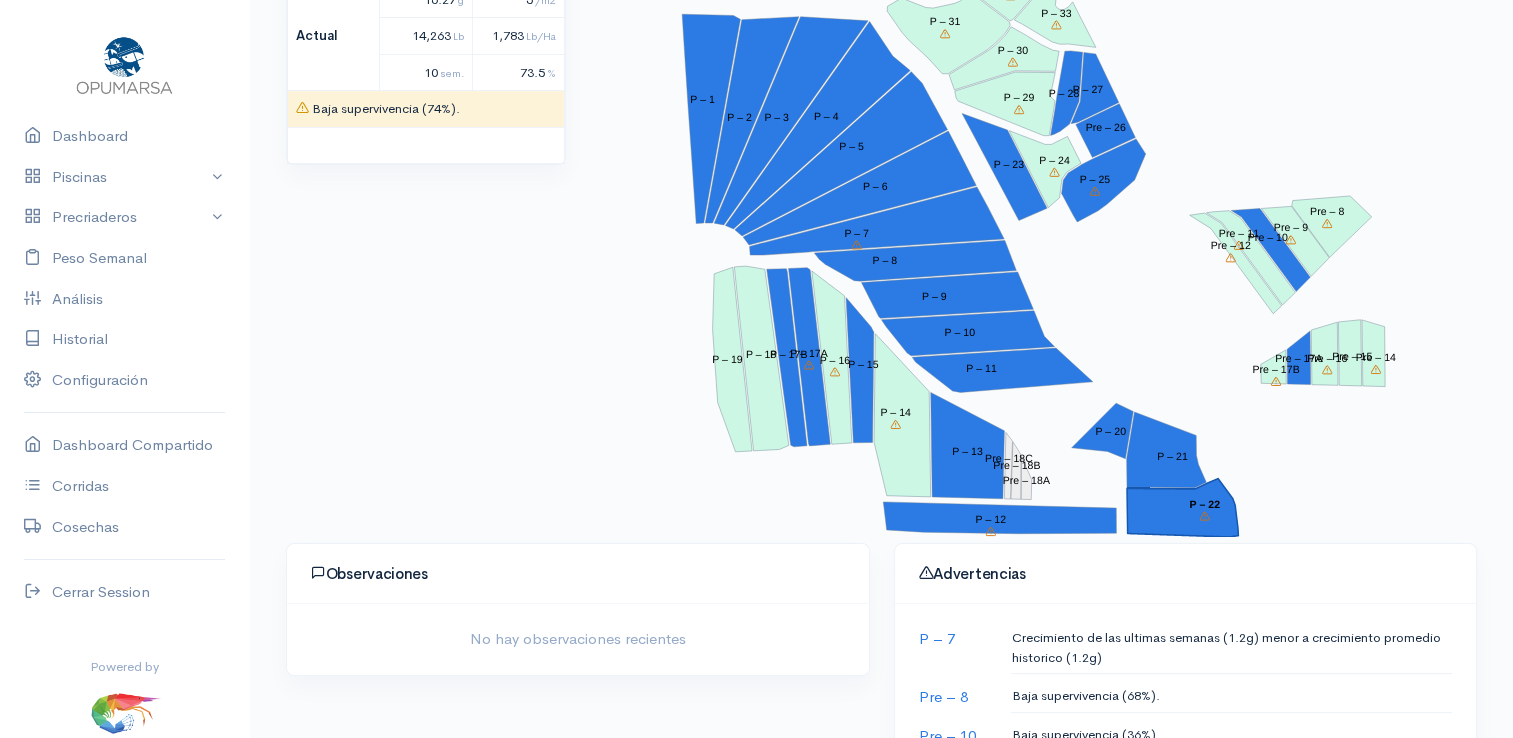 click on "P – 1 P – 2 P – 3 P – 4 P – 5 P – 6 P – 7 Pre – 8 P – 8 Pre – 9 P – 9 Pre – 10 P – 10 Pre – 11 P – 11 Pre – 12 P – 12 P – 13 Pre – 14 P – 14 Pre – 15 P – 15 P – 16 Pre – 16 P – 17A Pre – 17A Pre – 17B P – 17B P – 18 Pre – 18A Pre – 18B Pre – 18C P – 19 P – 20 P – 21 P – 22 P – 23 P – 24 P – 25 Pre – 26 P – 27 P – 28 P – 29 P – 30 P – 31 P – 32 P – 33 P – 1 P – 2 P – 3 P – 4 P – 5 P – 6 P – 7 Pre – 8 P – 8 Pre – 9 P – 9 Pre – 10 P – 10 Pre – 11 P – 11 Pre – 12 P – 12 P – 13 Pre – 14 P – 14 Pre – 15 P – 15 P – 16 Pre – 16 P – 17A Pre – 17A Pre – 17B P – 17B P – 18 Pre – 18A Pre – 18B Pre – 18C P – 19 P – 20 P – 21 P – 22 P – 23 P – 24 P – 25 Pre – 26 P – 27 P – 28 P – 29 P – 30 P – 31 P – 32 P – 33" 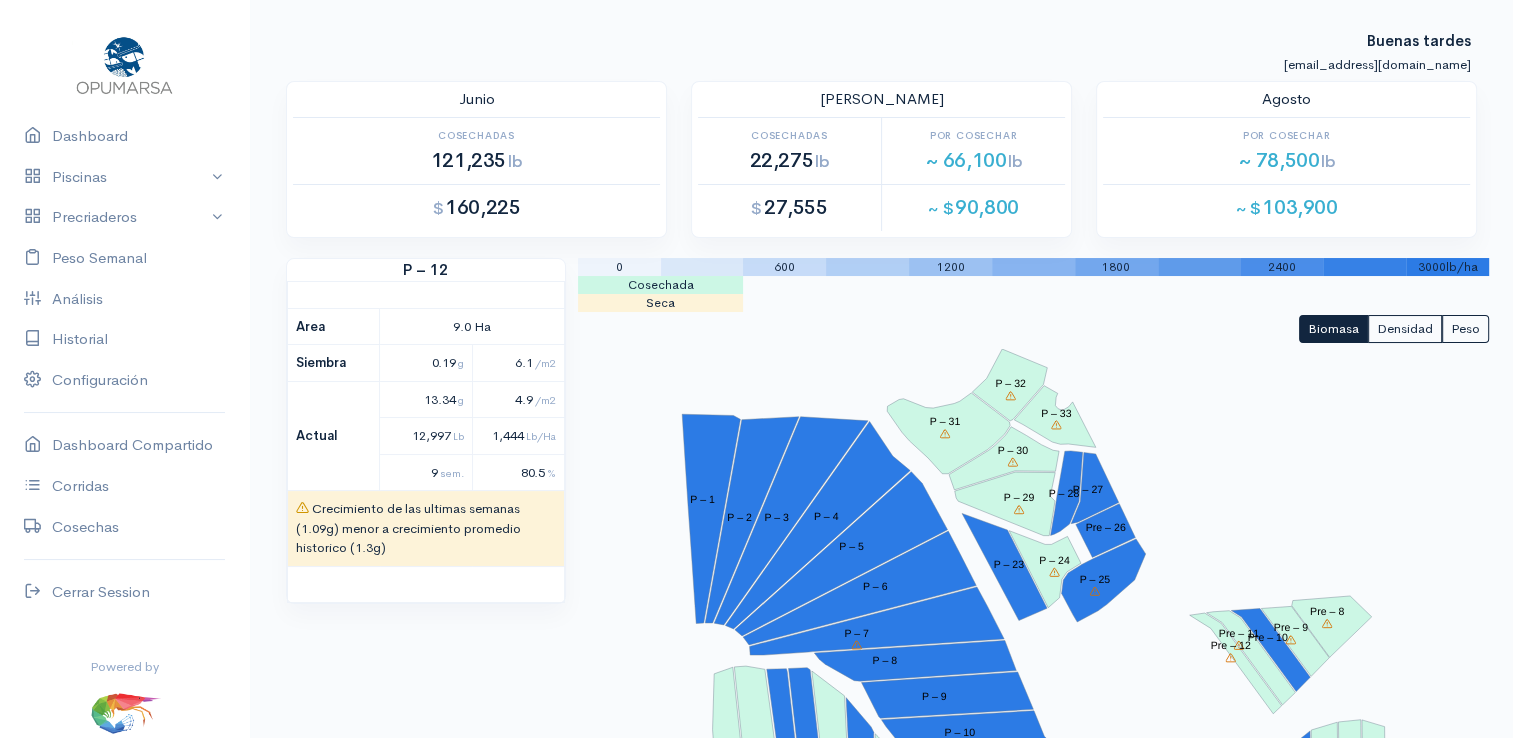 scroll, scrollTop: 0, scrollLeft: 0, axis: both 